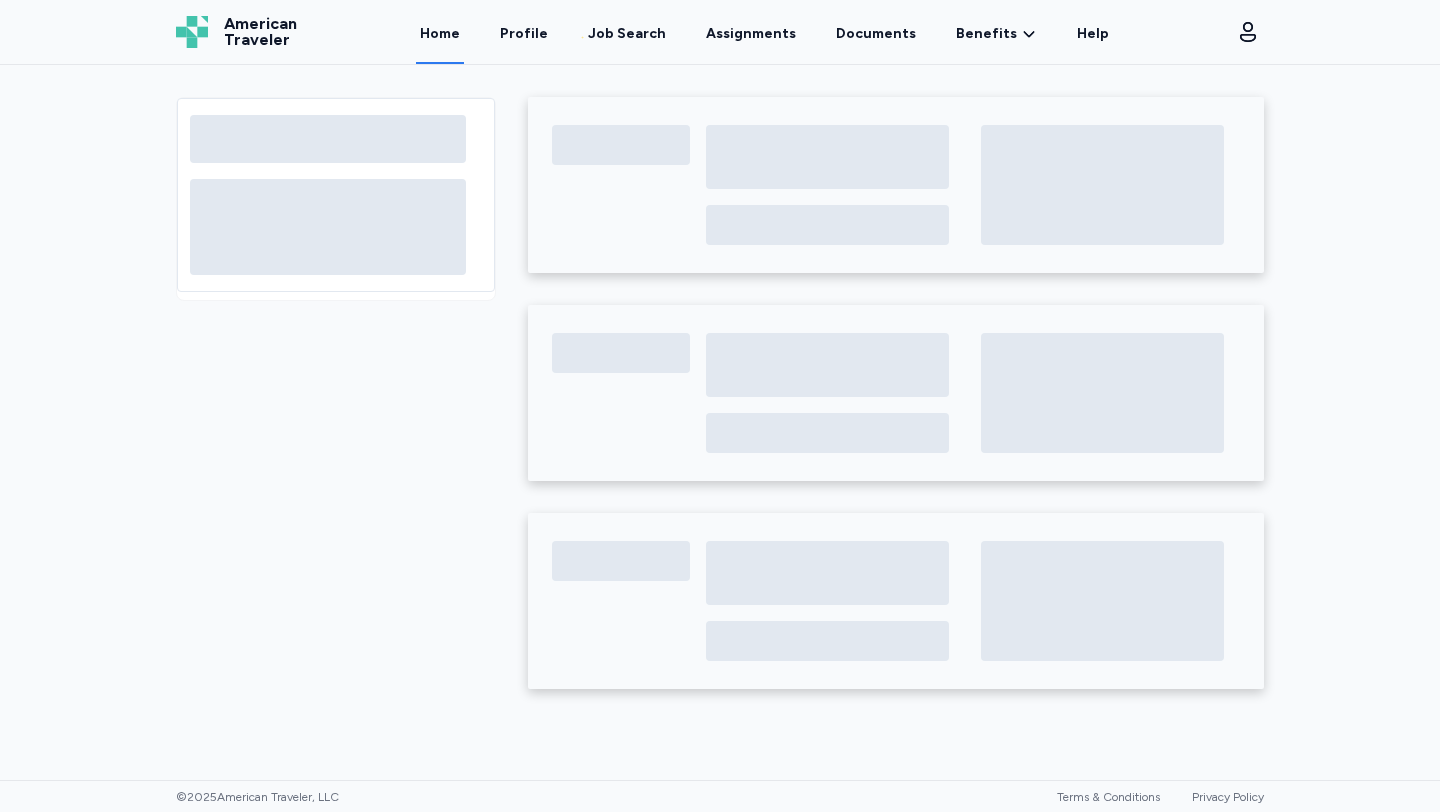 scroll, scrollTop: 0, scrollLeft: 0, axis: both 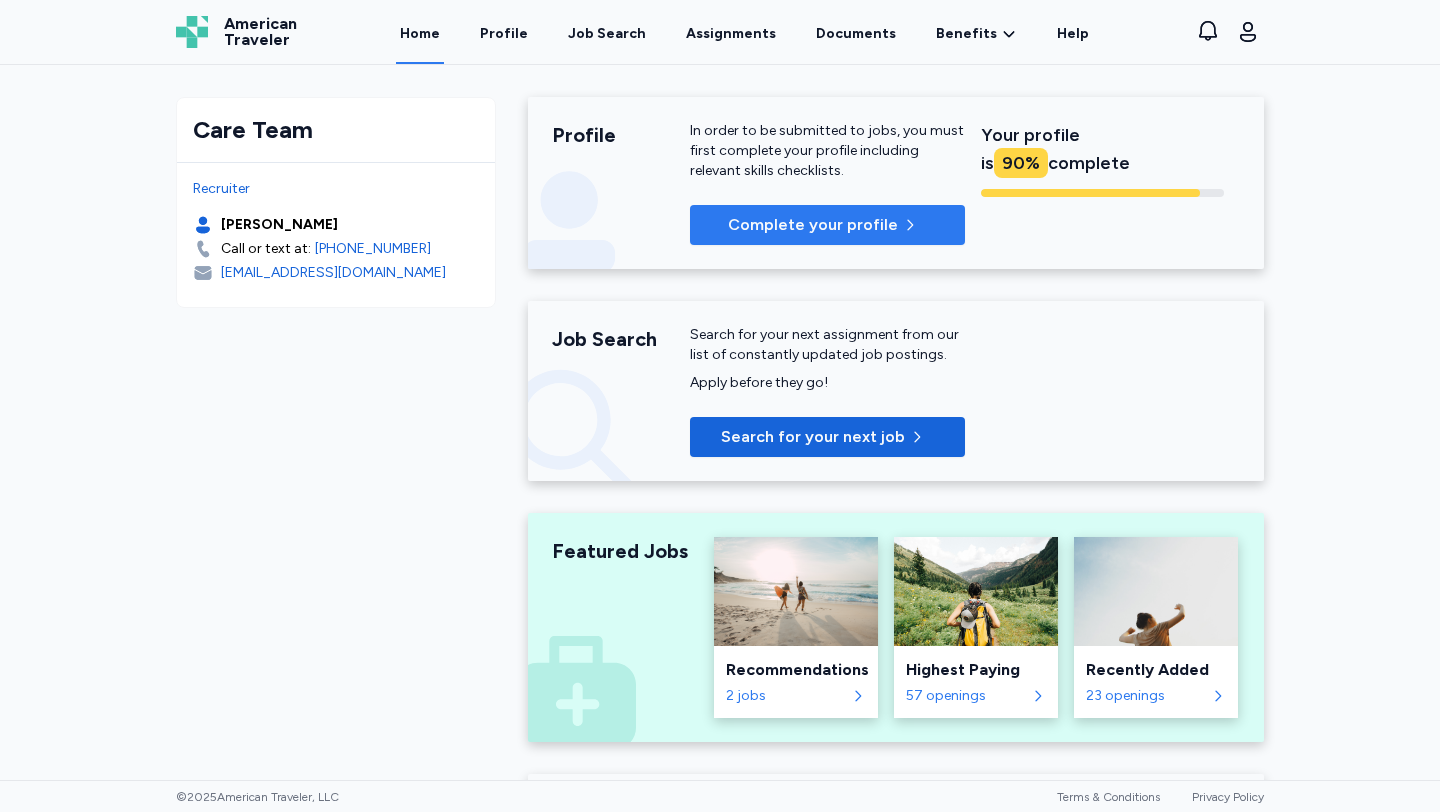 click on "Complete your profile" at bounding box center (827, 225) 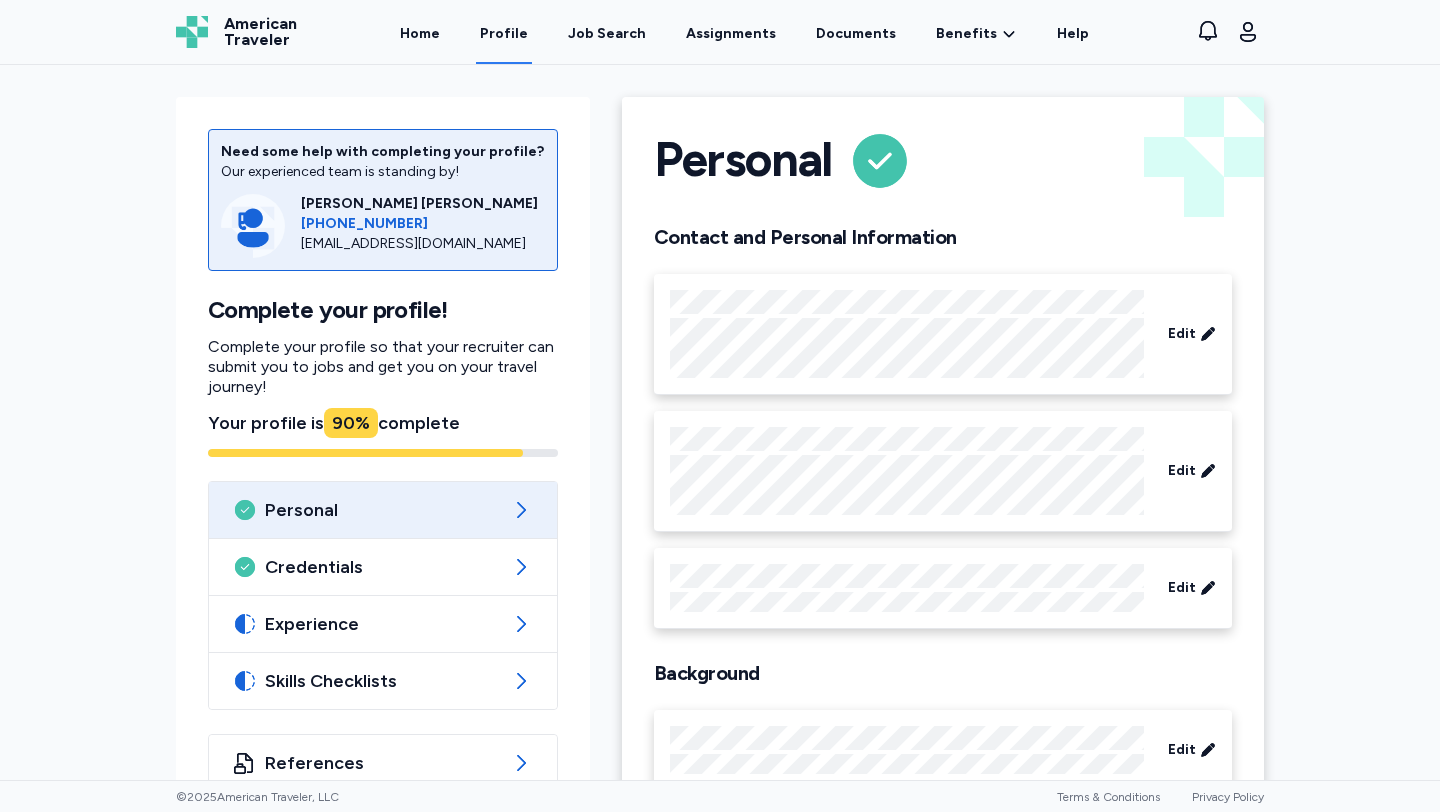 scroll, scrollTop: 59, scrollLeft: 0, axis: vertical 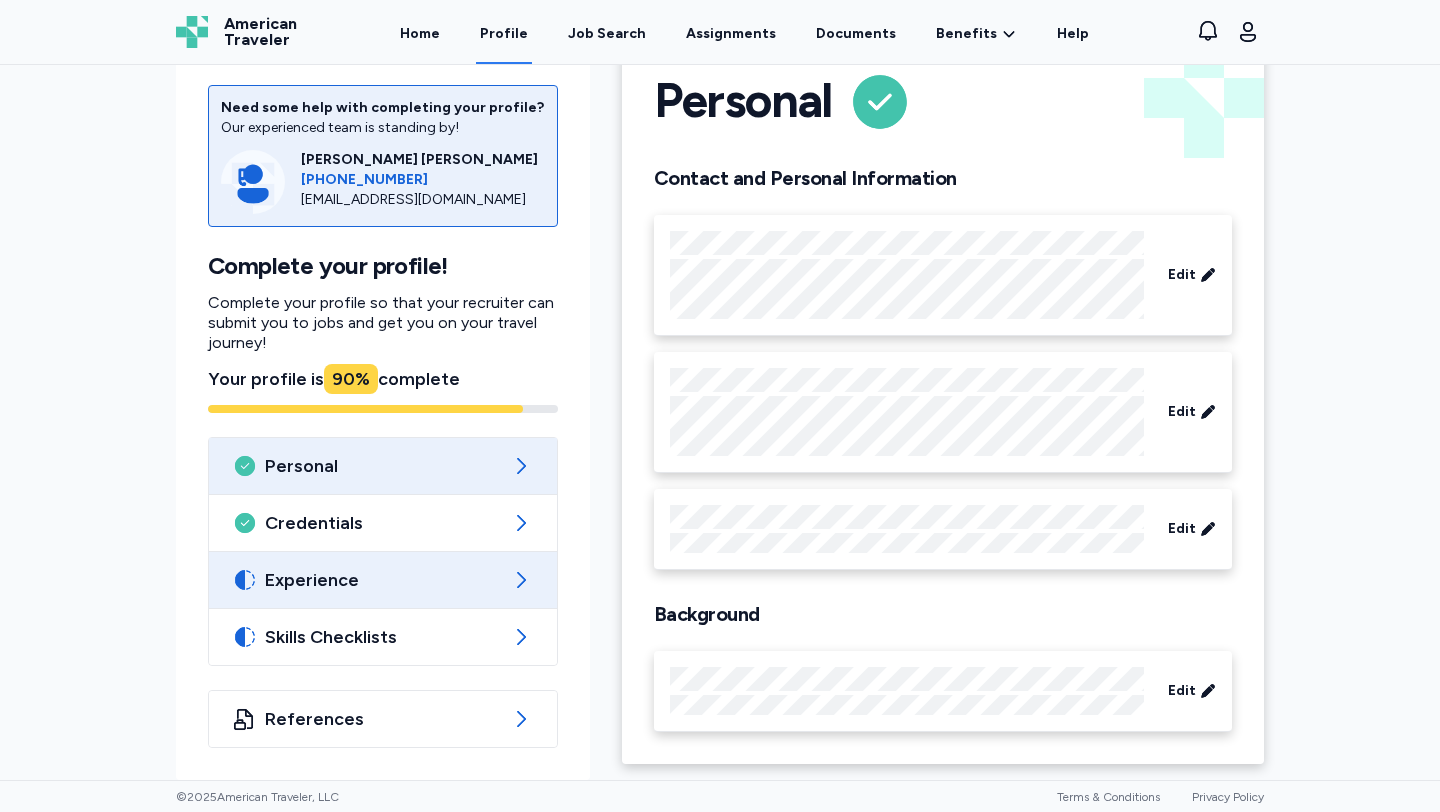 click 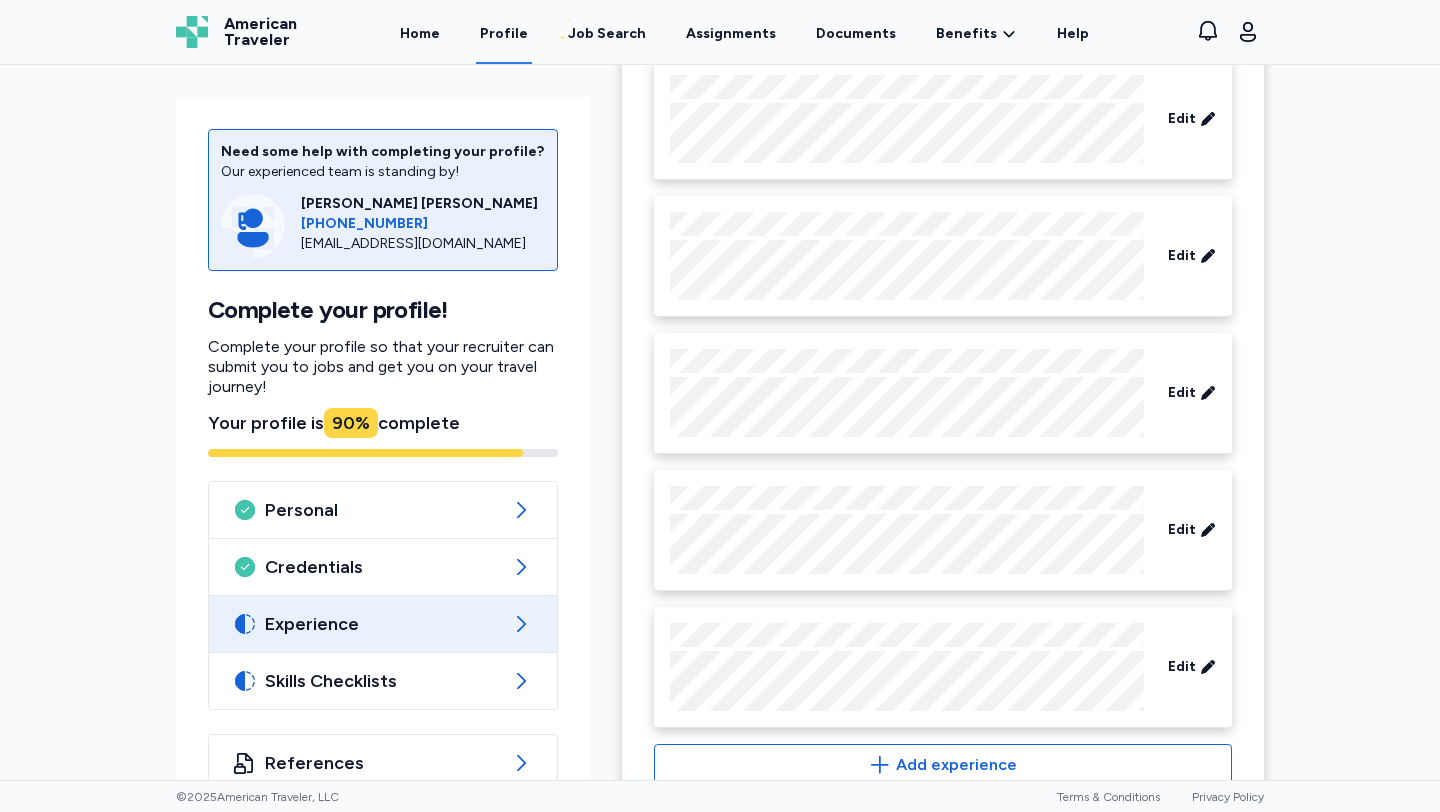 scroll, scrollTop: 1240, scrollLeft: 0, axis: vertical 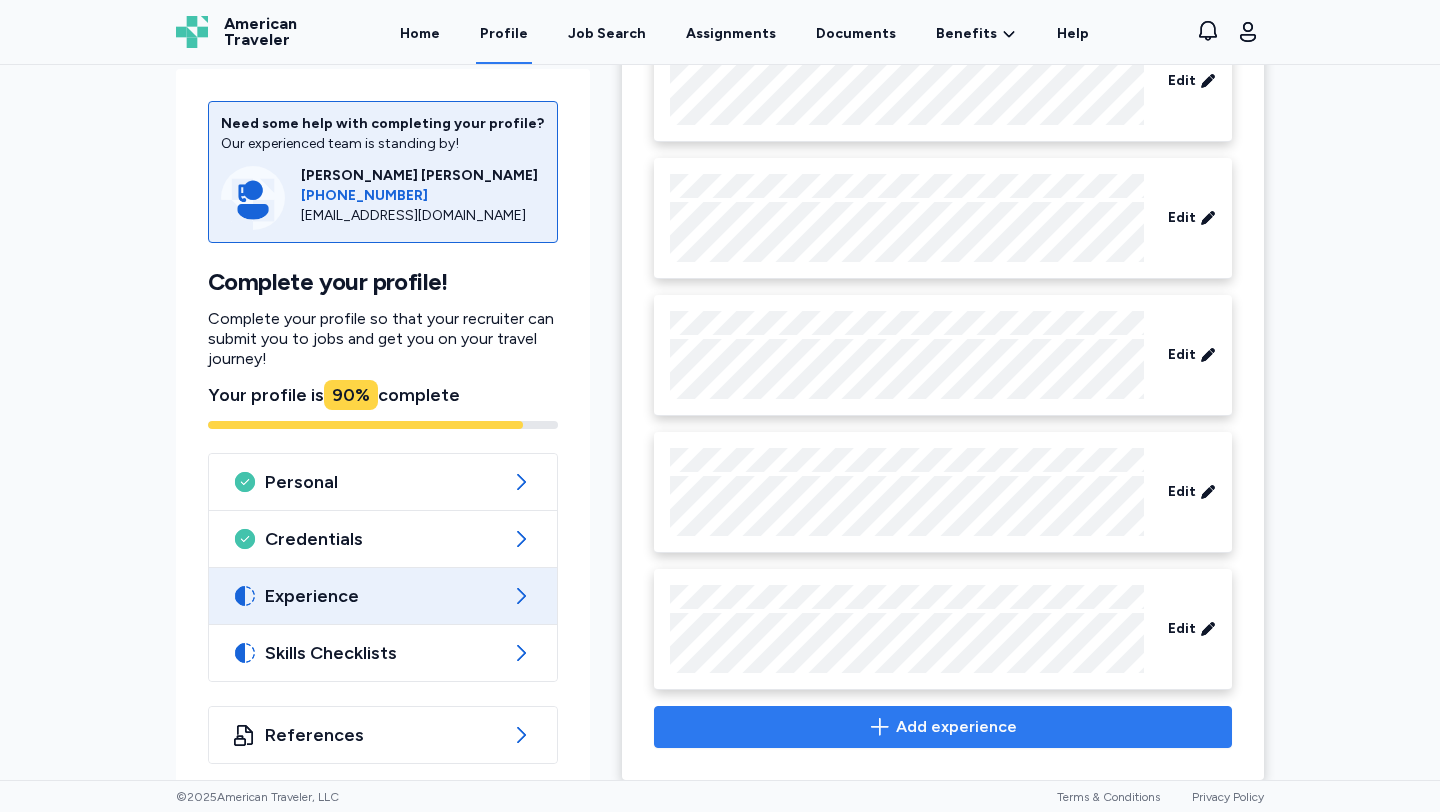 click on "Add experience" at bounding box center (956, 727) 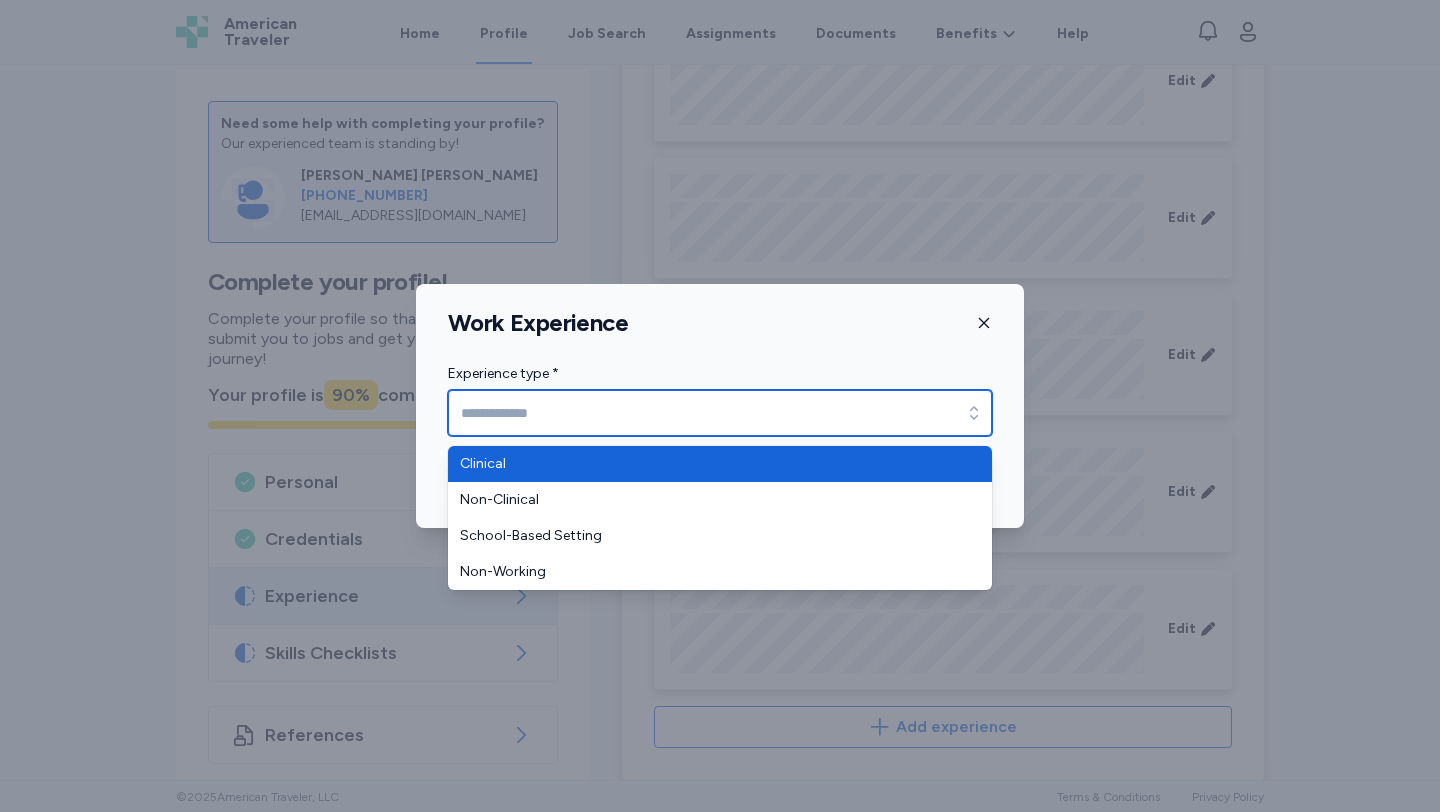 click on "Experience type *" at bounding box center [720, 413] 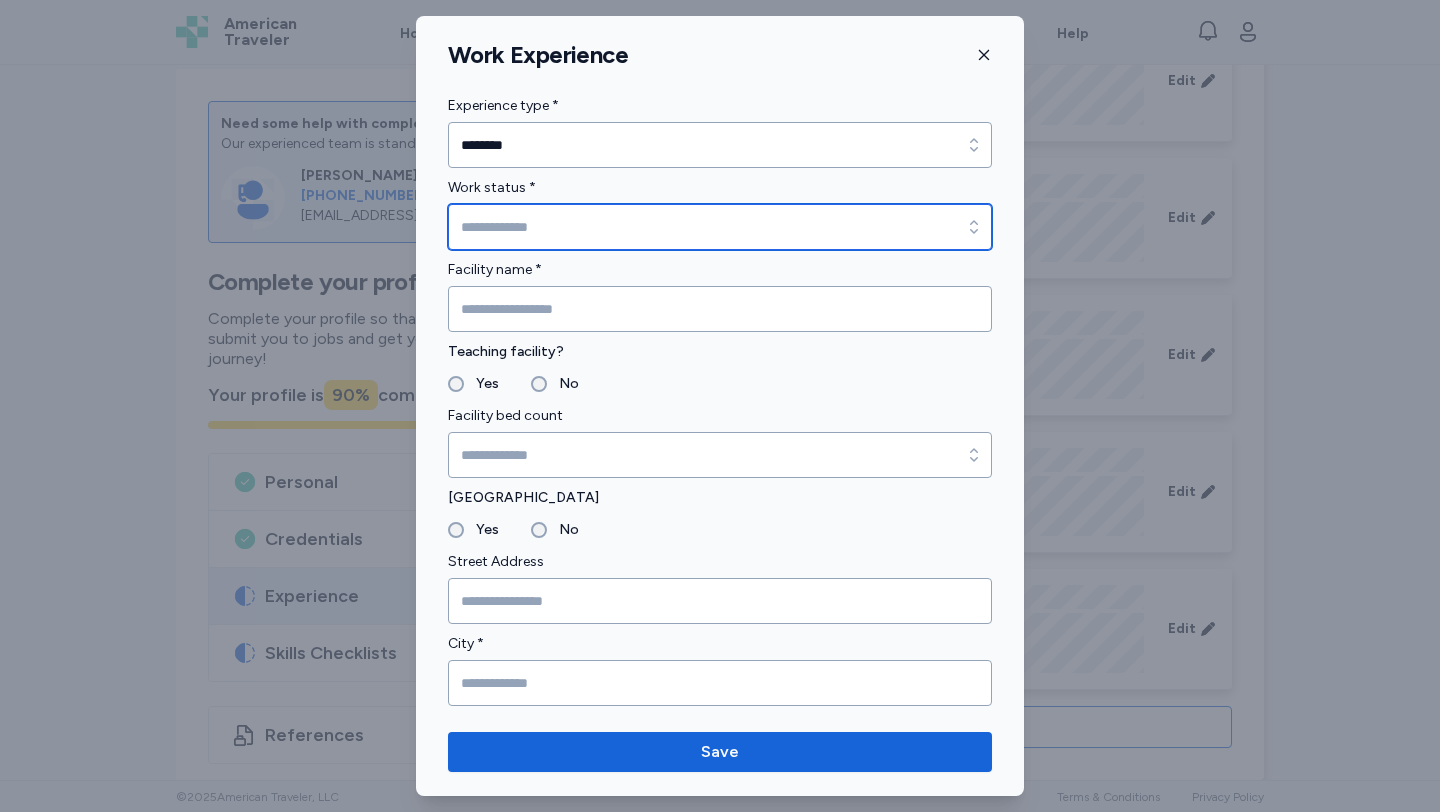 click on "Work status *" at bounding box center (720, 227) 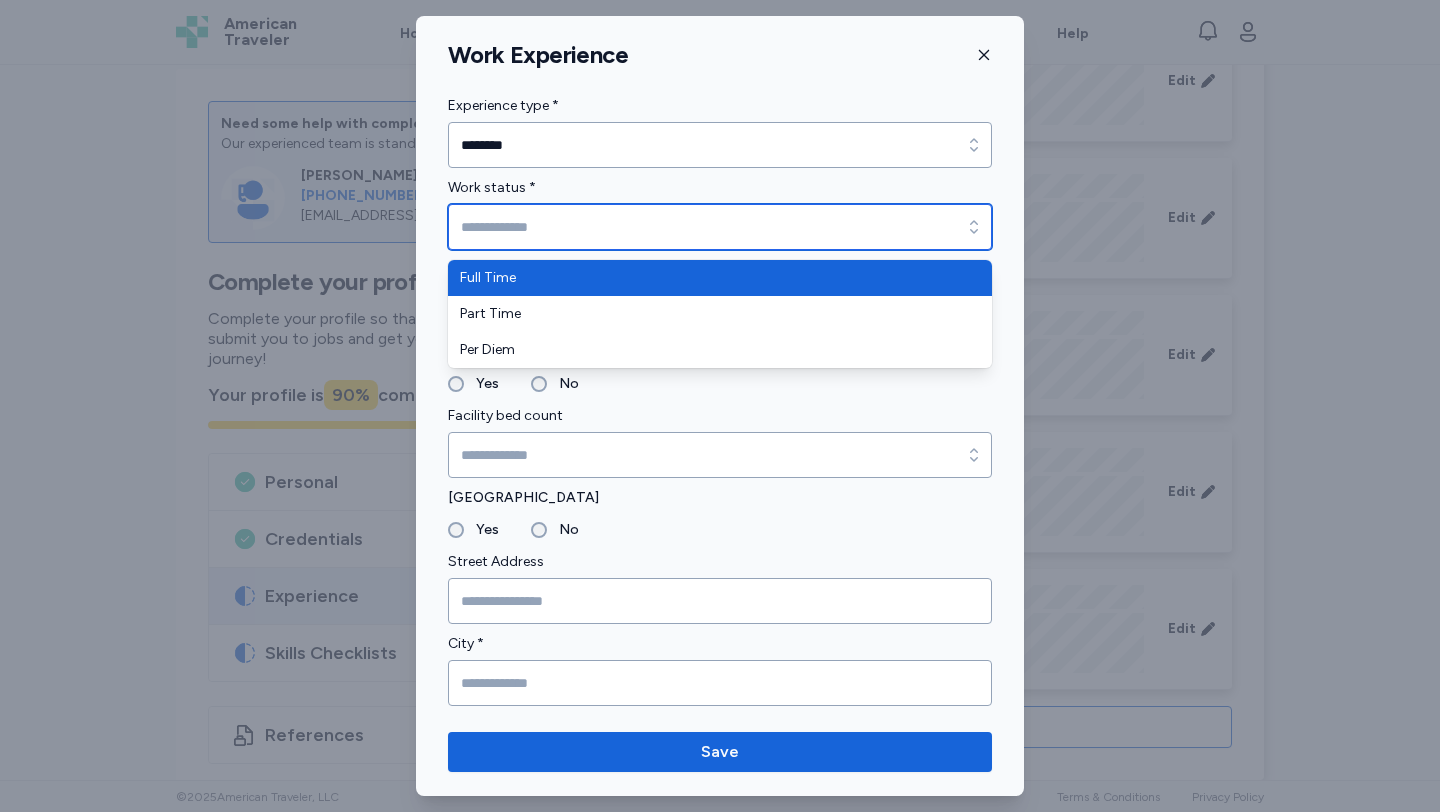 type on "*********" 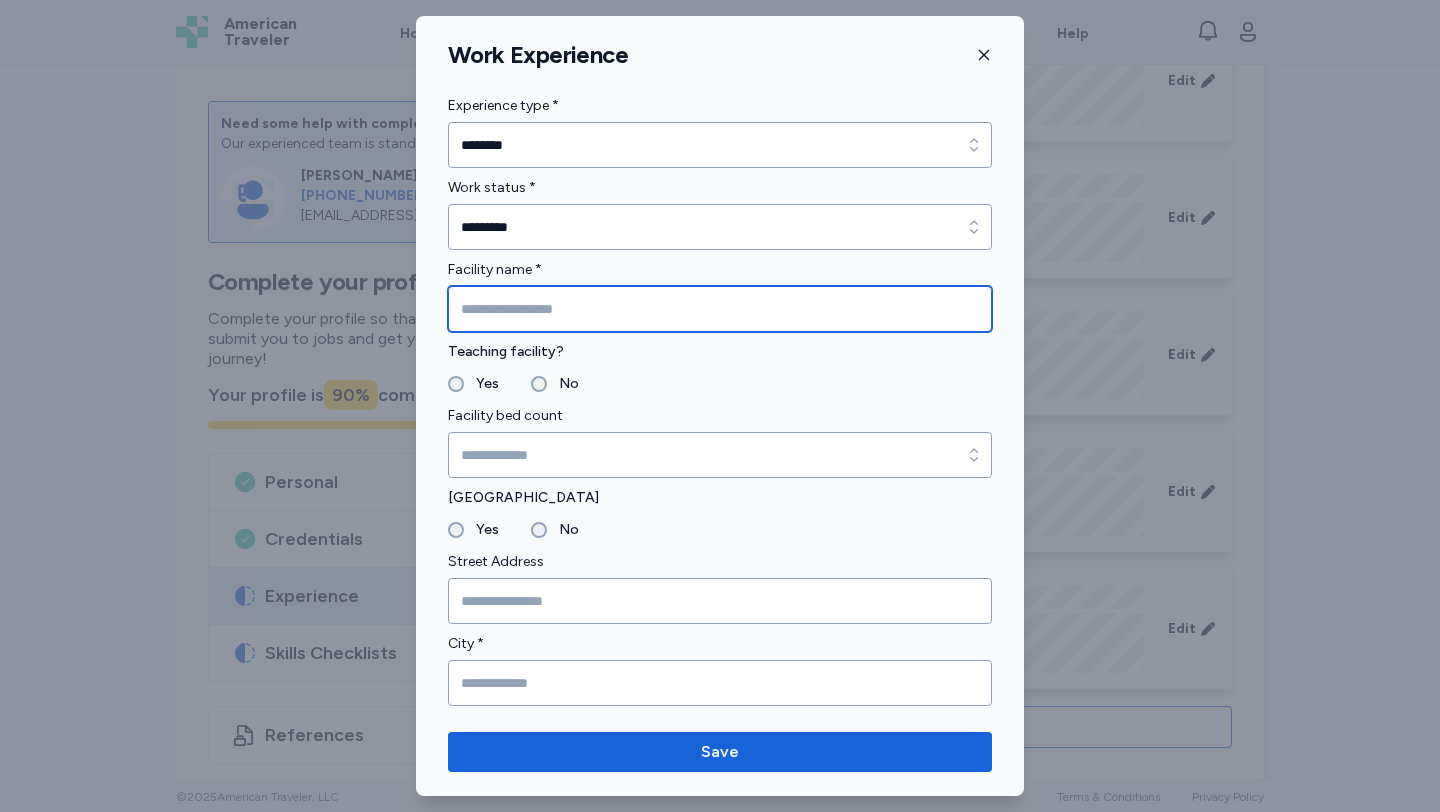 click at bounding box center (720, 309) 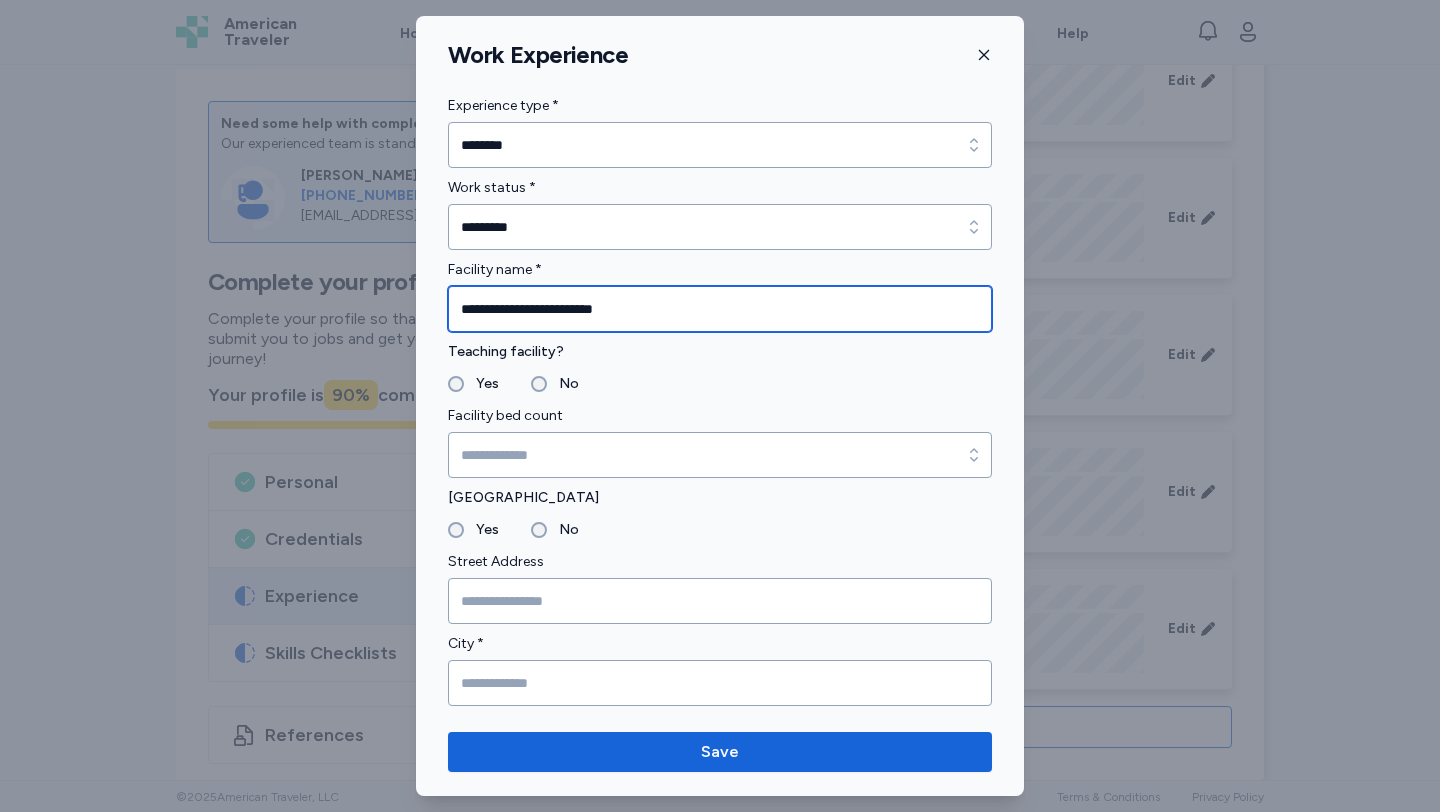 type on "**********" 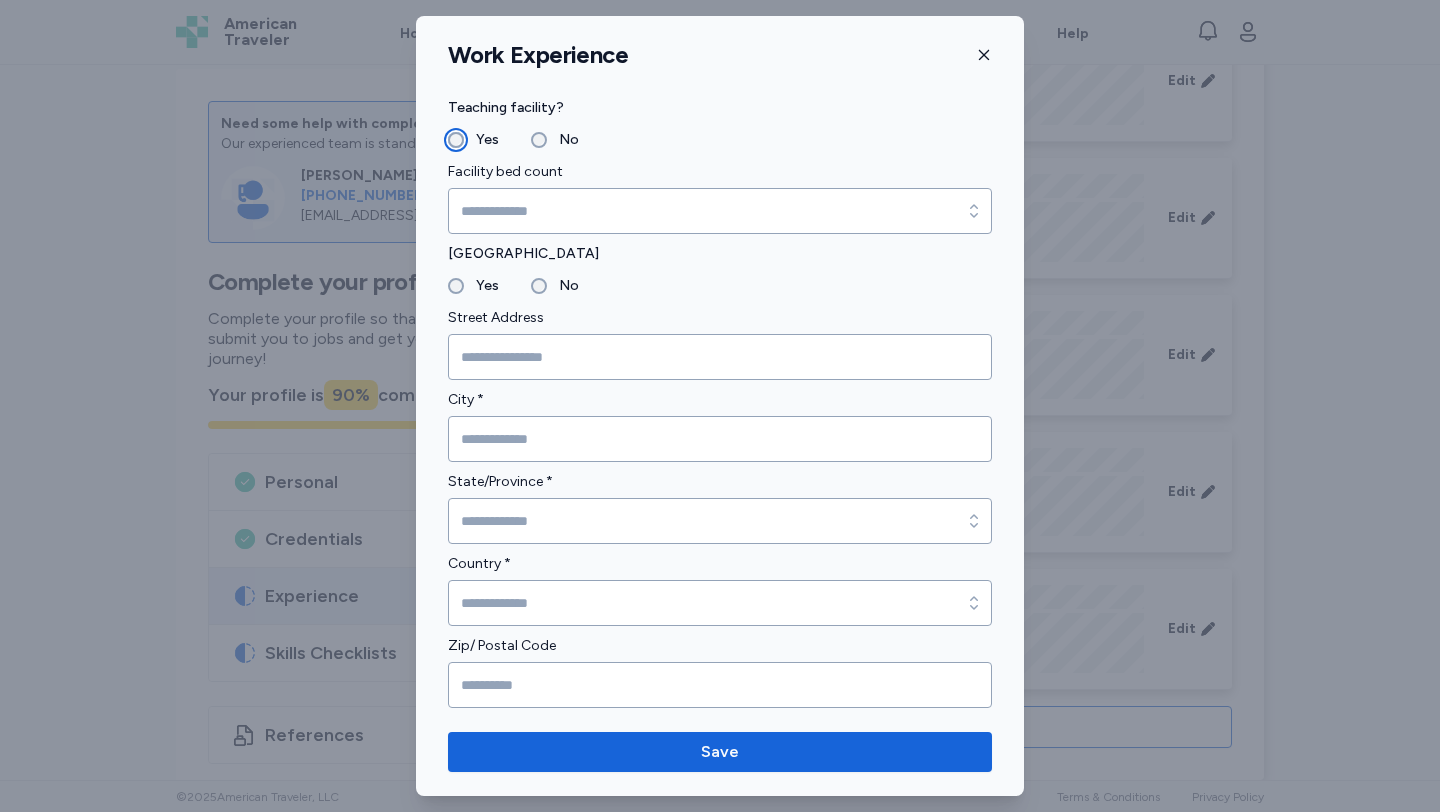 scroll, scrollTop: 276, scrollLeft: 0, axis: vertical 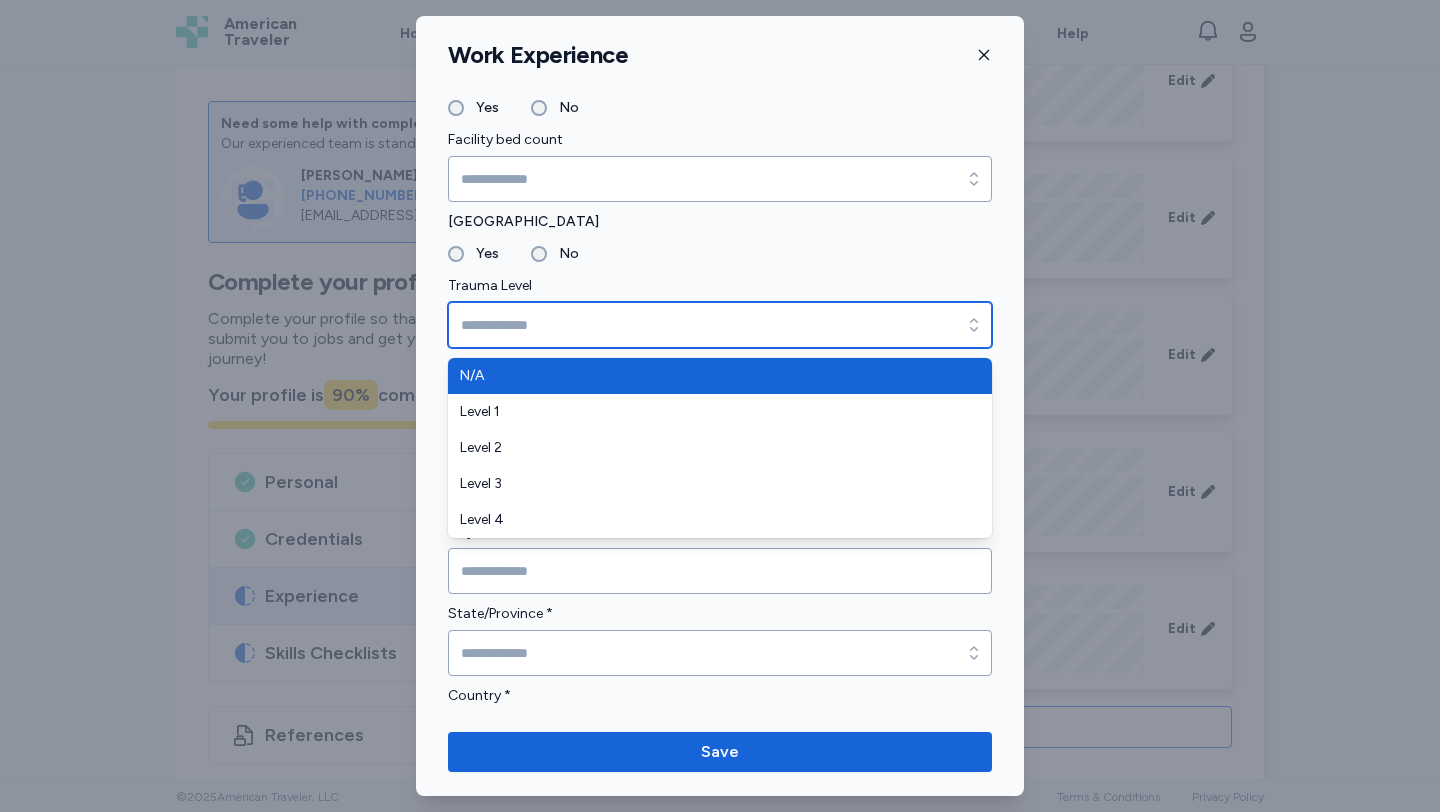 click on "Trauma Level" at bounding box center [720, 325] 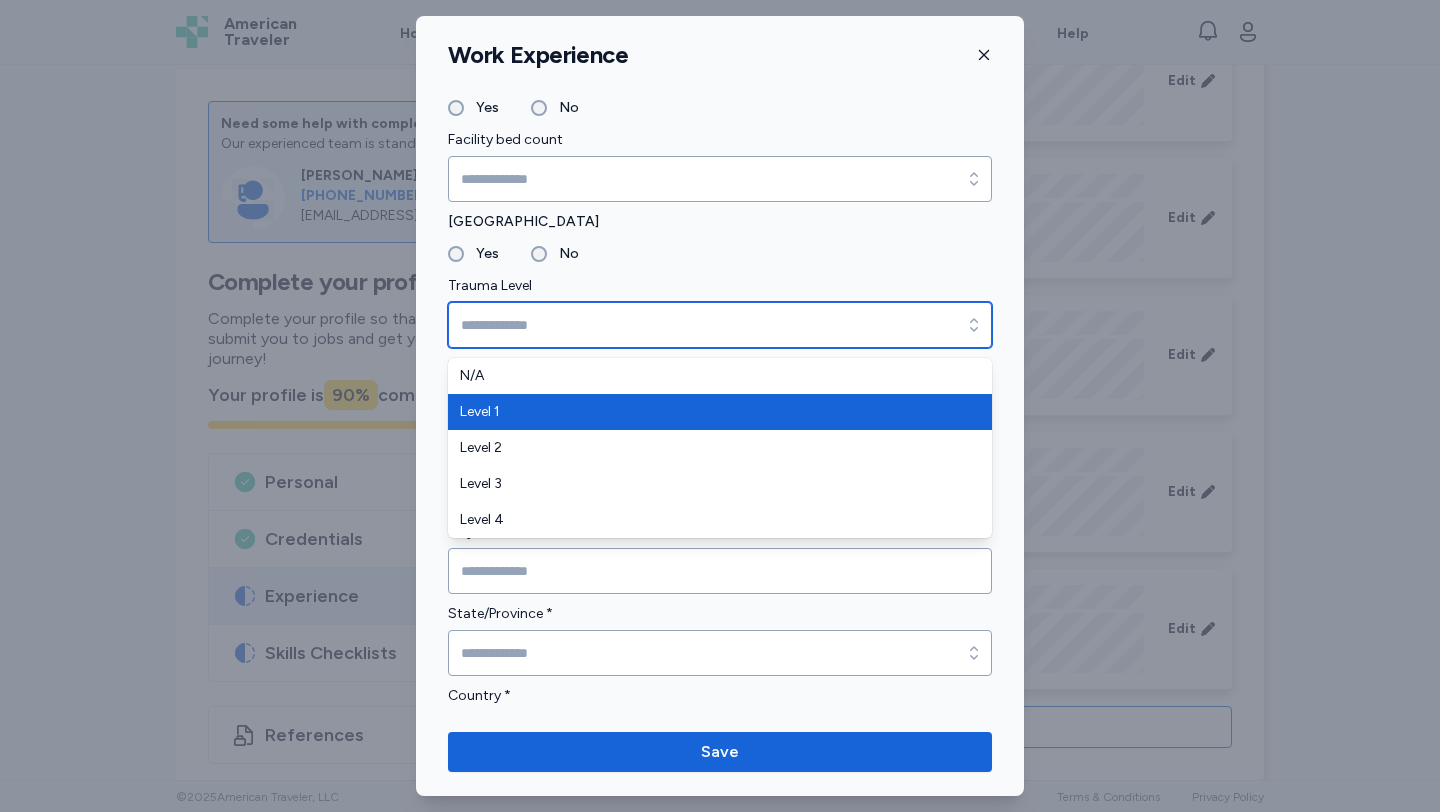 type on "*******" 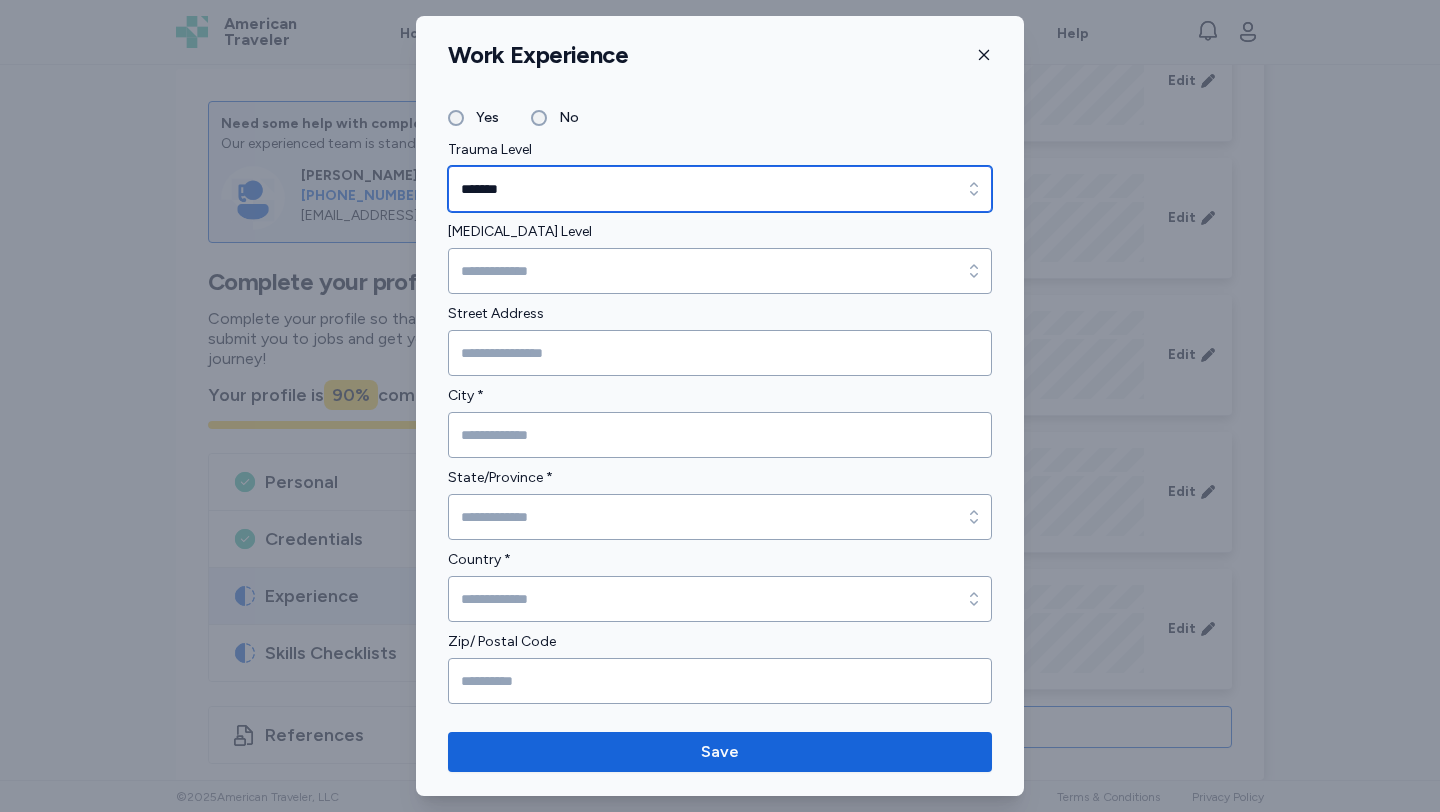scroll, scrollTop: 428, scrollLeft: 0, axis: vertical 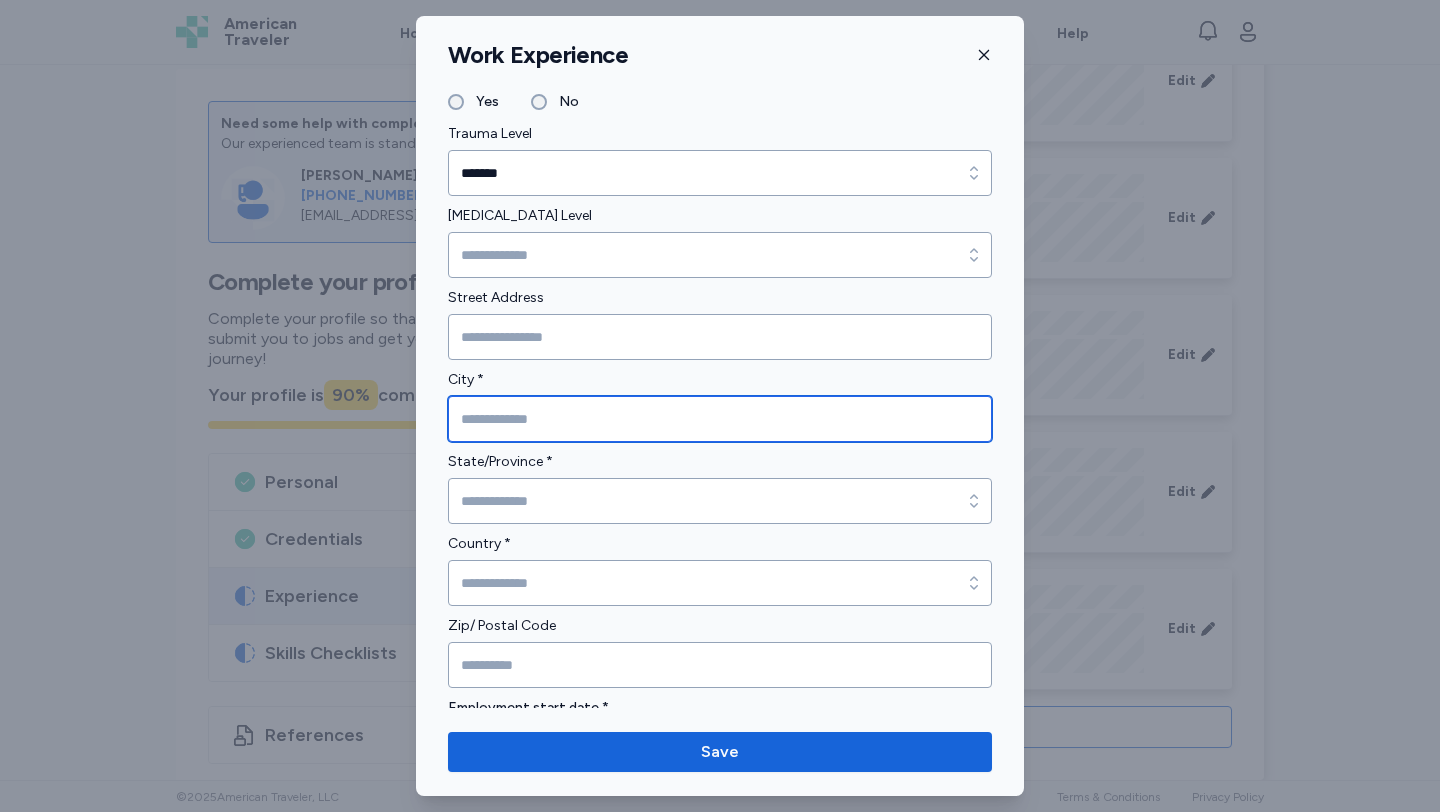 click at bounding box center [720, 419] 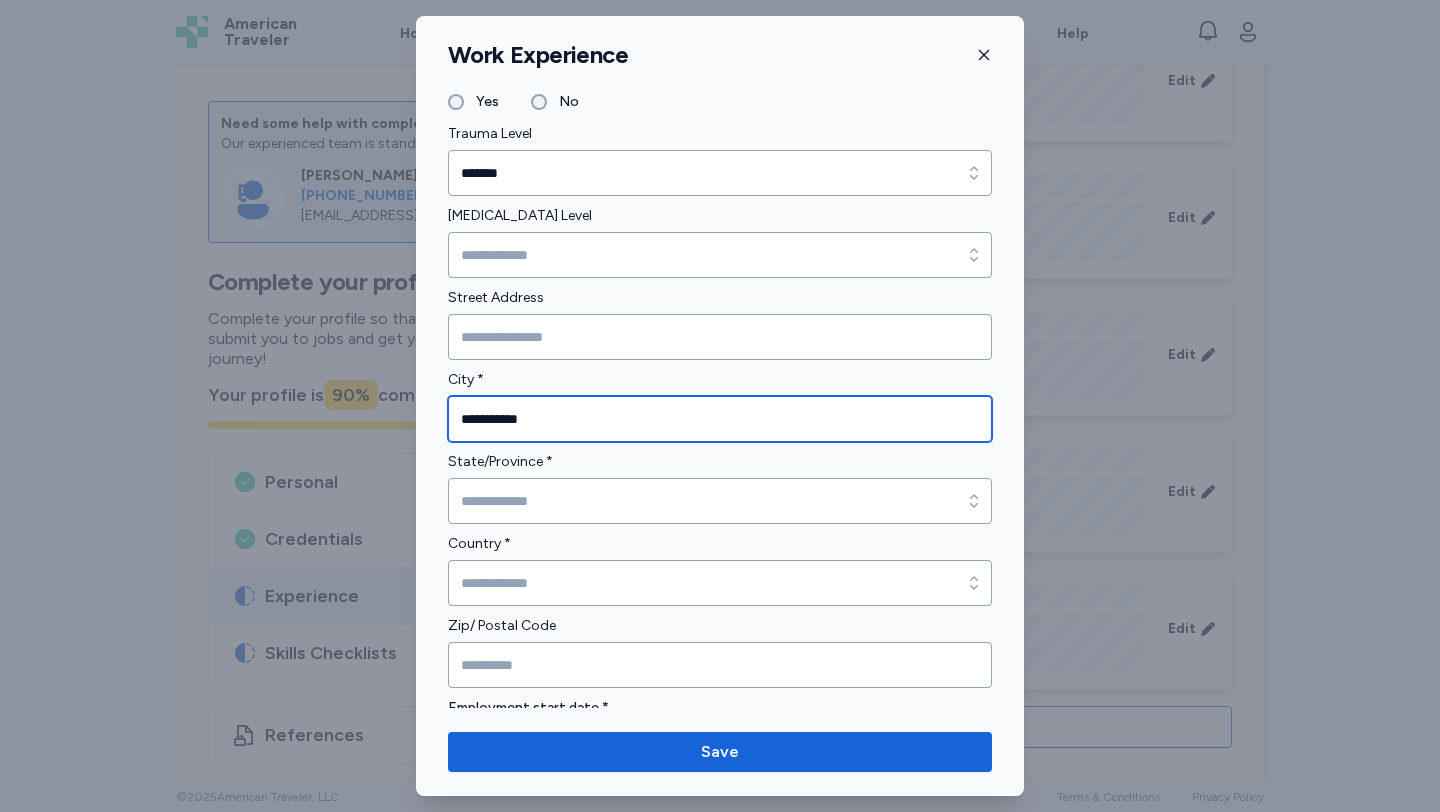 type on "**********" 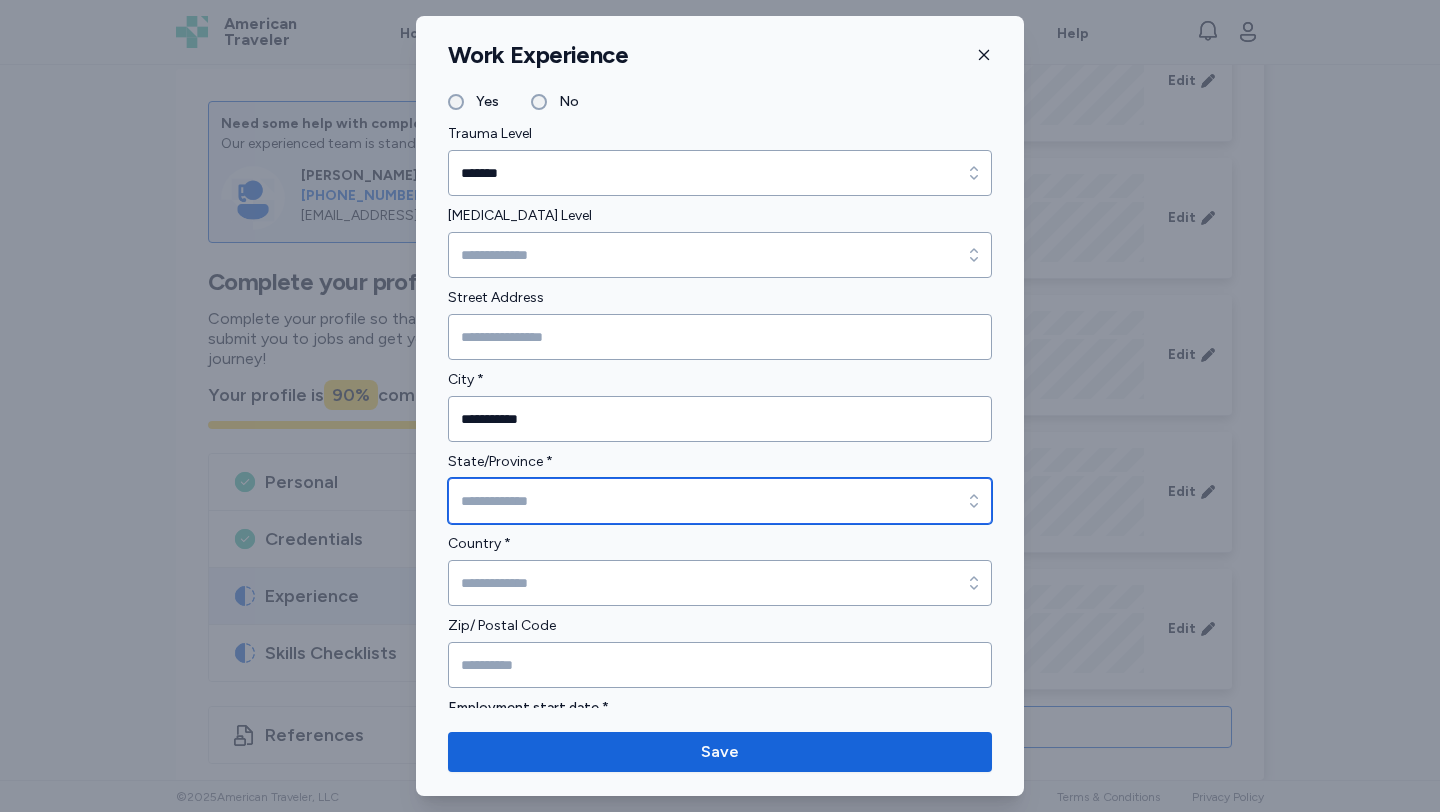 click on "State/Province *" at bounding box center [720, 501] 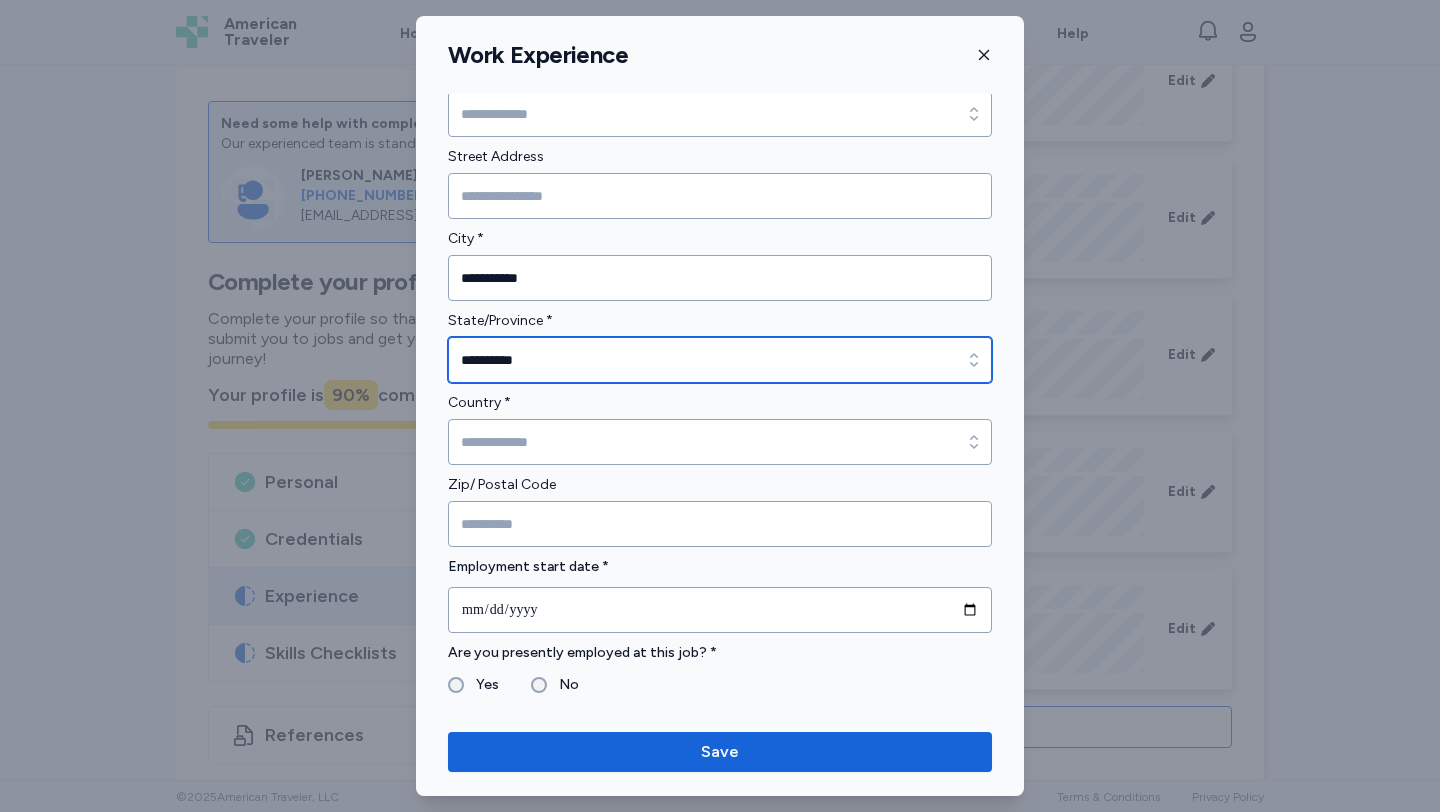 scroll, scrollTop: 572, scrollLeft: 0, axis: vertical 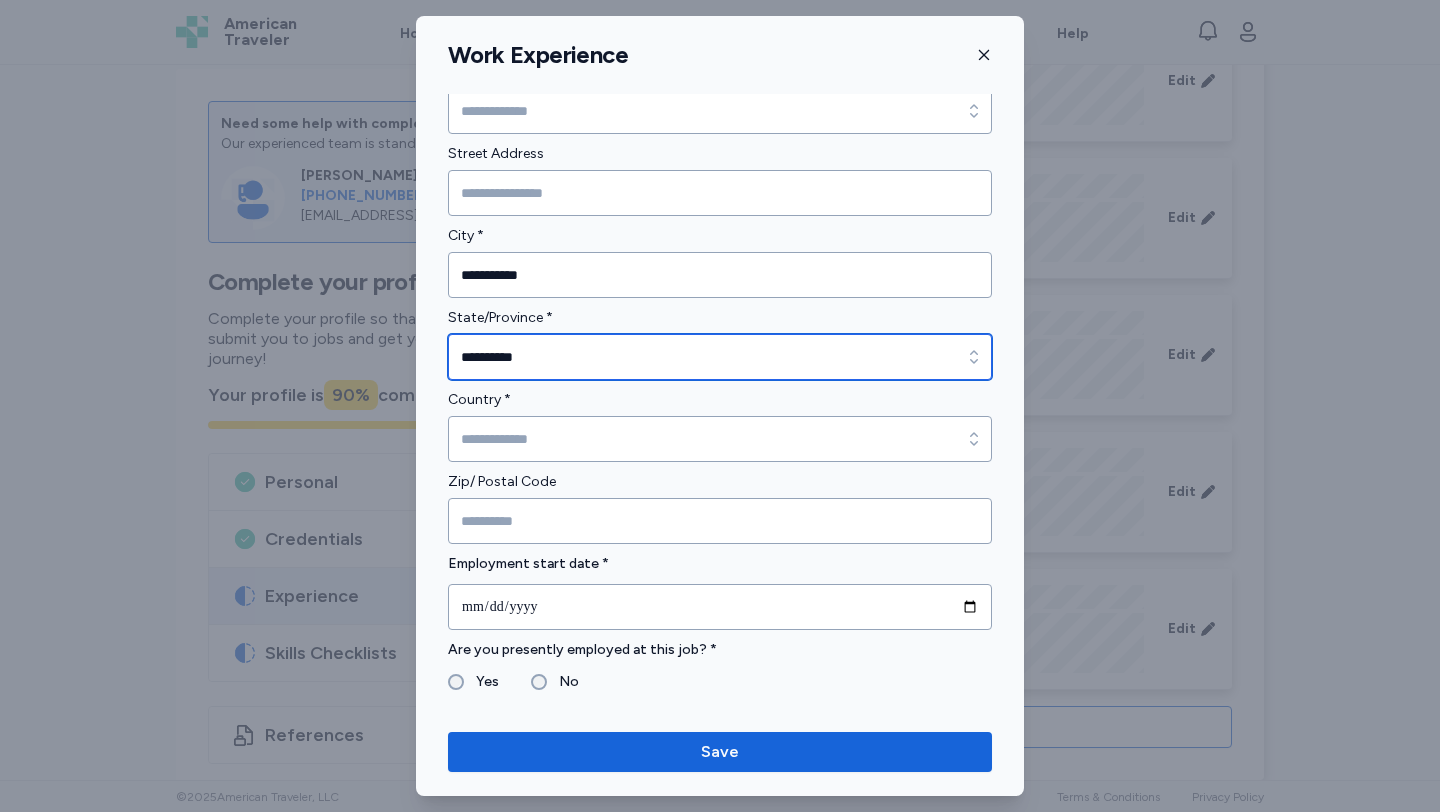 type on "**********" 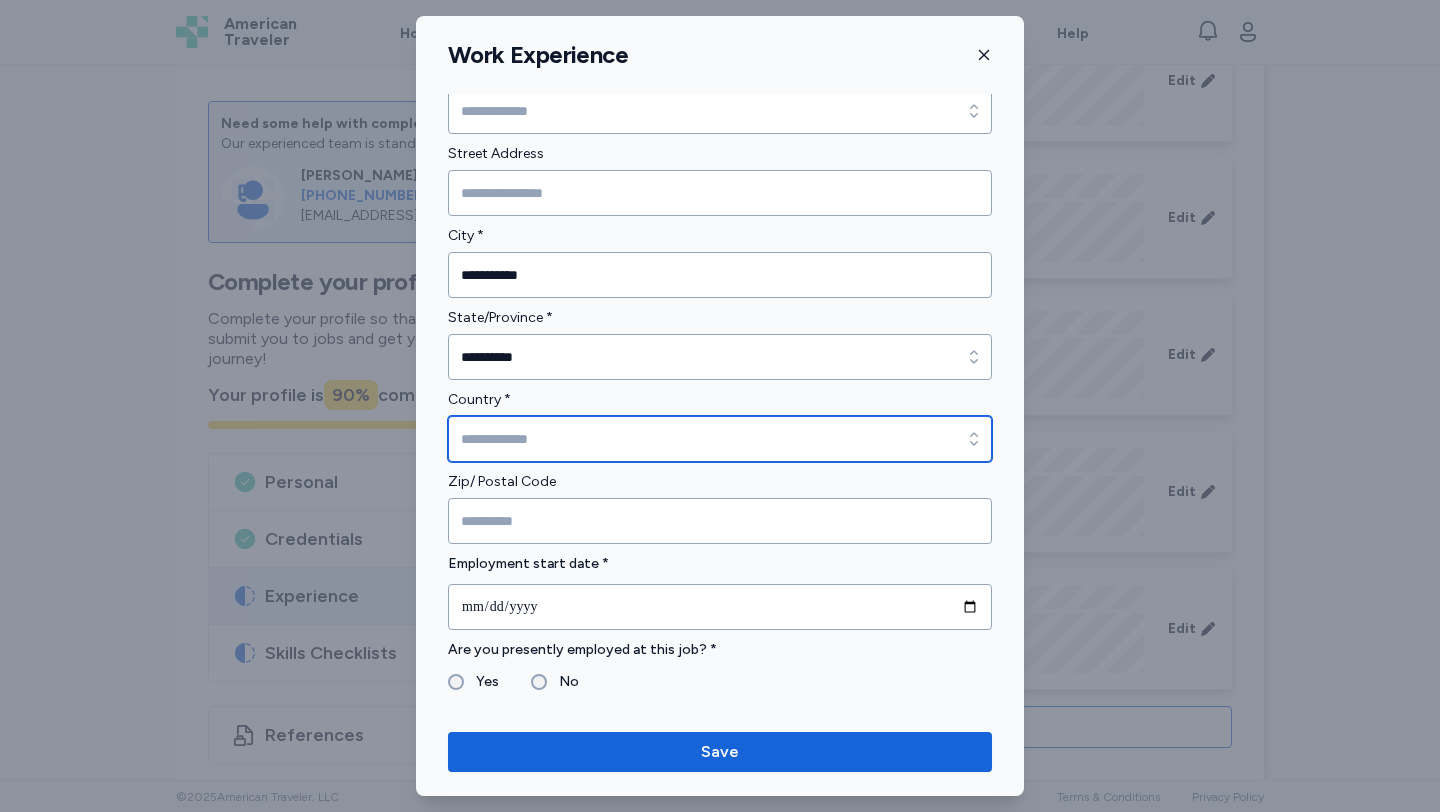 click on "Country *" at bounding box center [720, 439] 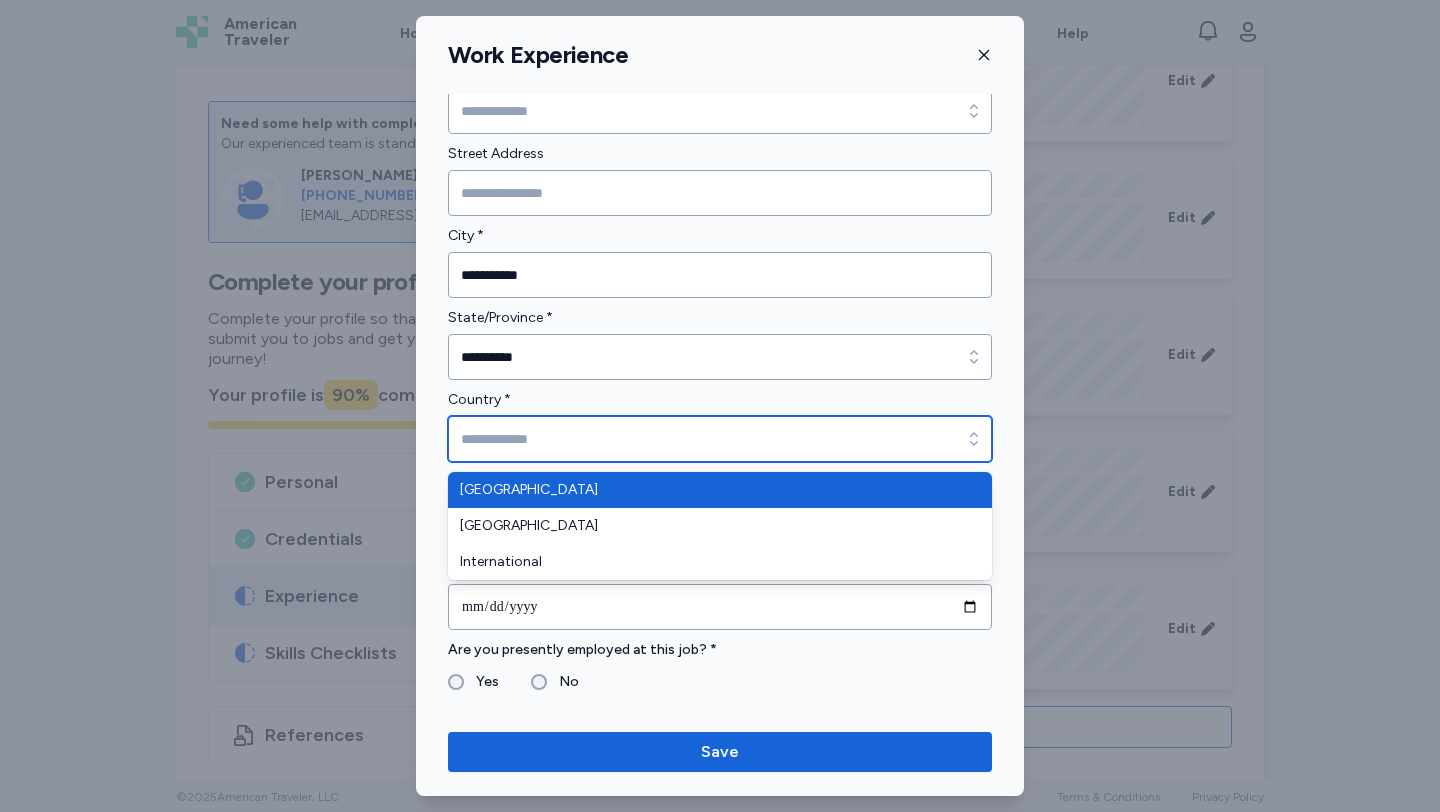 type on "**********" 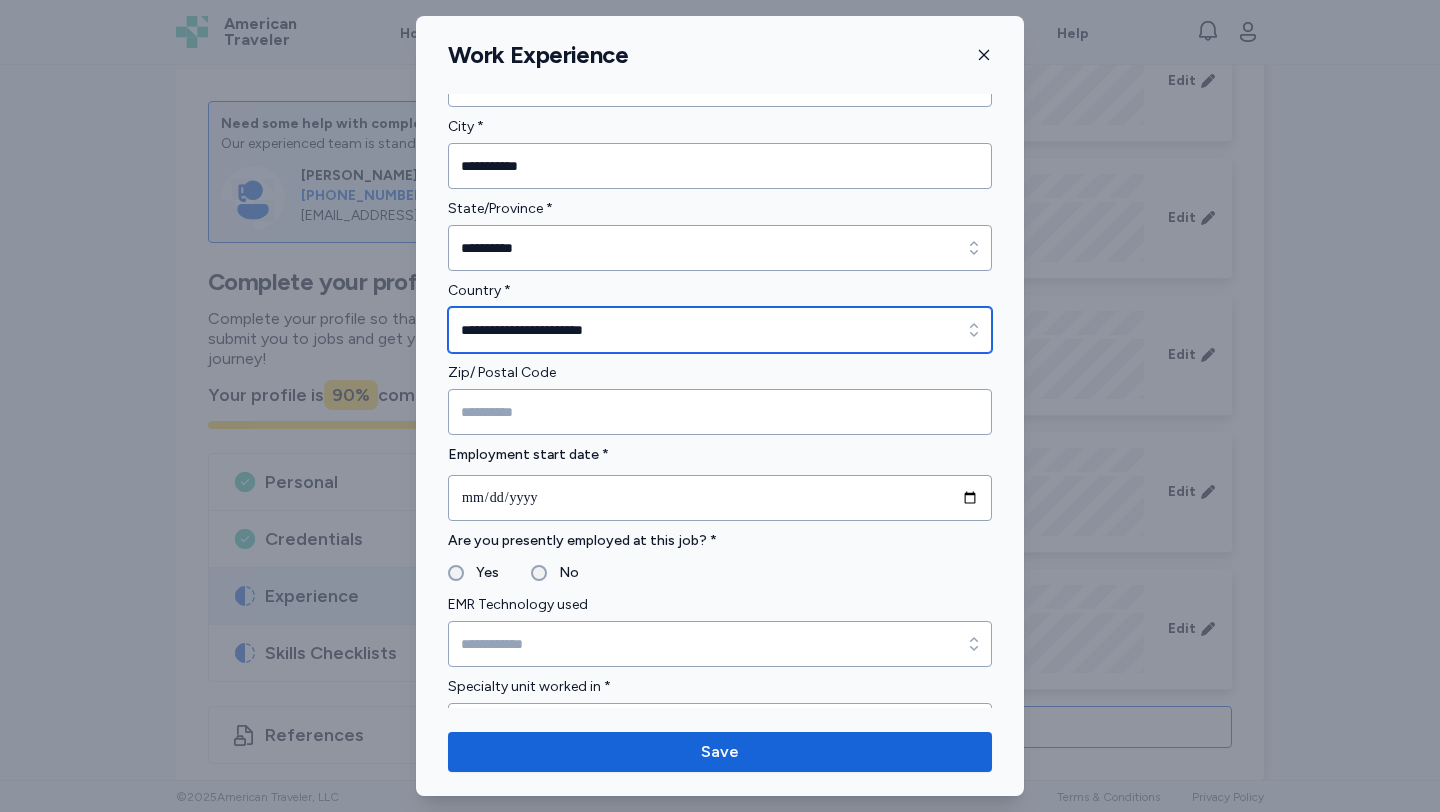 scroll, scrollTop: 684, scrollLeft: 0, axis: vertical 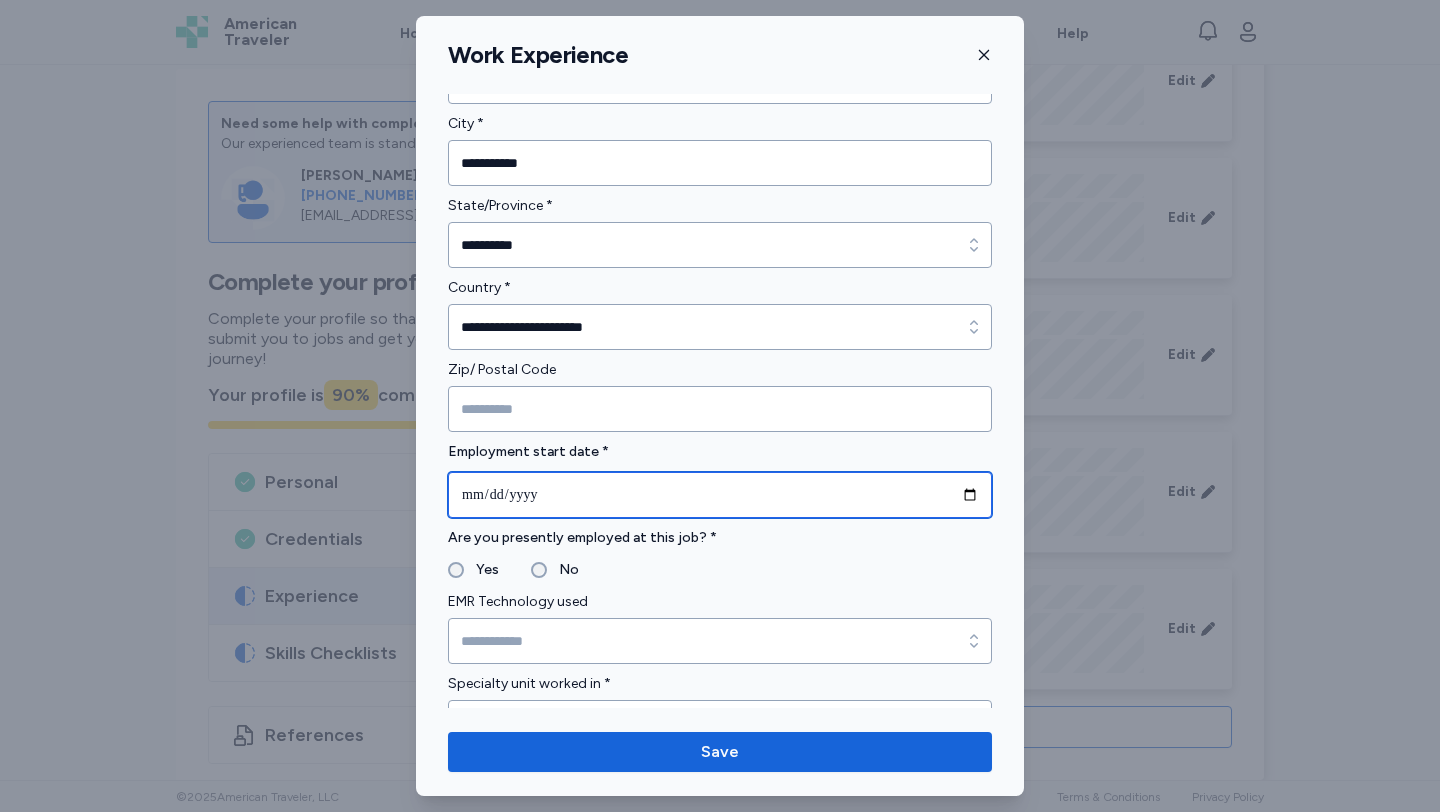click at bounding box center [720, 495] 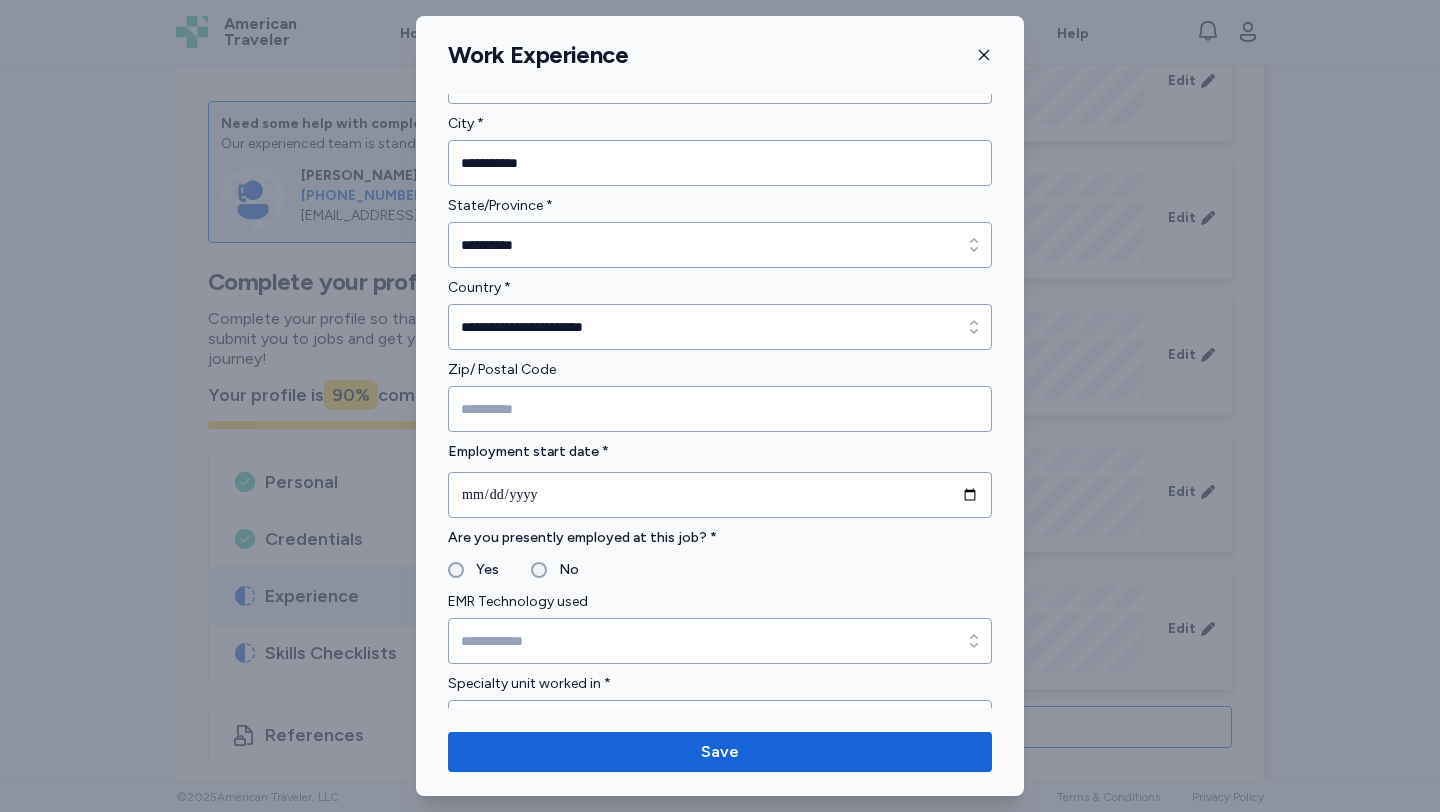 type on "**********" 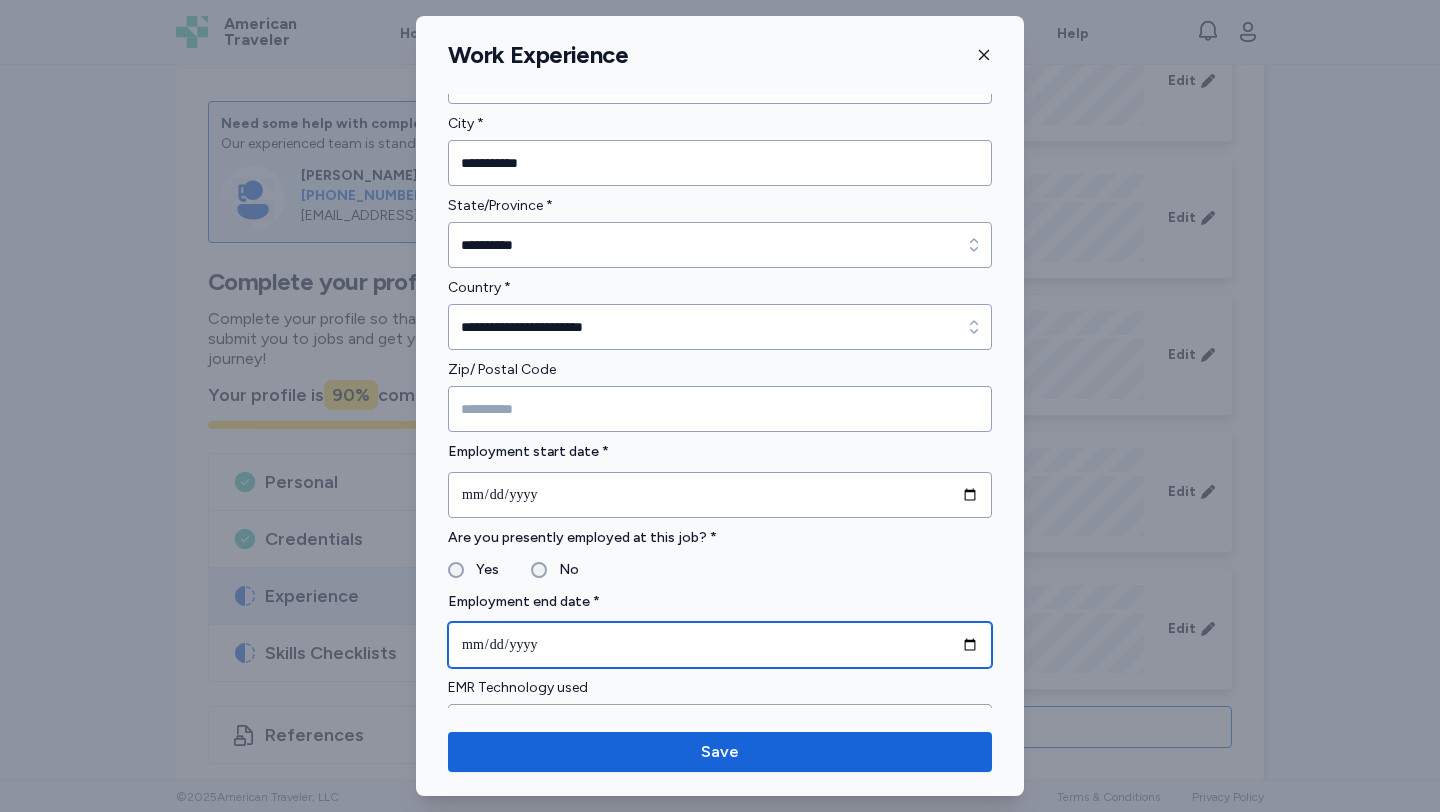 click at bounding box center [720, 645] 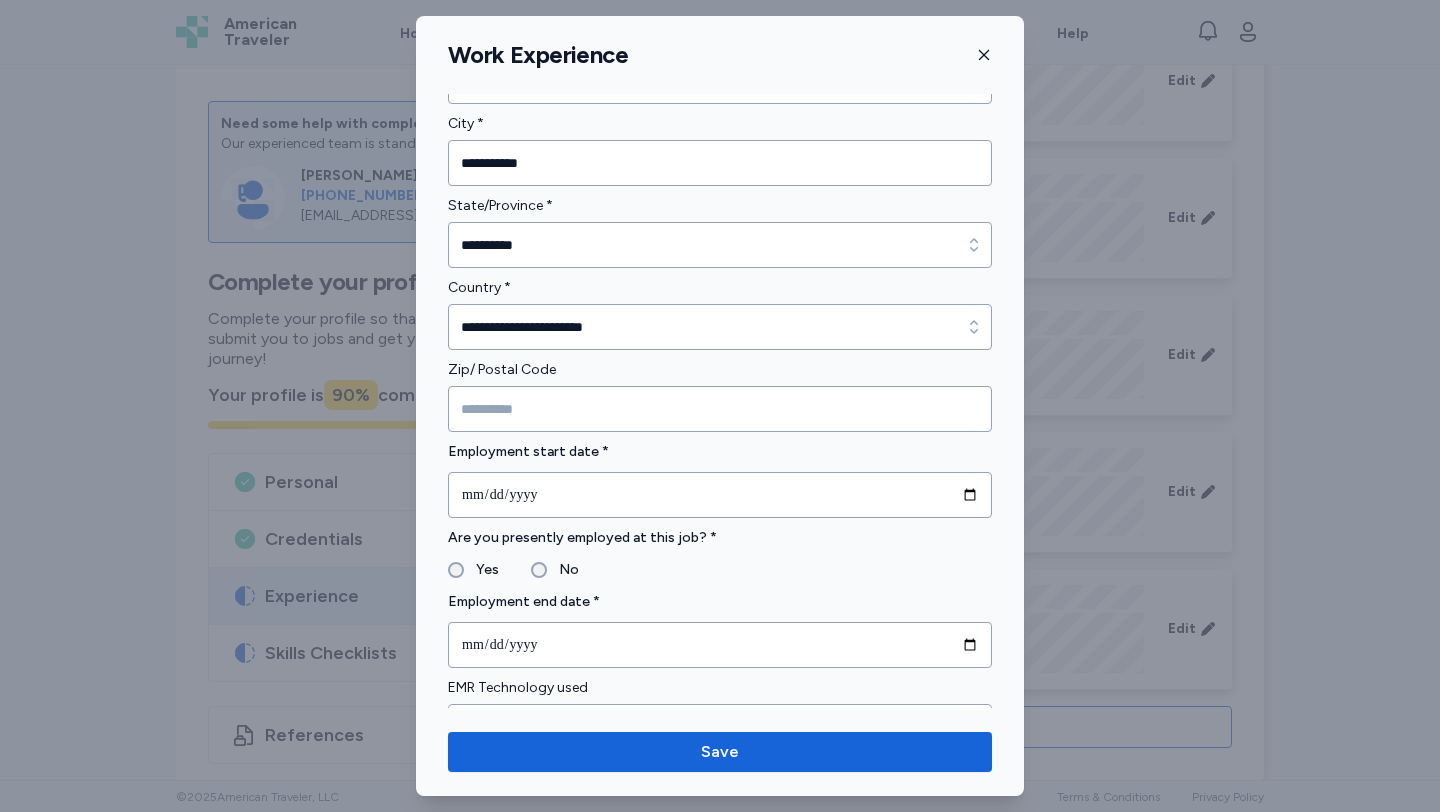 type on "**********" 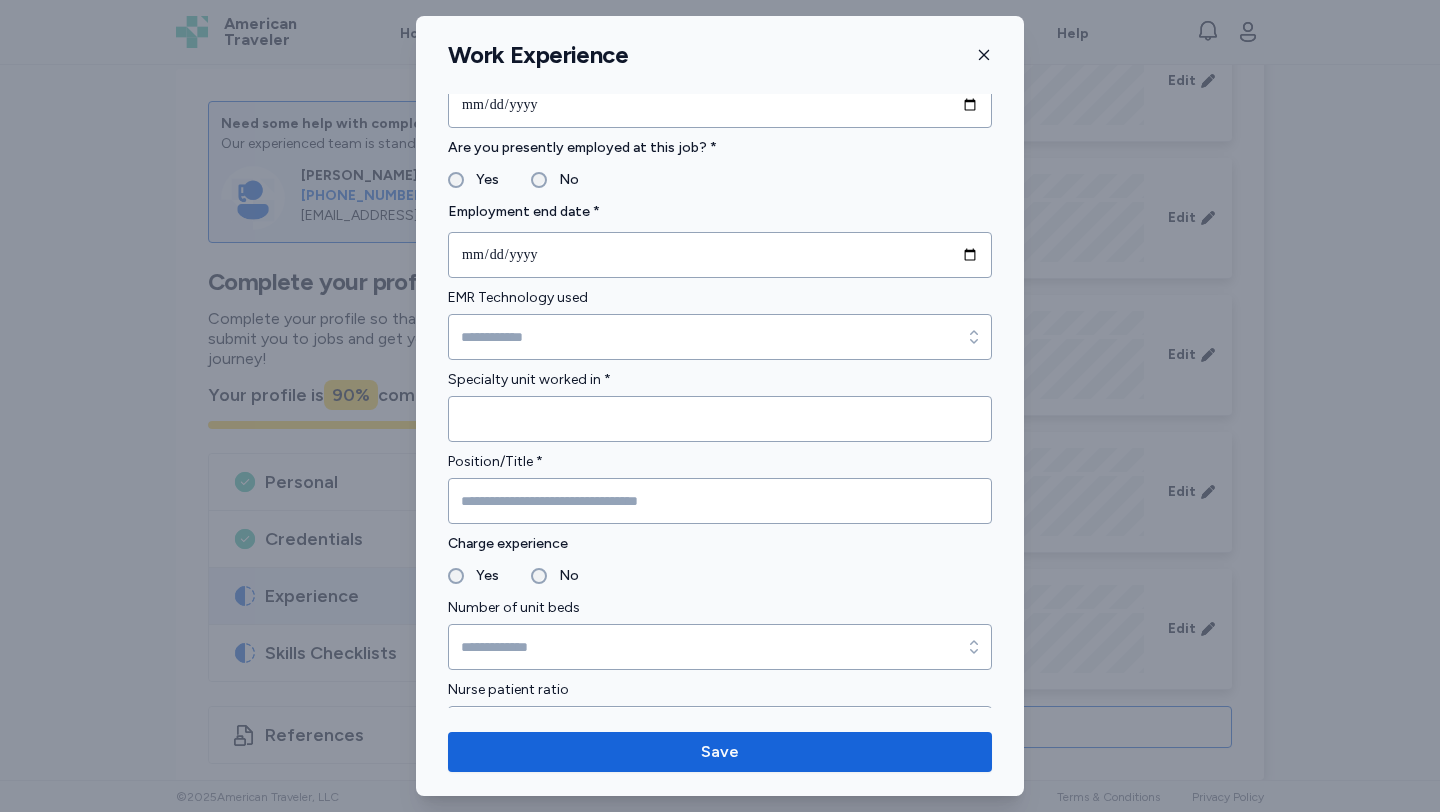 scroll, scrollTop: 1085, scrollLeft: 0, axis: vertical 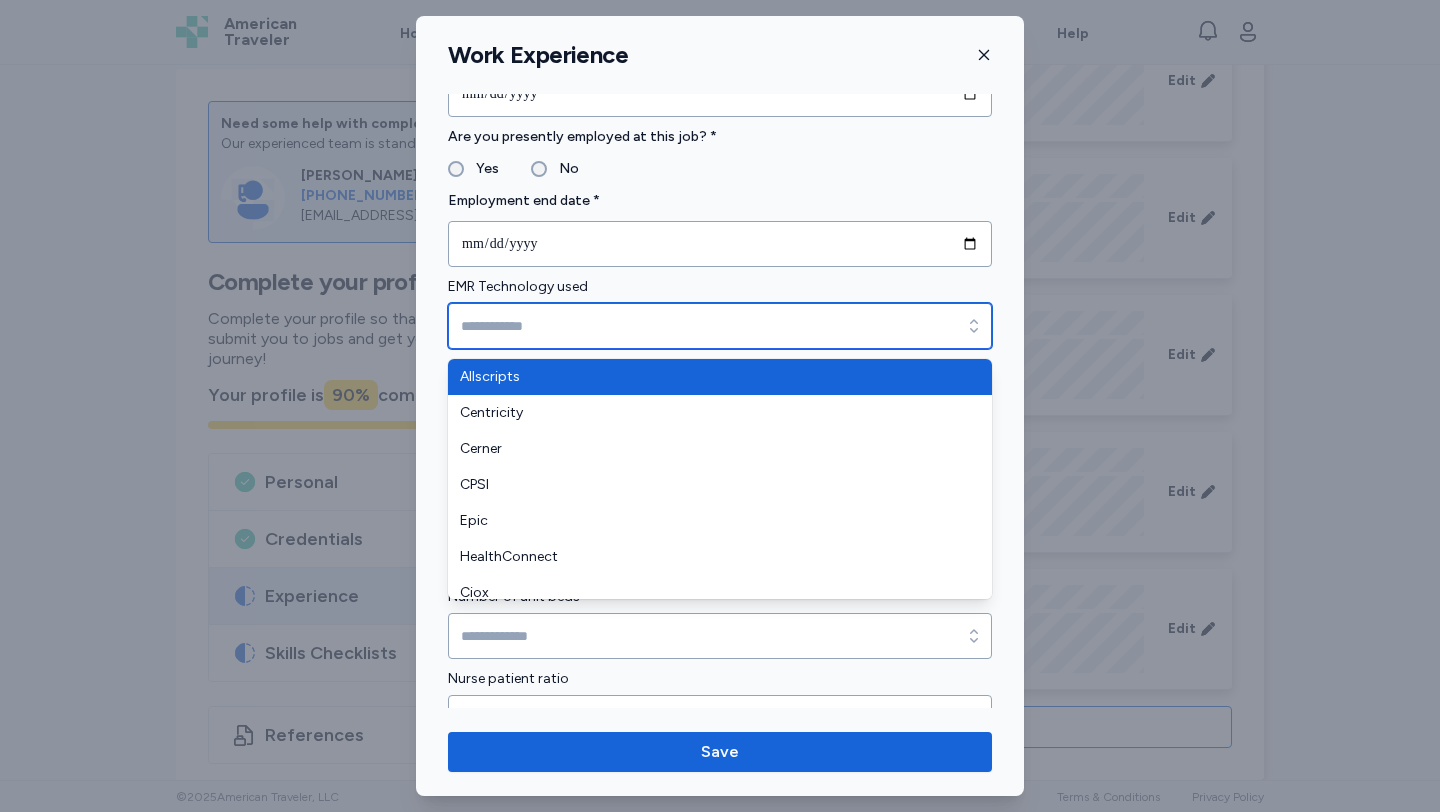 click on "EMR Technology used" at bounding box center [720, 326] 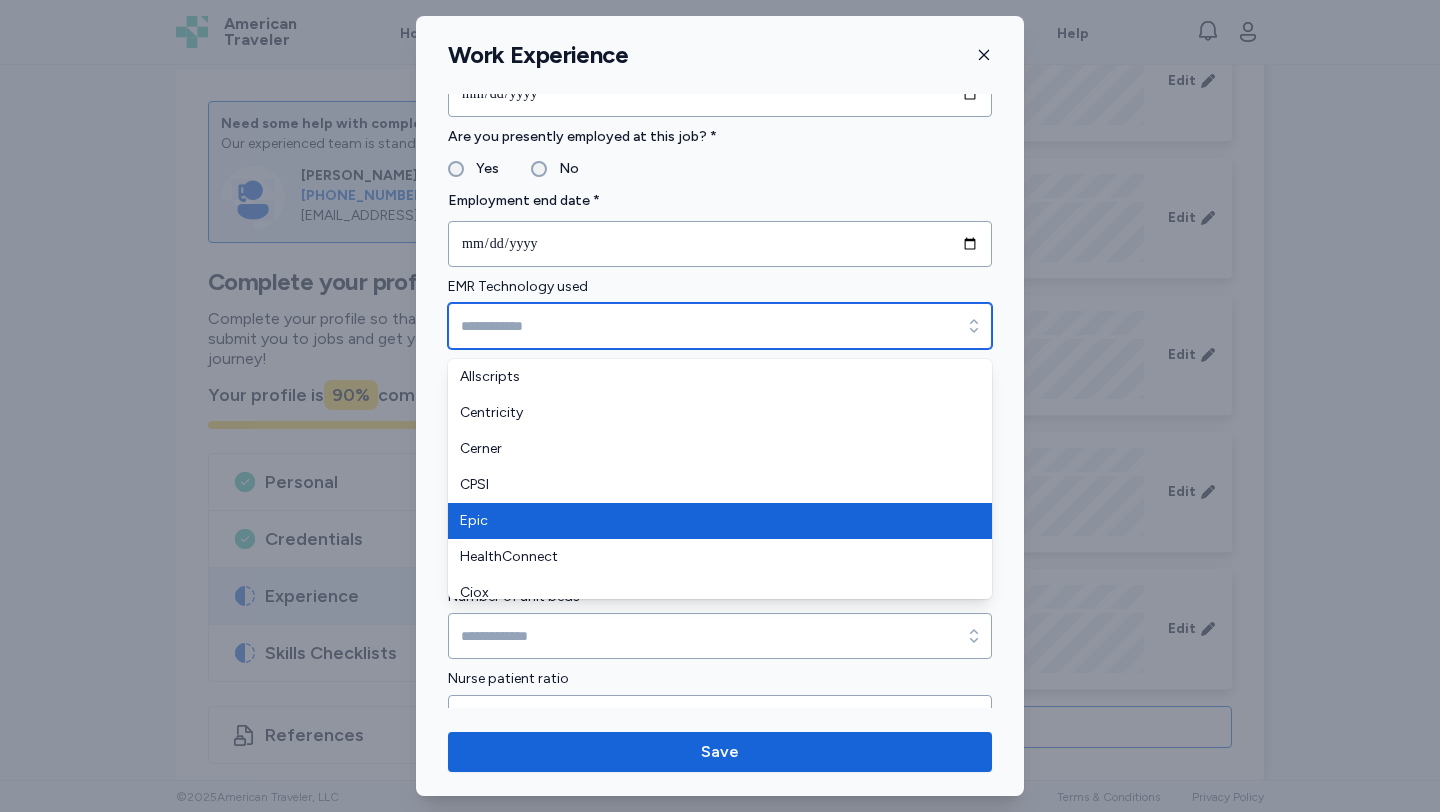 type on "****" 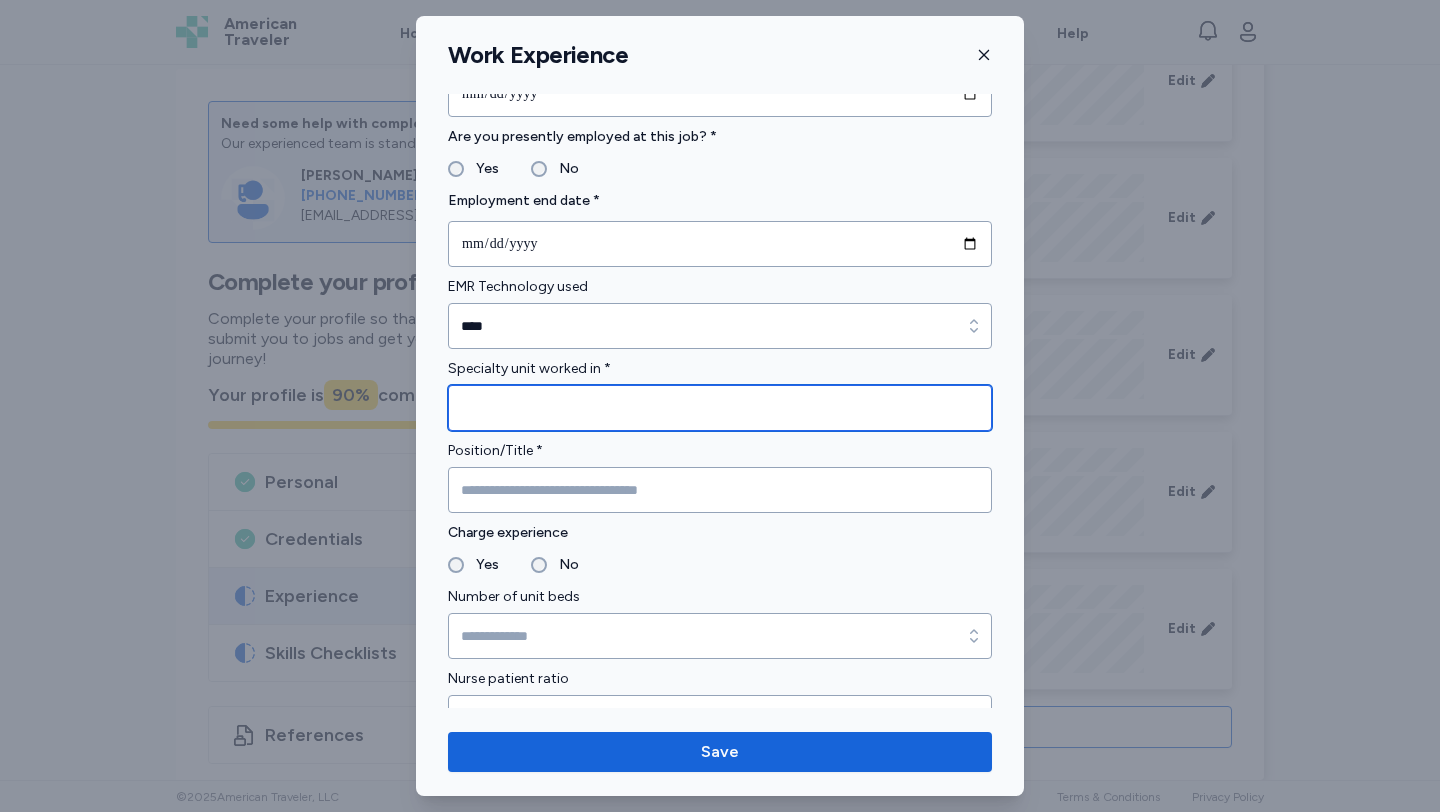 click at bounding box center (720, 408) 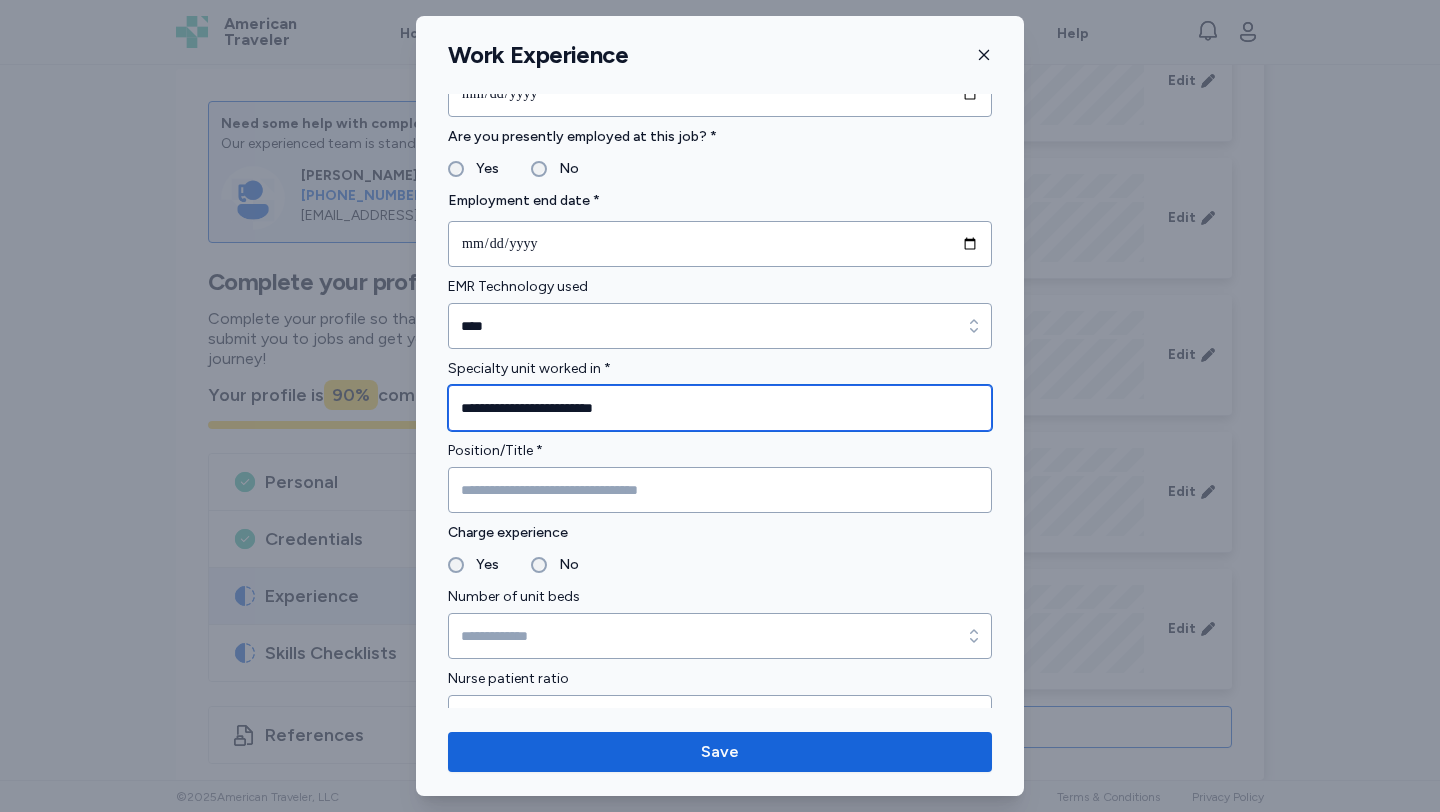 type on "**********" 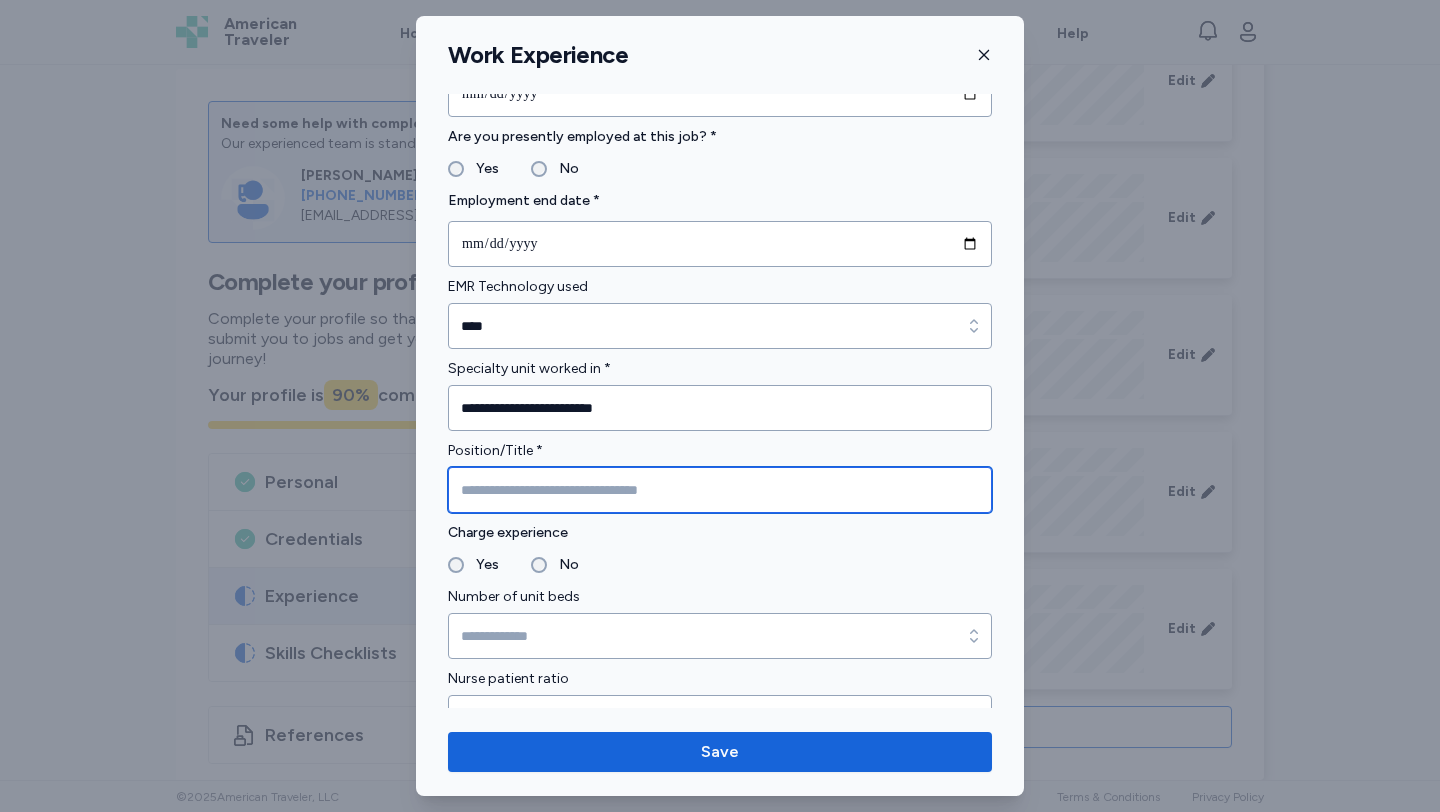 click at bounding box center [720, 490] 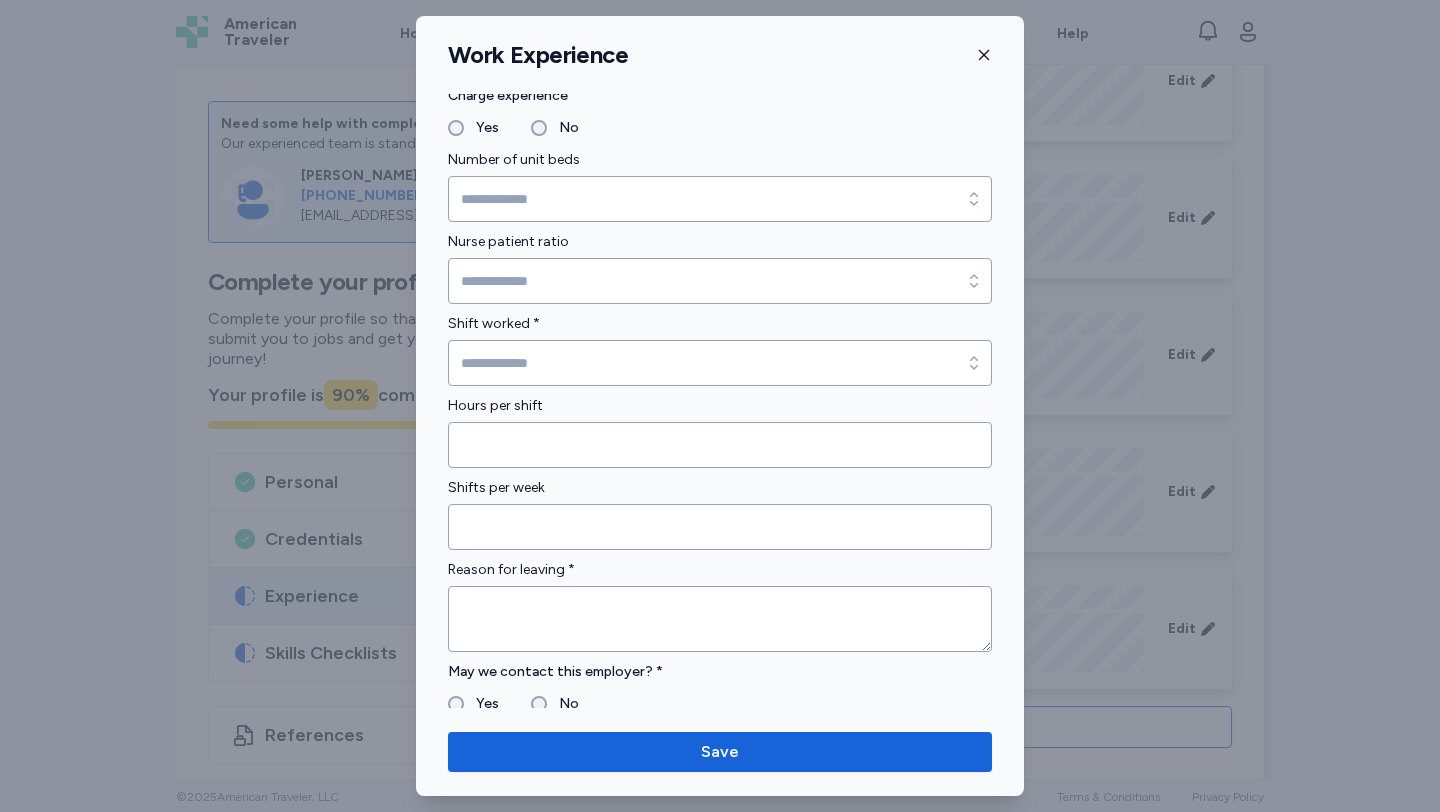 scroll, scrollTop: 1539, scrollLeft: 0, axis: vertical 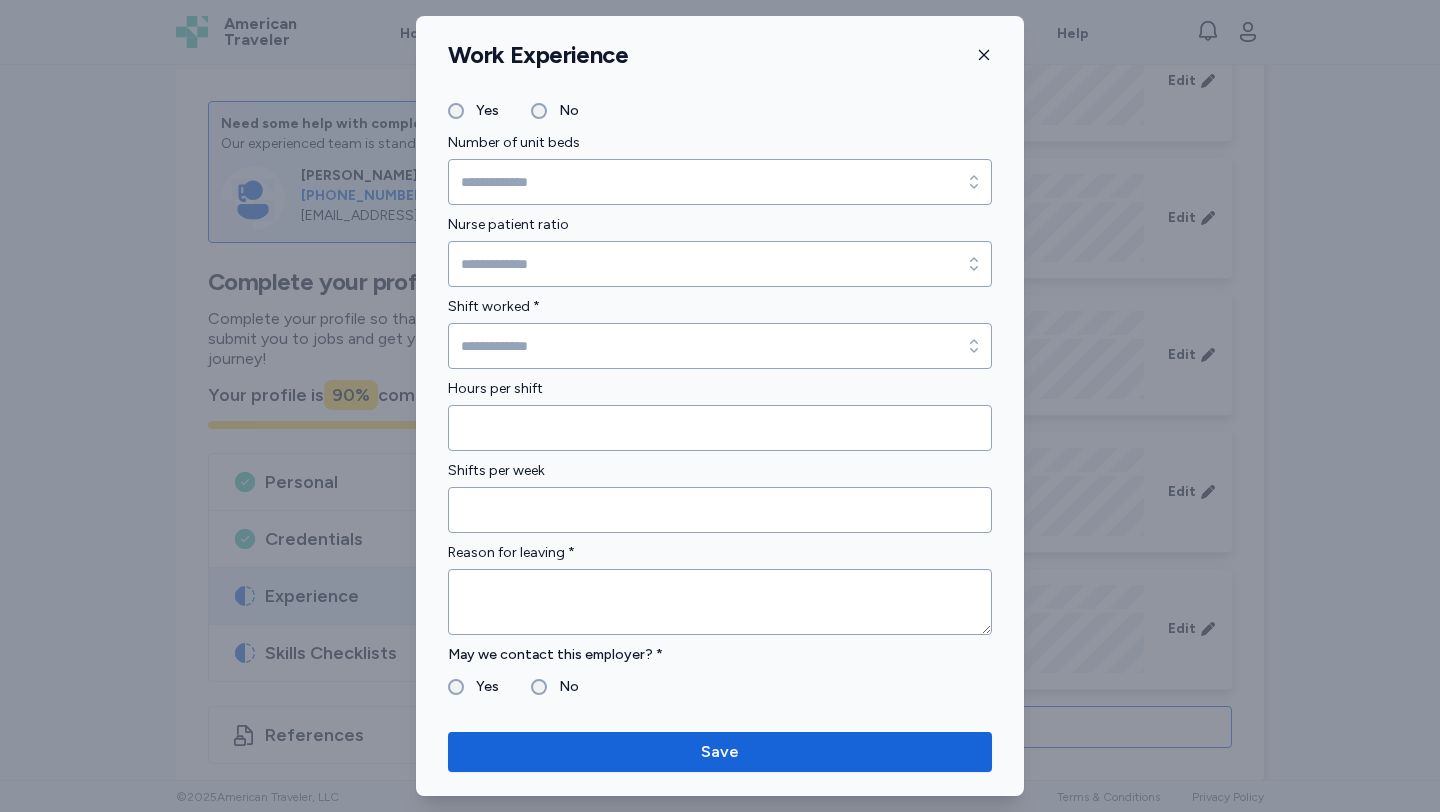 type on "**********" 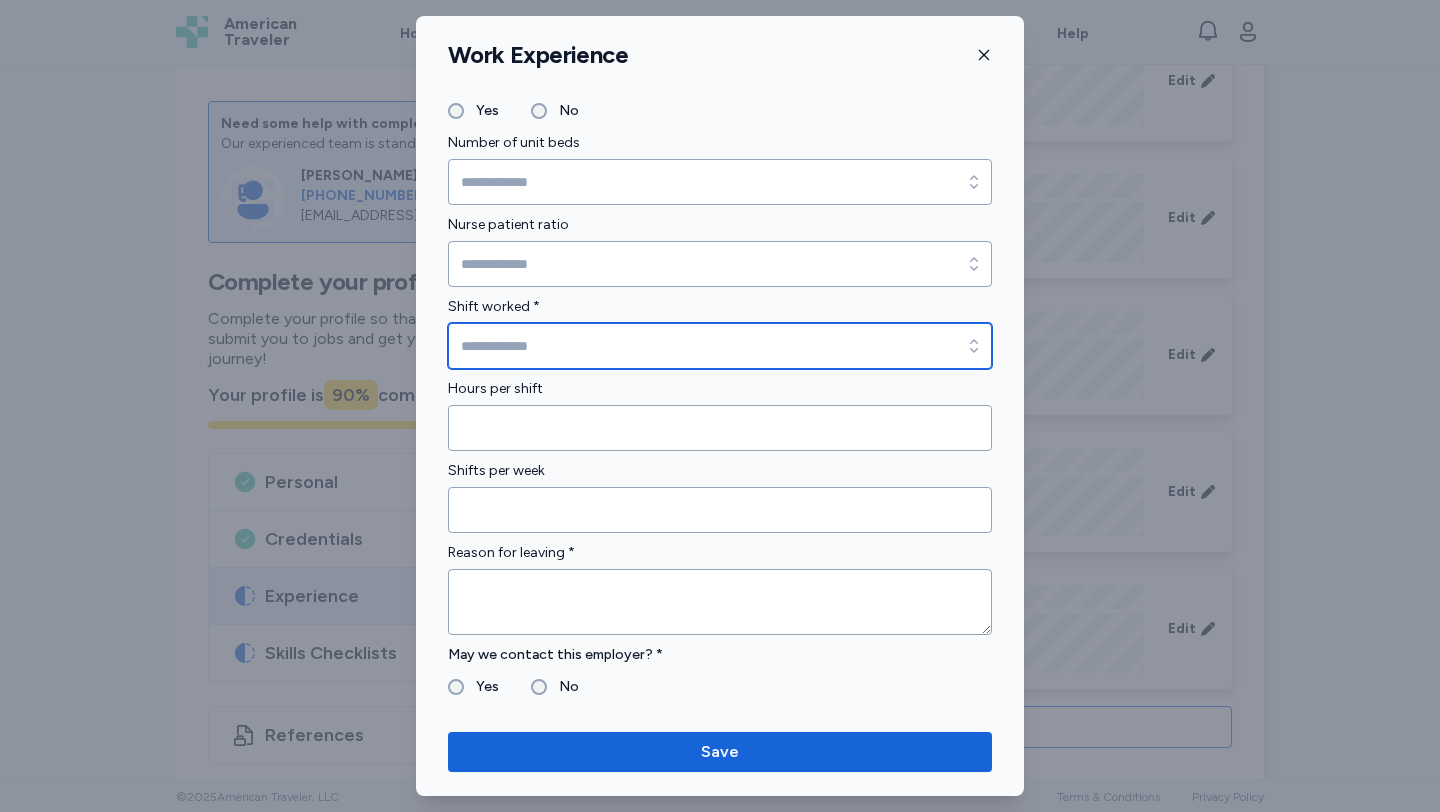 click on "Shift worked *" at bounding box center [720, 346] 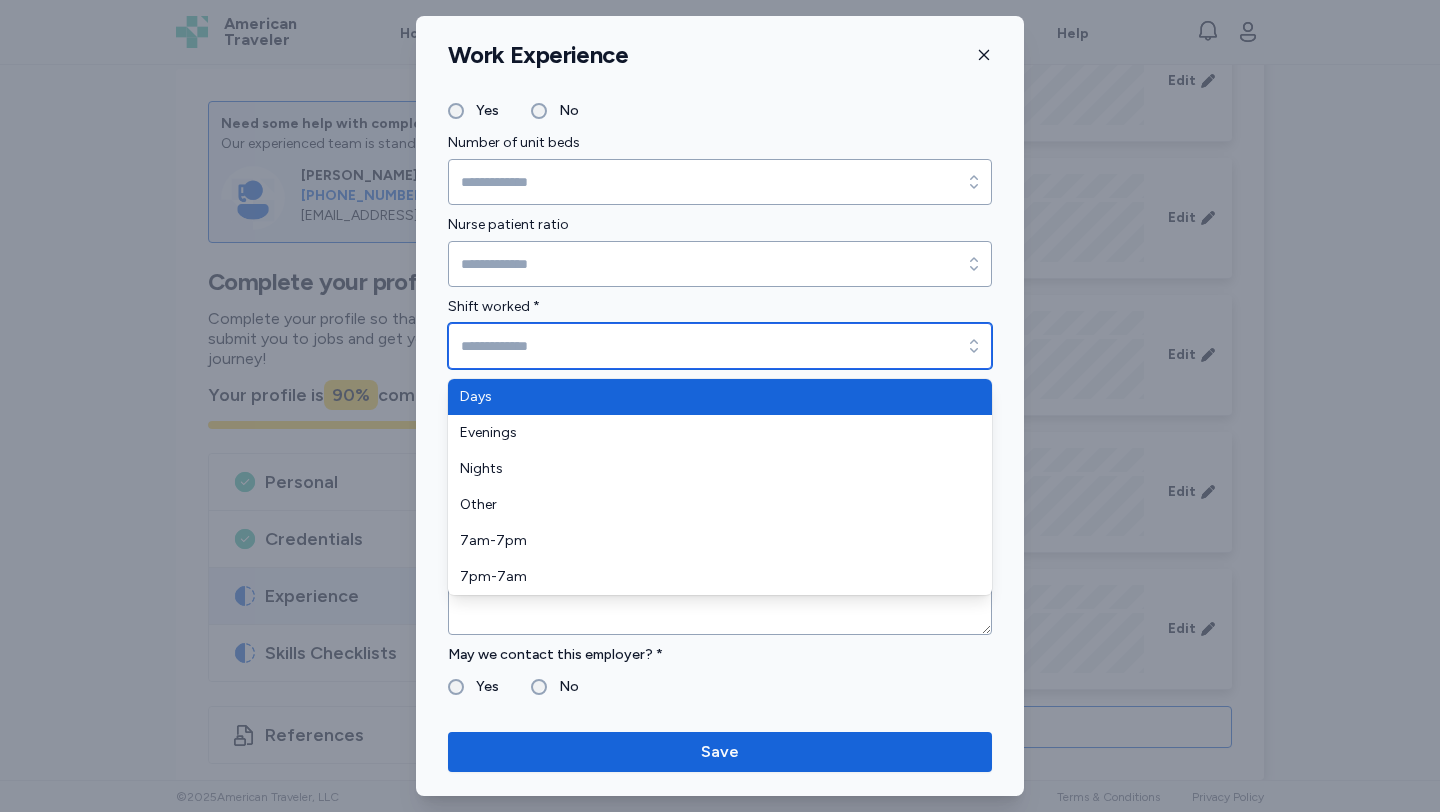type on "****" 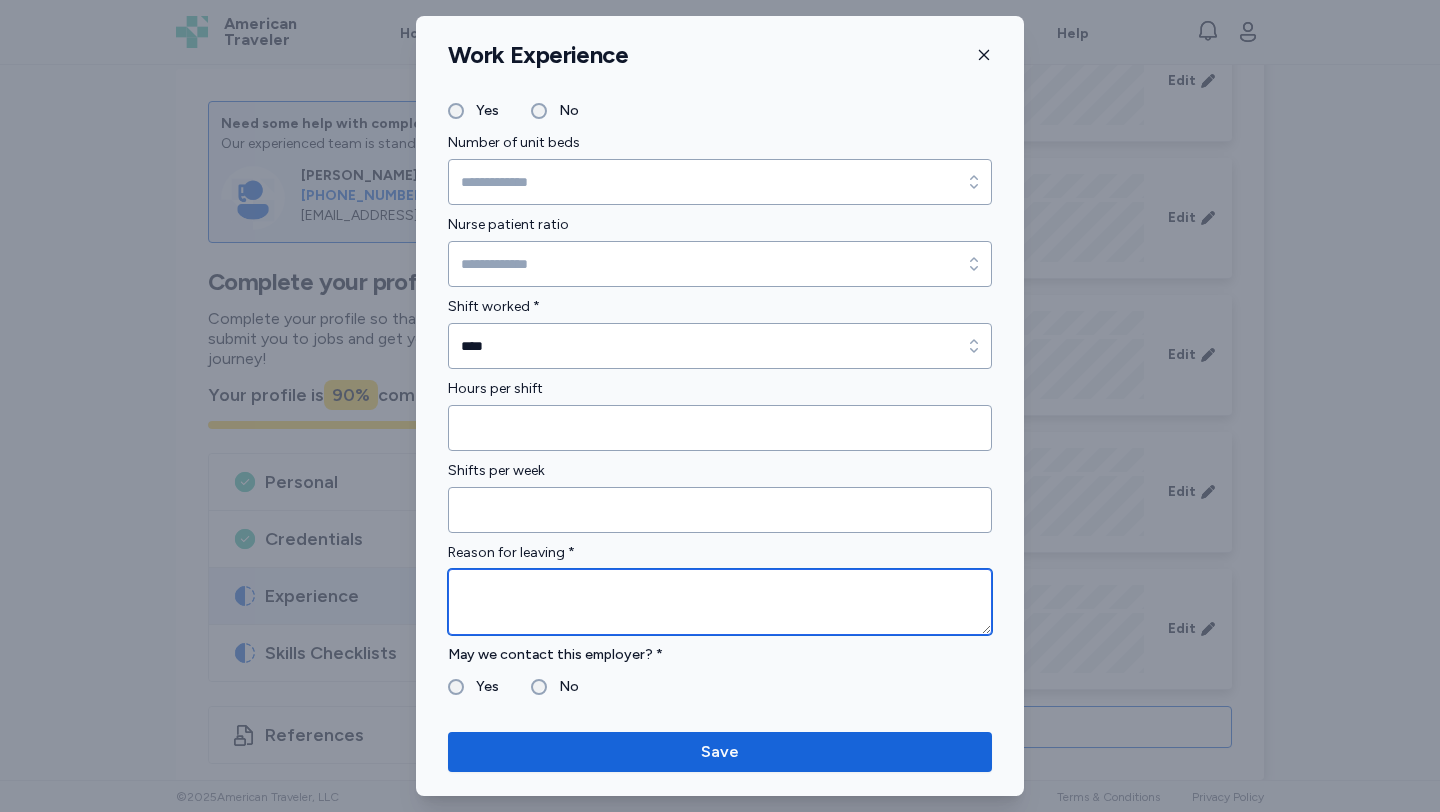 click at bounding box center [720, 602] 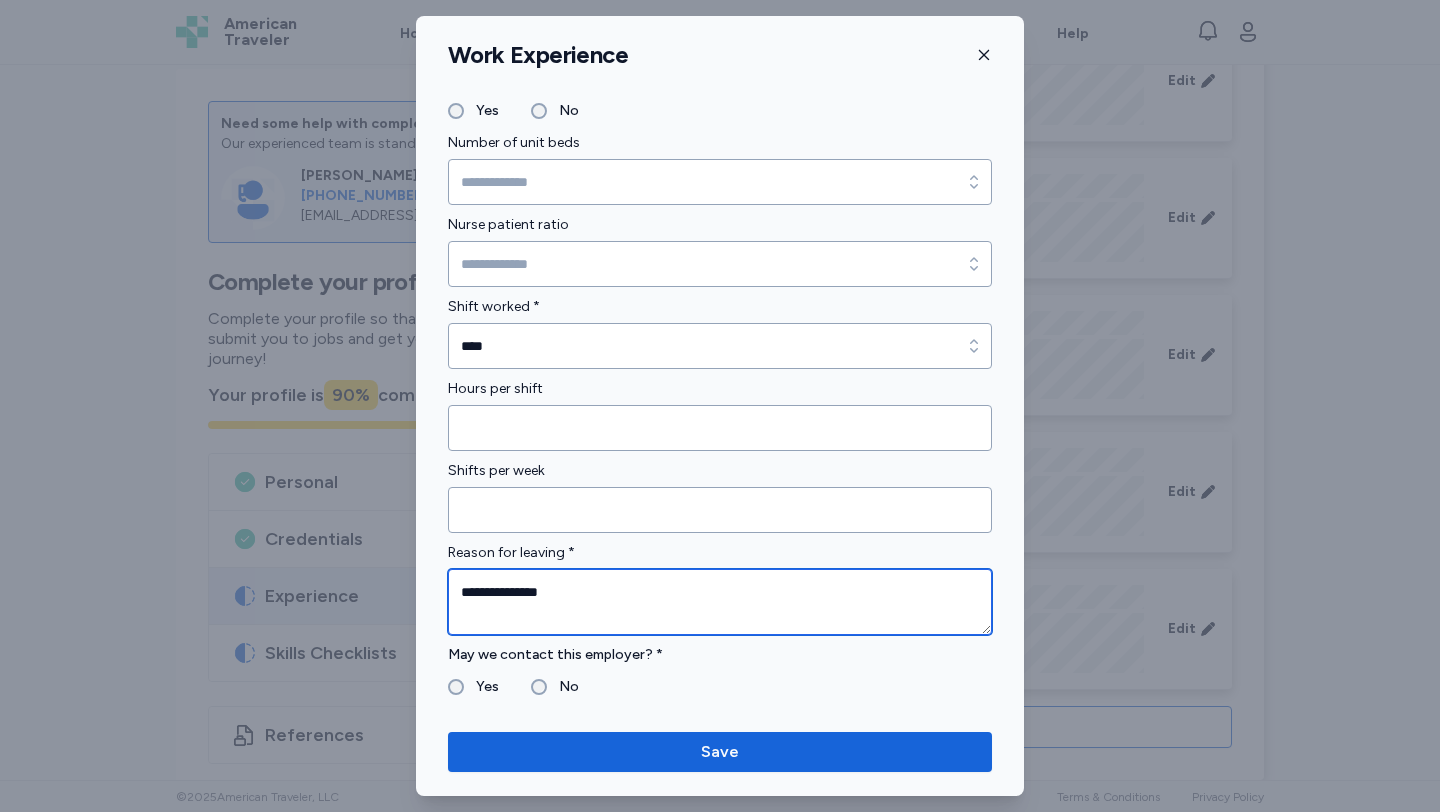 click on "**********" at bounding box center (720, 602) 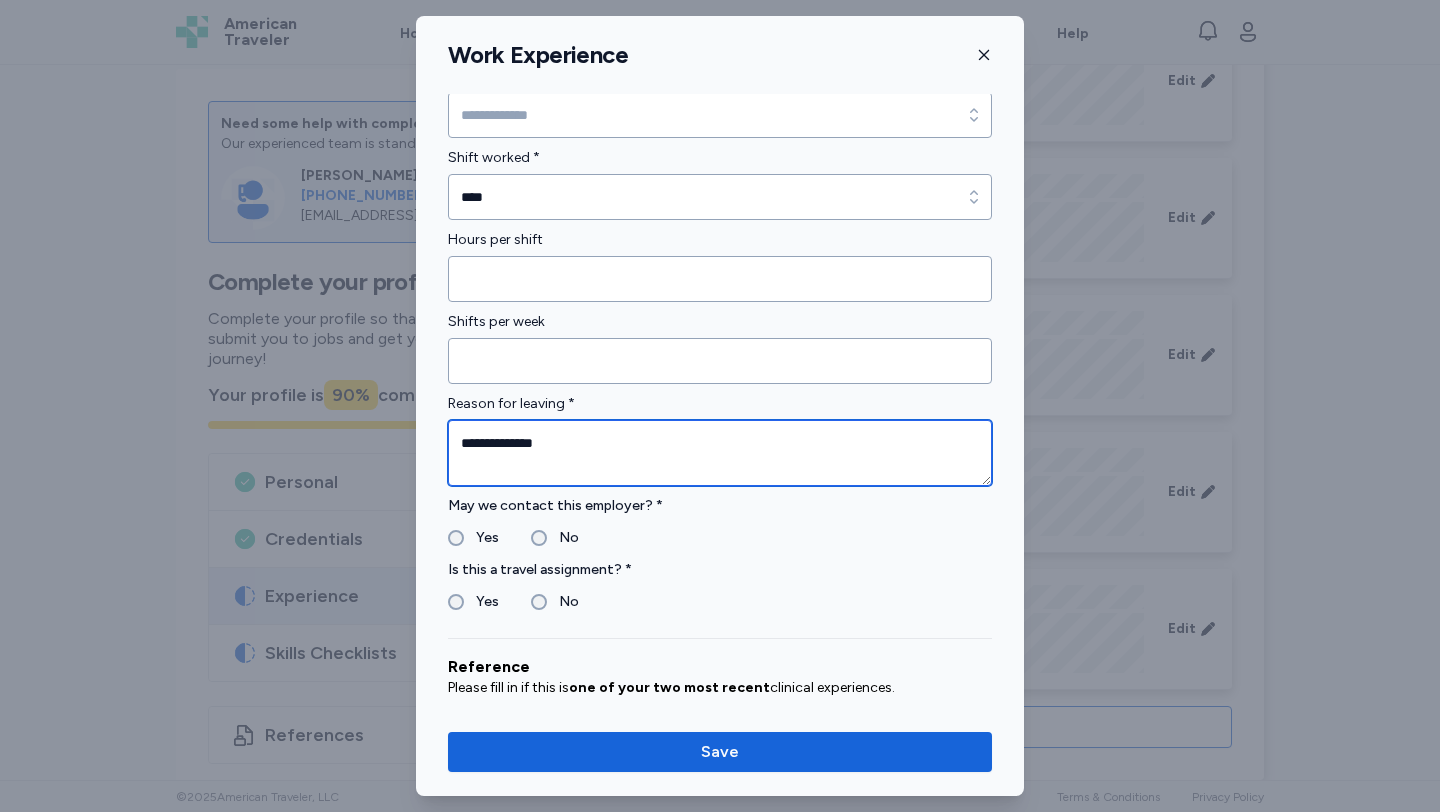scroll, scrollTop: 1692, scrollLeft: 0, axis: vertical 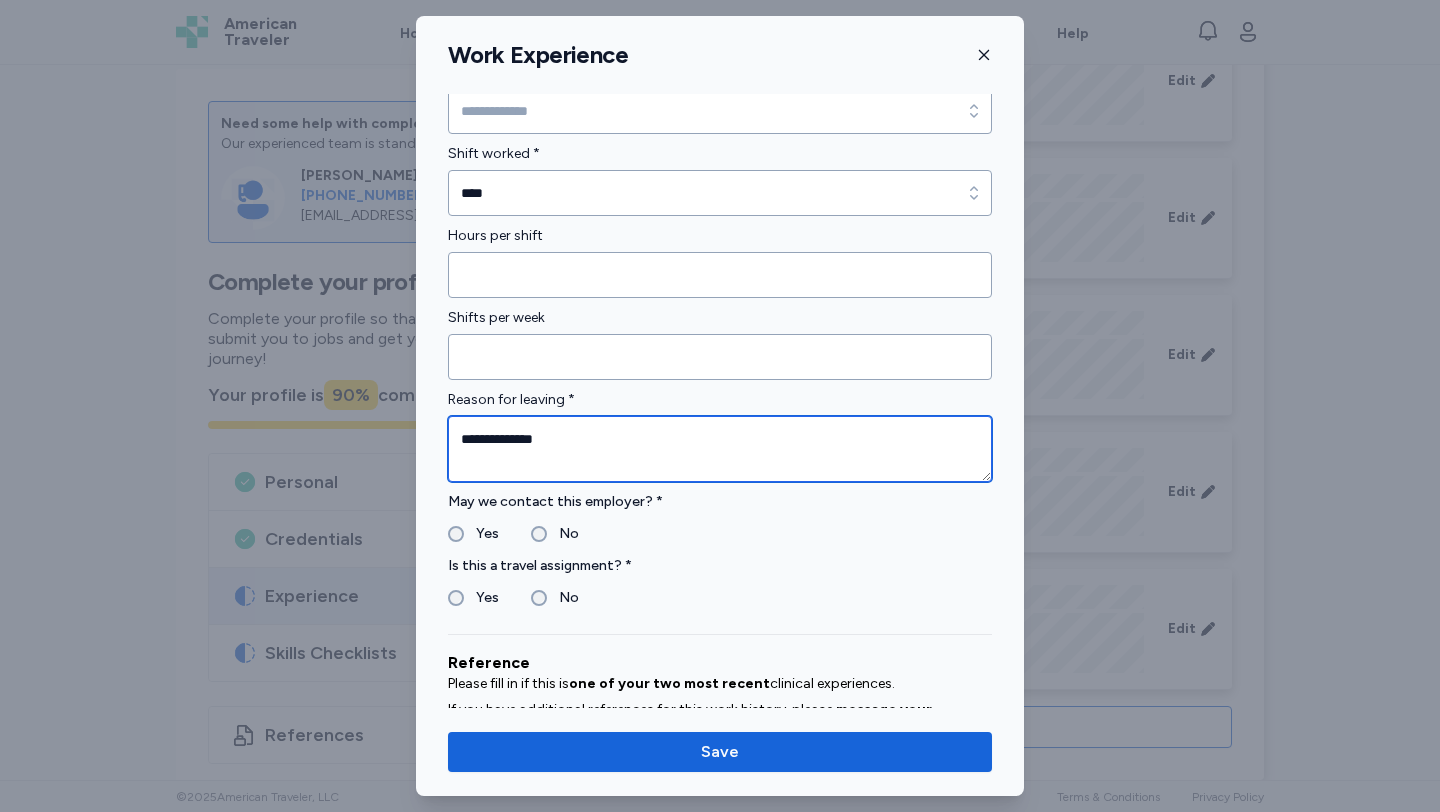 type on "**********" 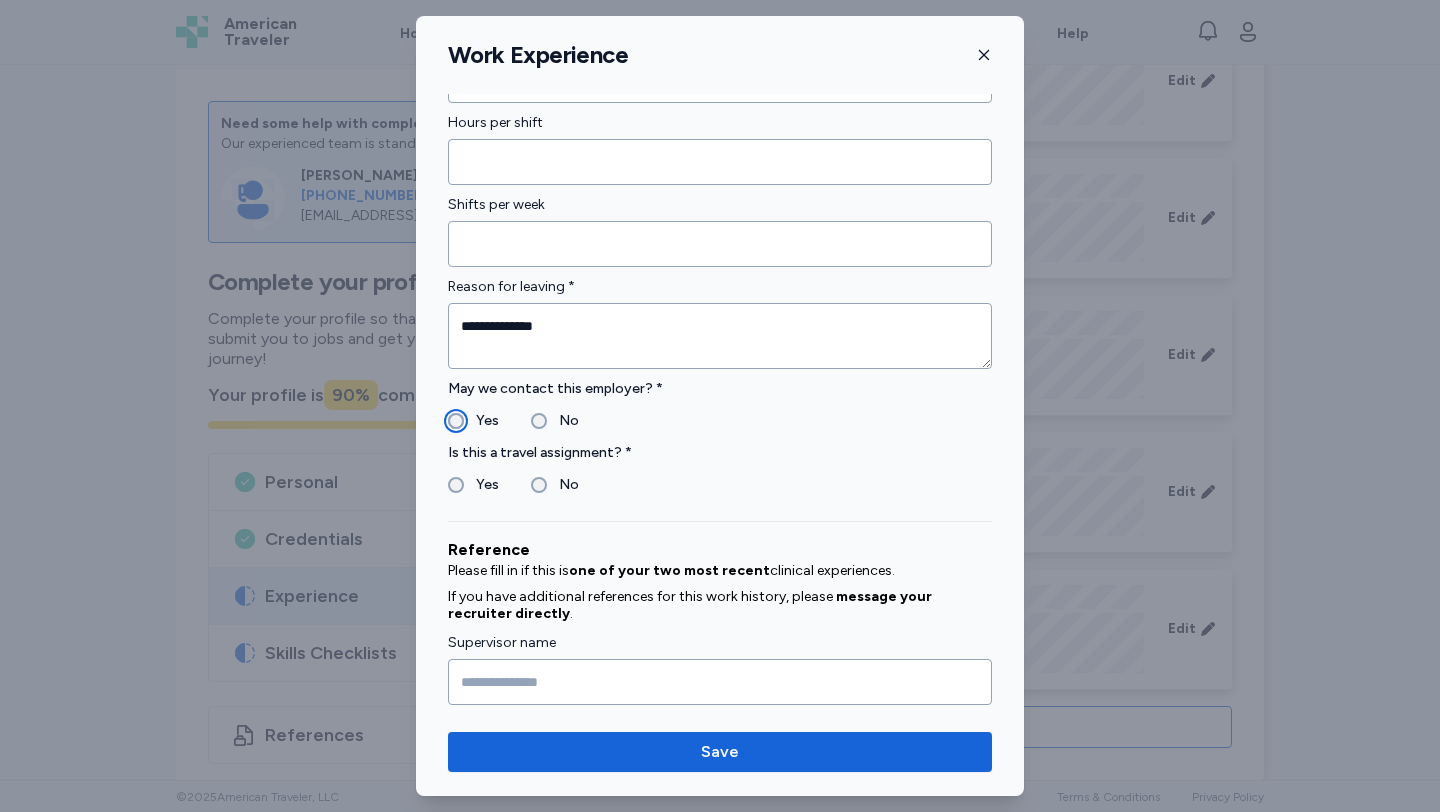 scroll, scrollTop: 1811, scrollLeft: 0, axis: vertical 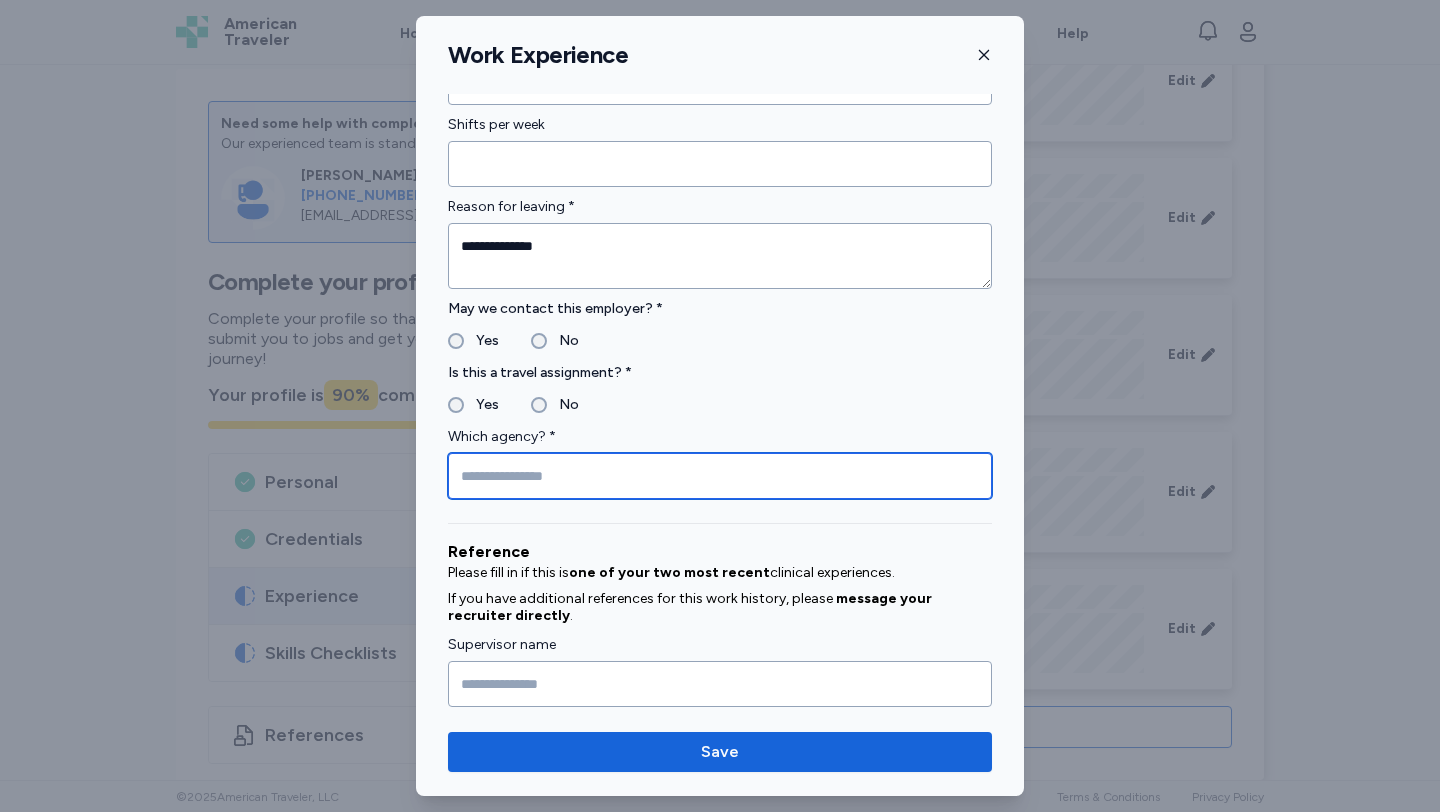 click at bounding box center (720, 476) 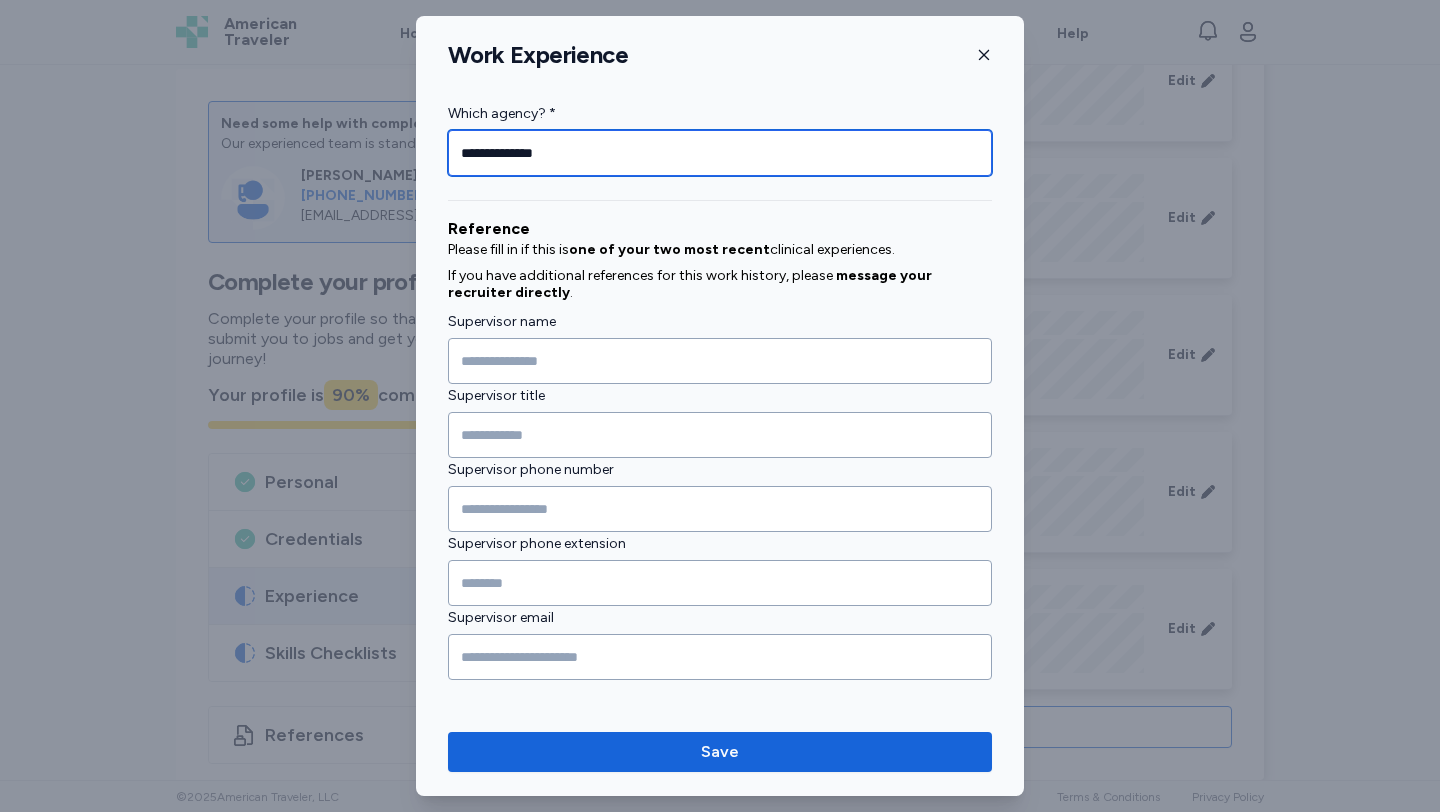scroll, scrollTop: 2215, scrollLeft: 0, axis: vertical 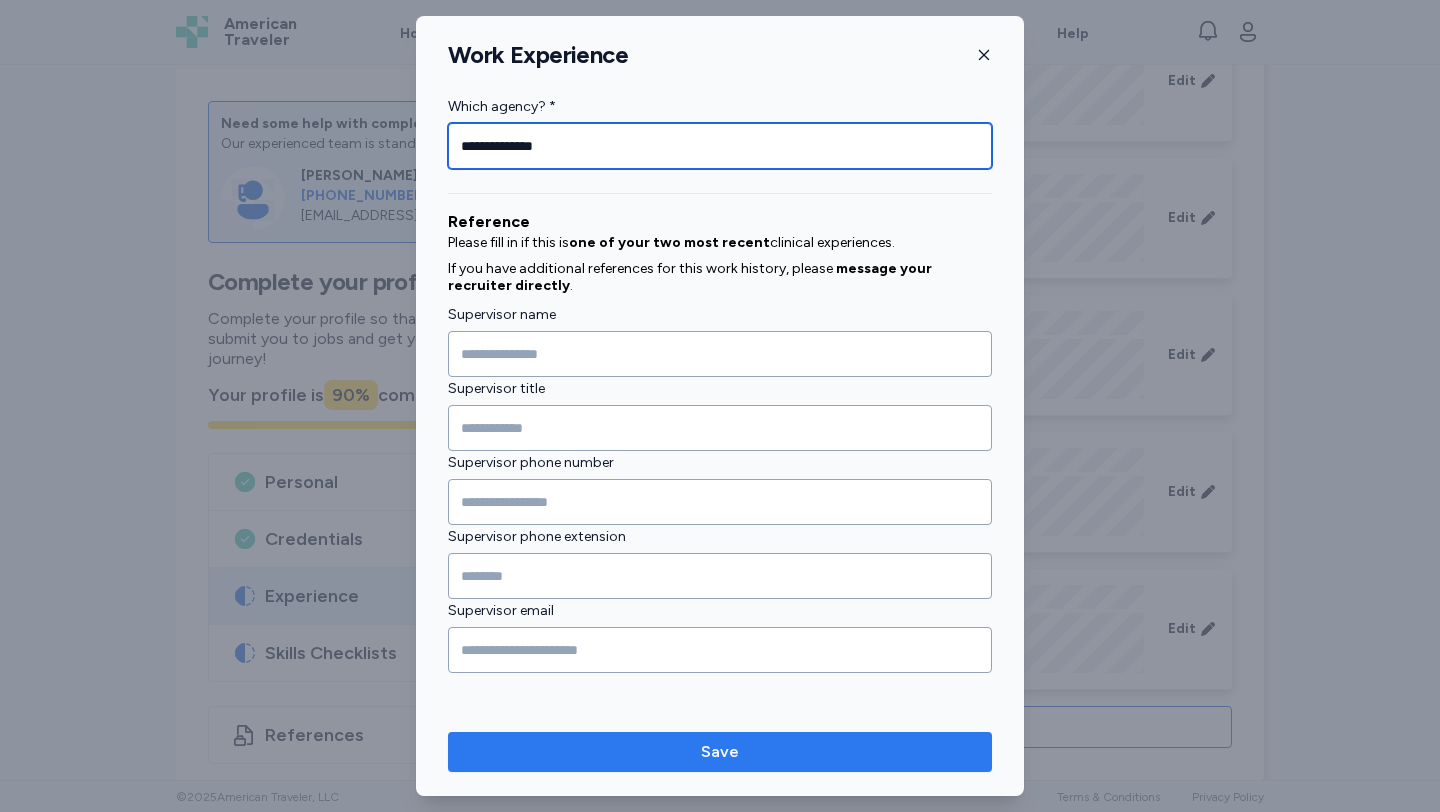 type on "**********" 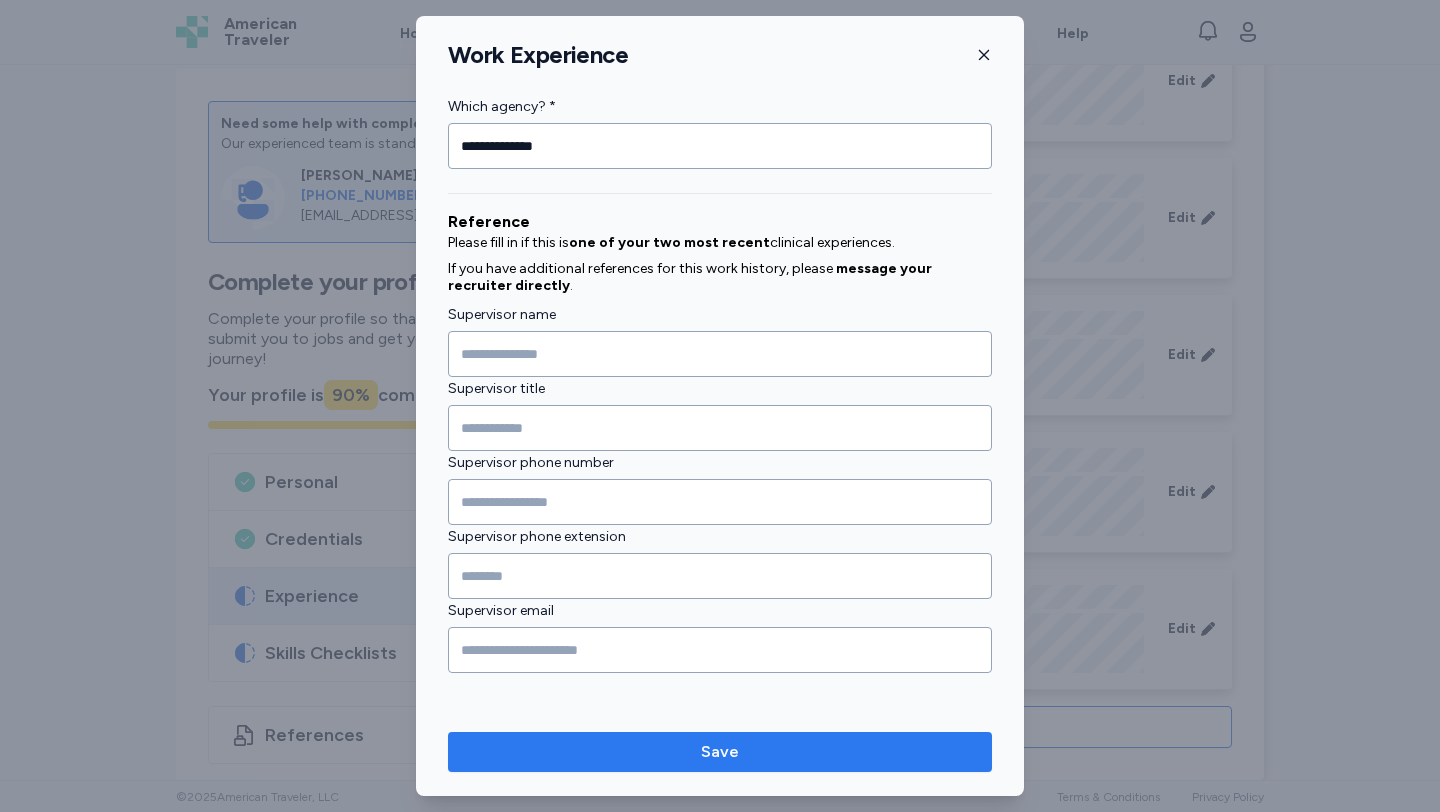 click on "Save" at bounding box center (720, 752) 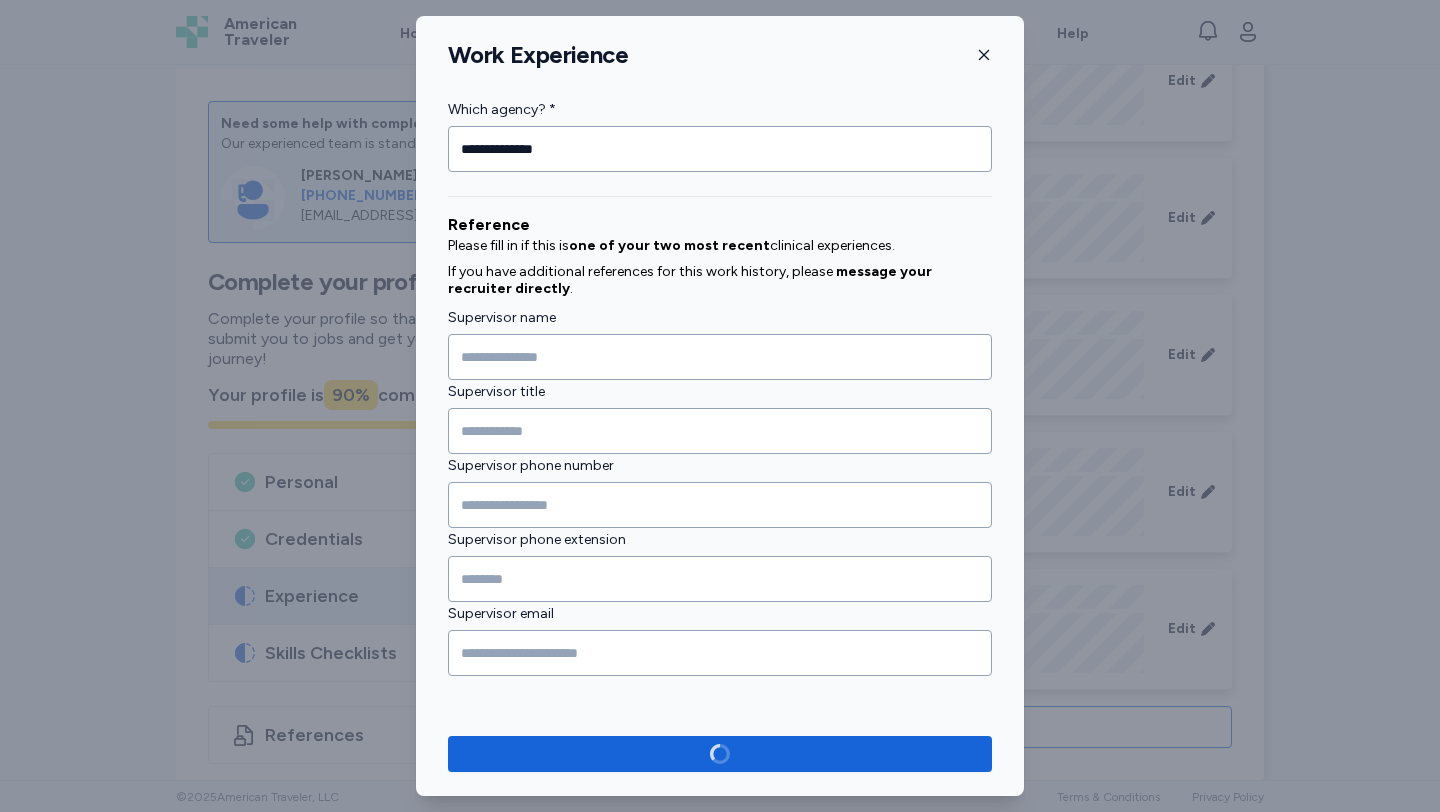 scroll, scrollTop: 2211, scrollLeft: 0, axis: vertical 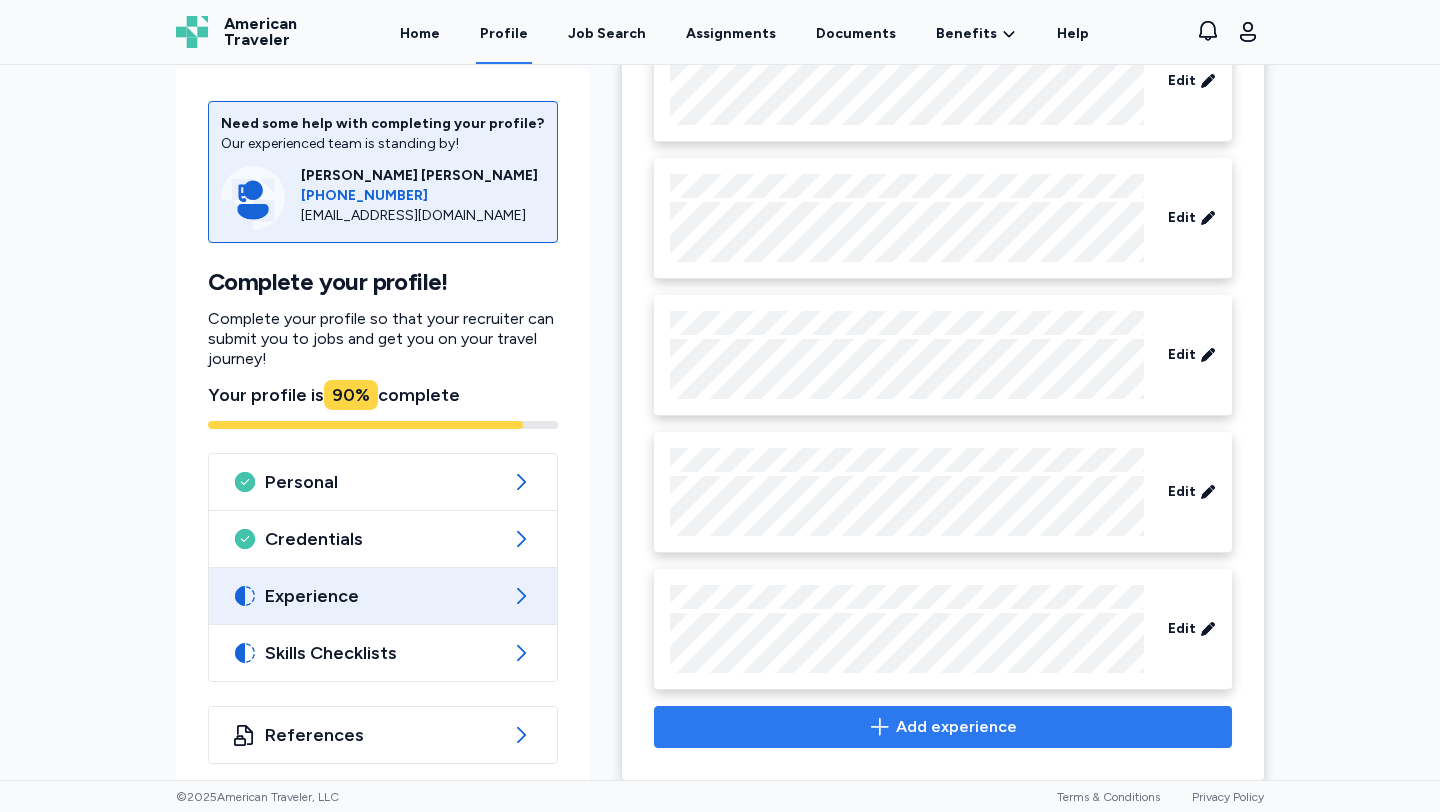 click on "Add experience" at bounding box center (956, 727) 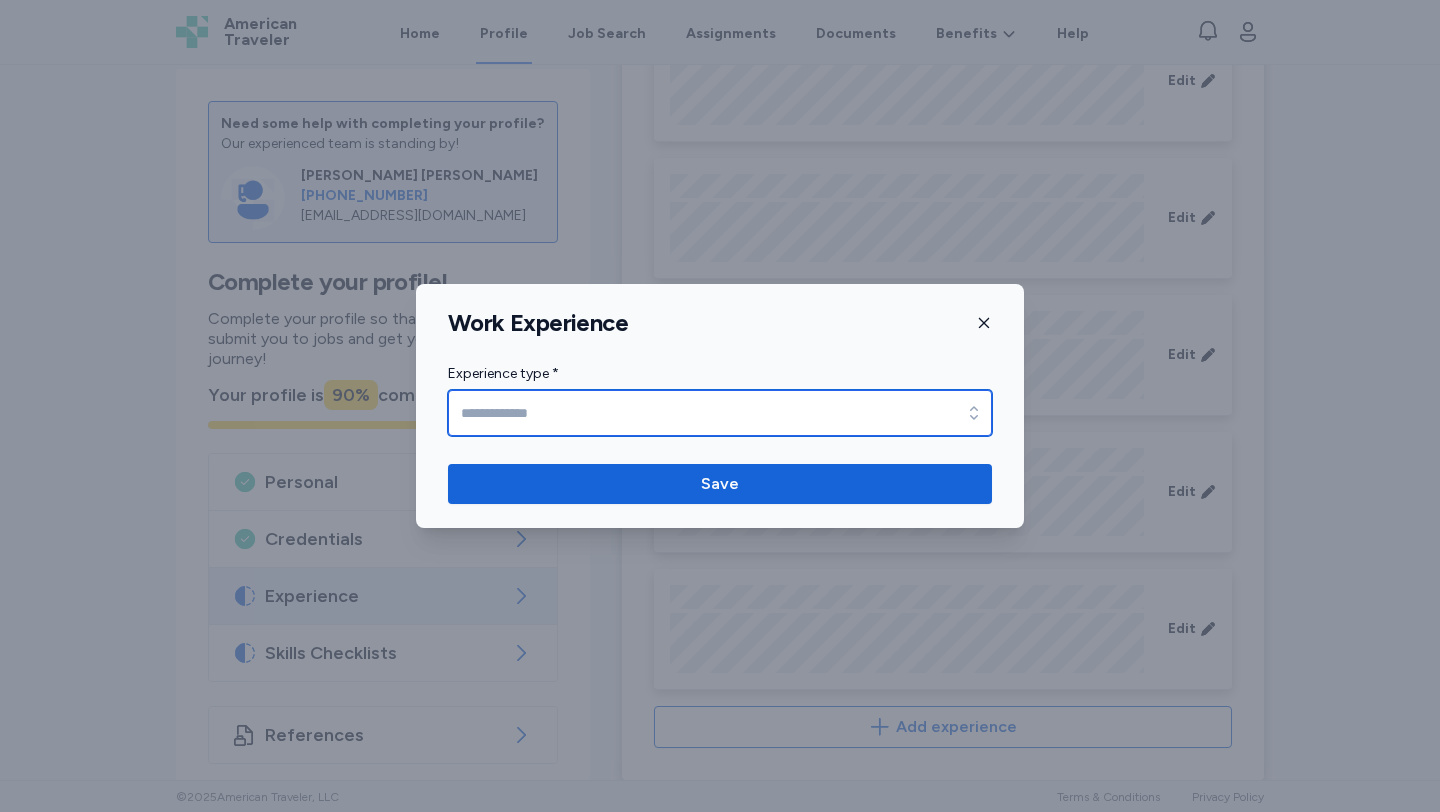 click on "Experience type *" at bounding box center [720, 413] 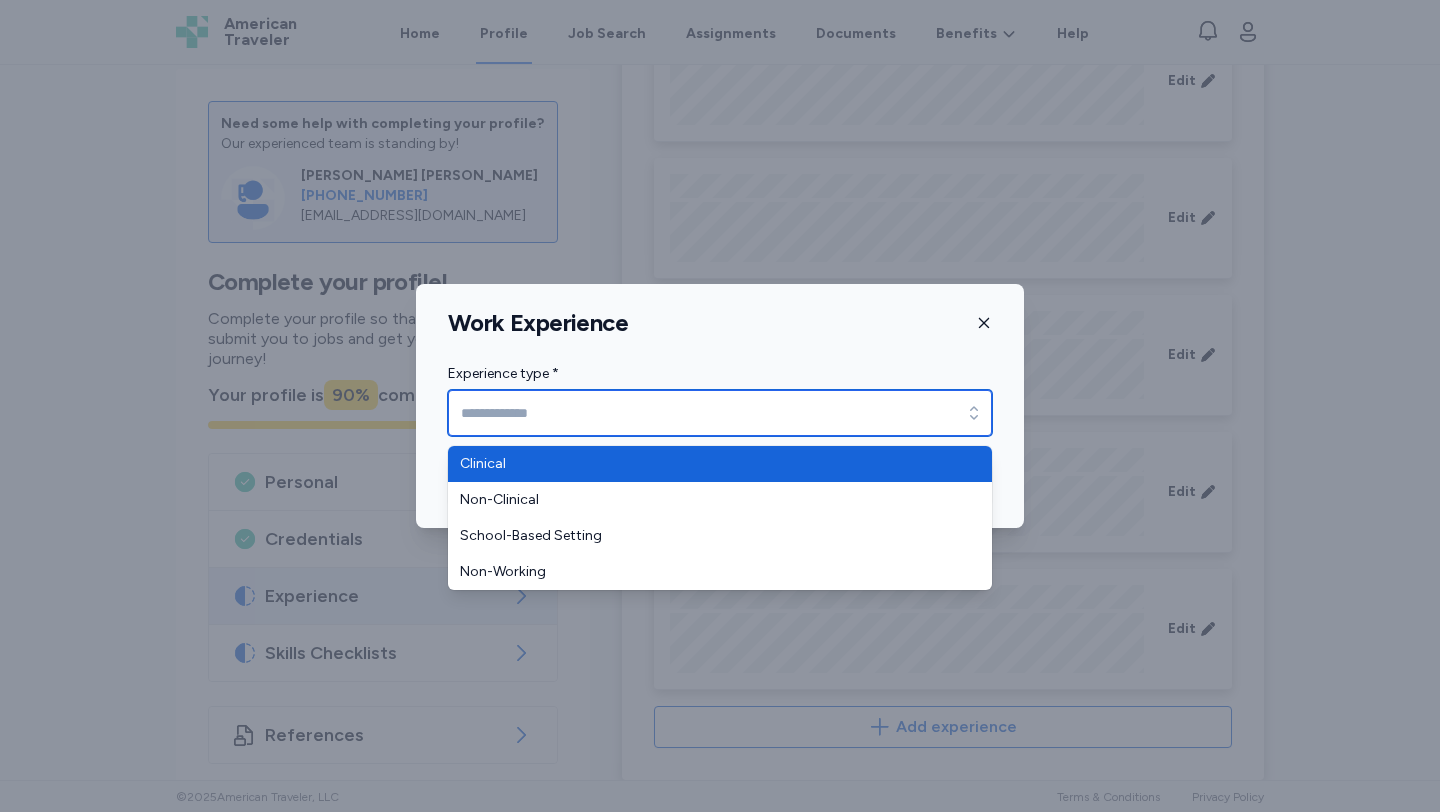 type on "********" 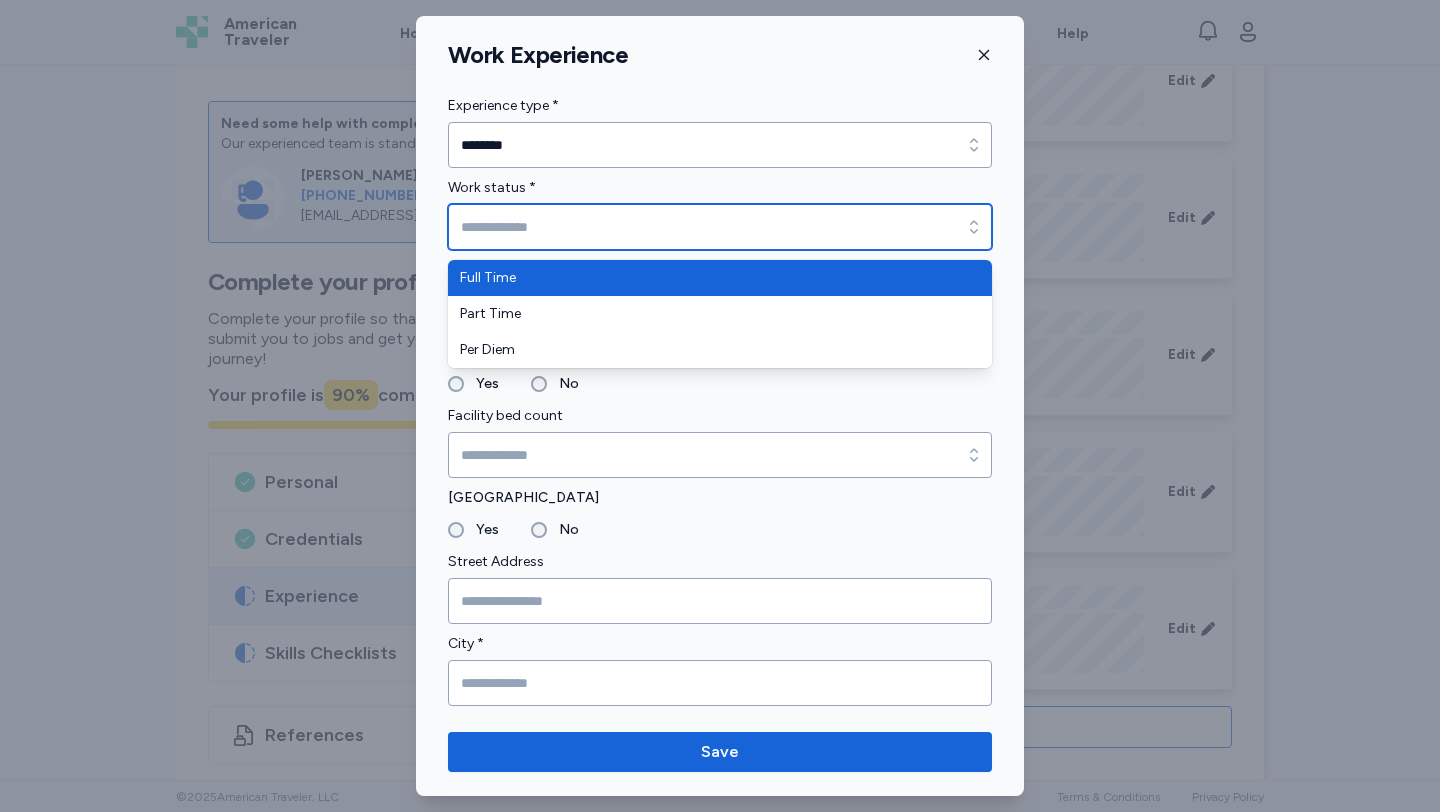 click on "Work status *" at bounding box center (720, 227) 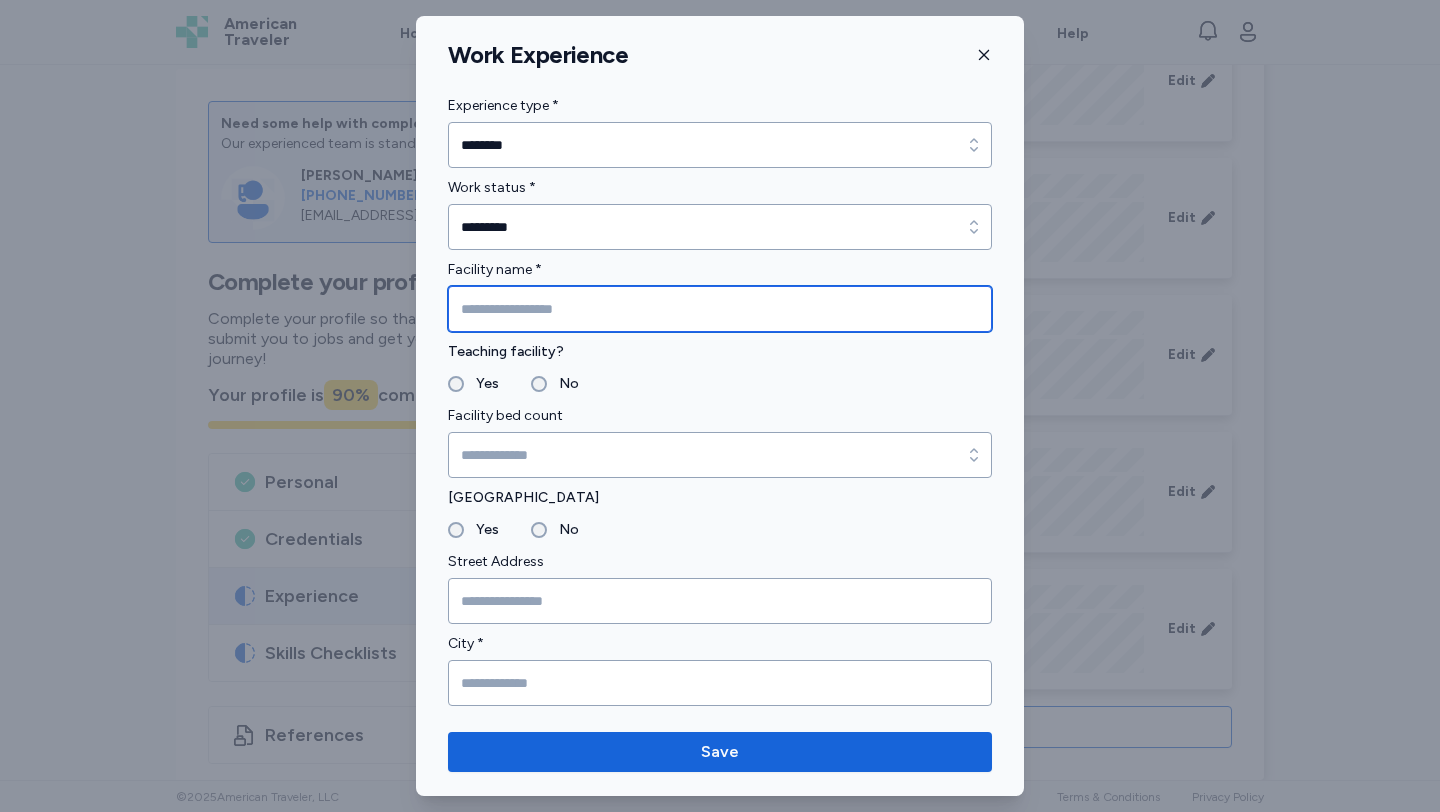 click at bounding box center [720, 309] 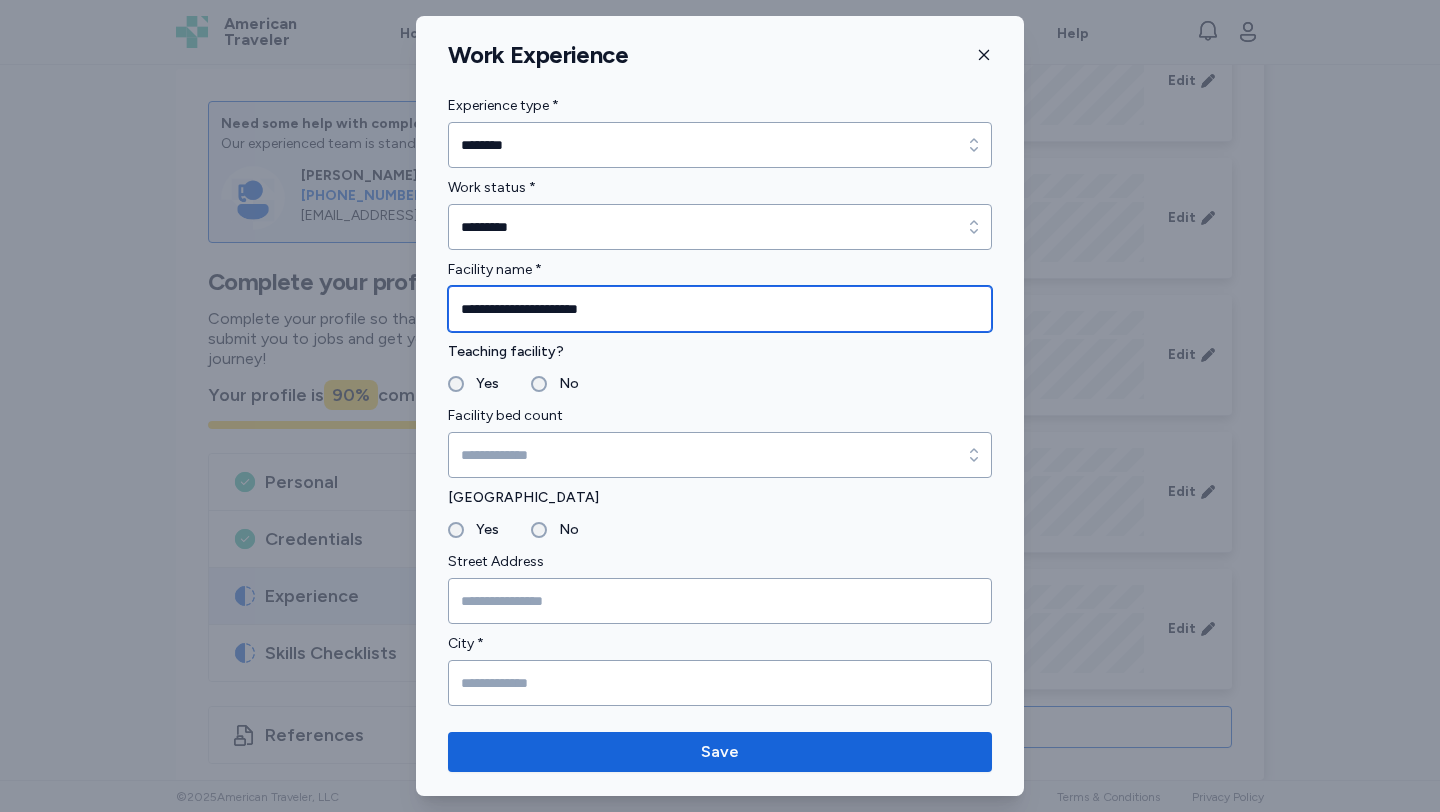 type on "**********" 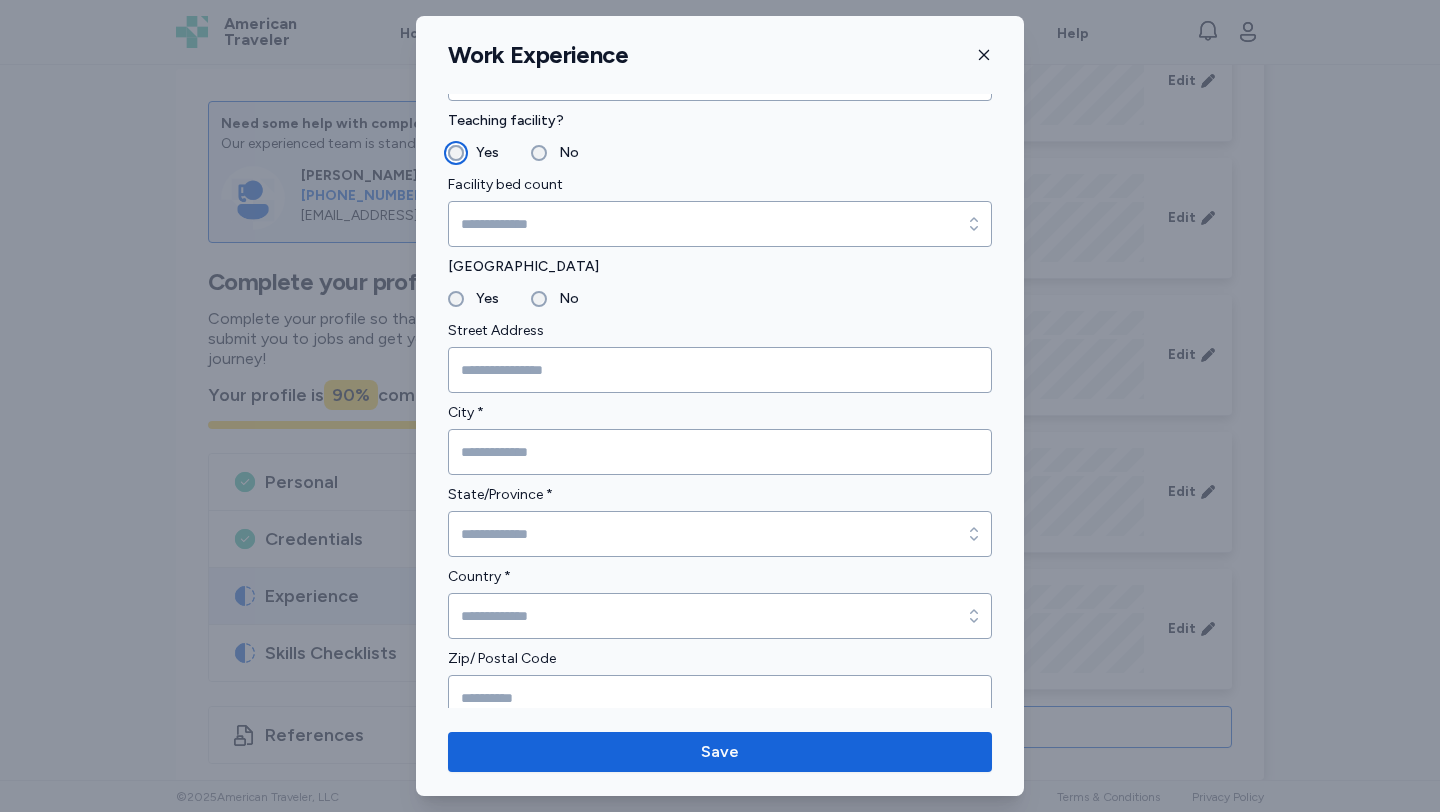scroll, scrollTop: 234, scrollLeft: 0, axis: vertical 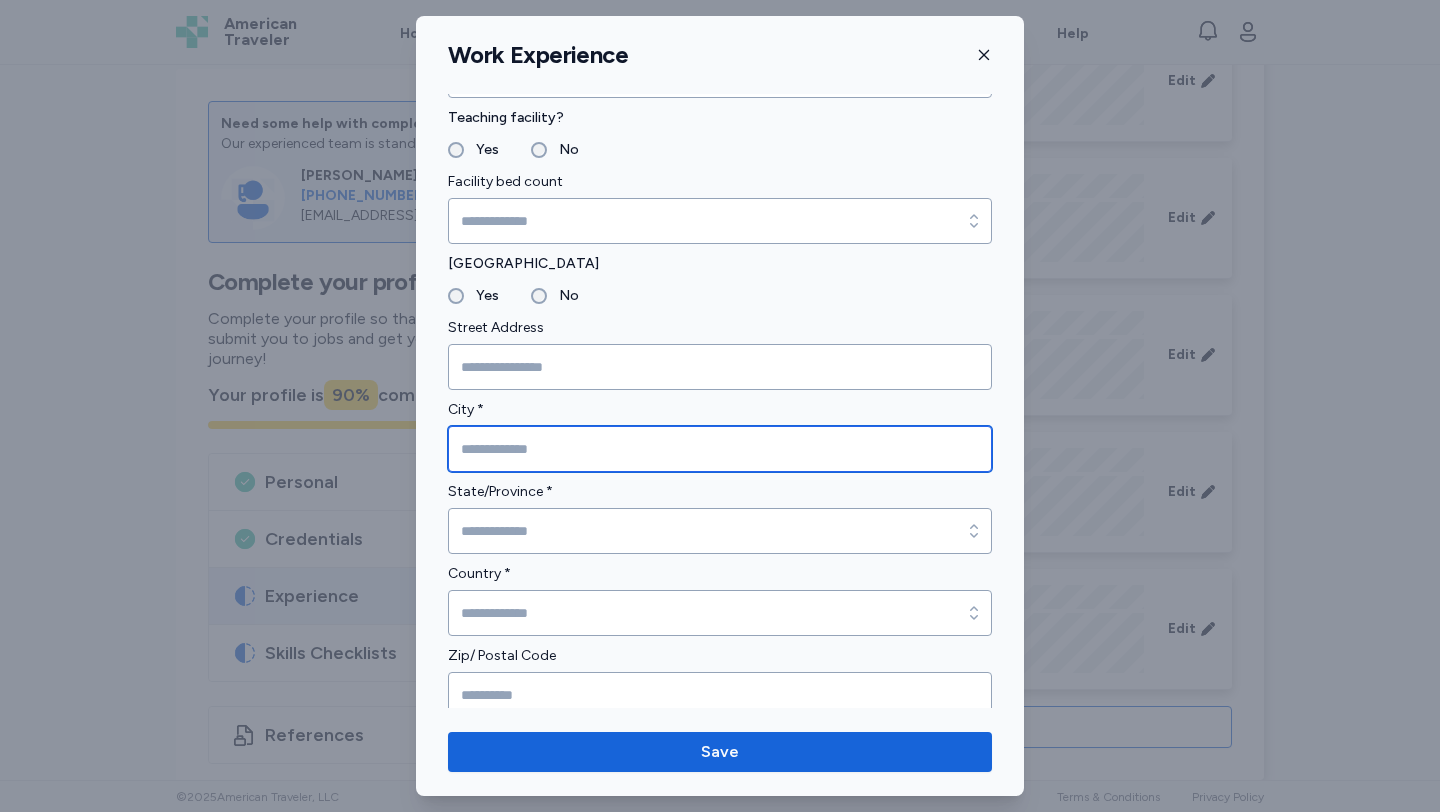 click at bounding box center [720, 449] 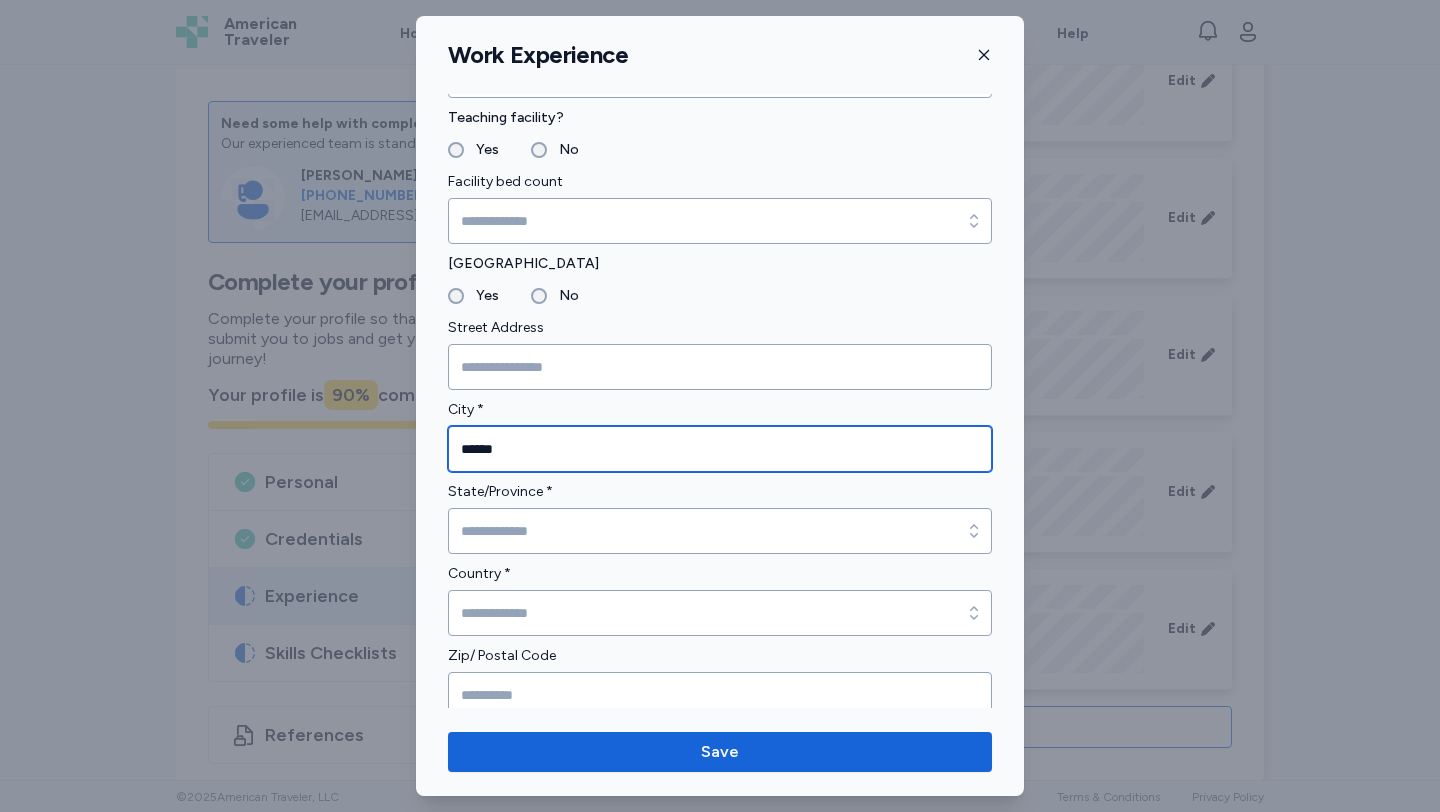 type on "******" 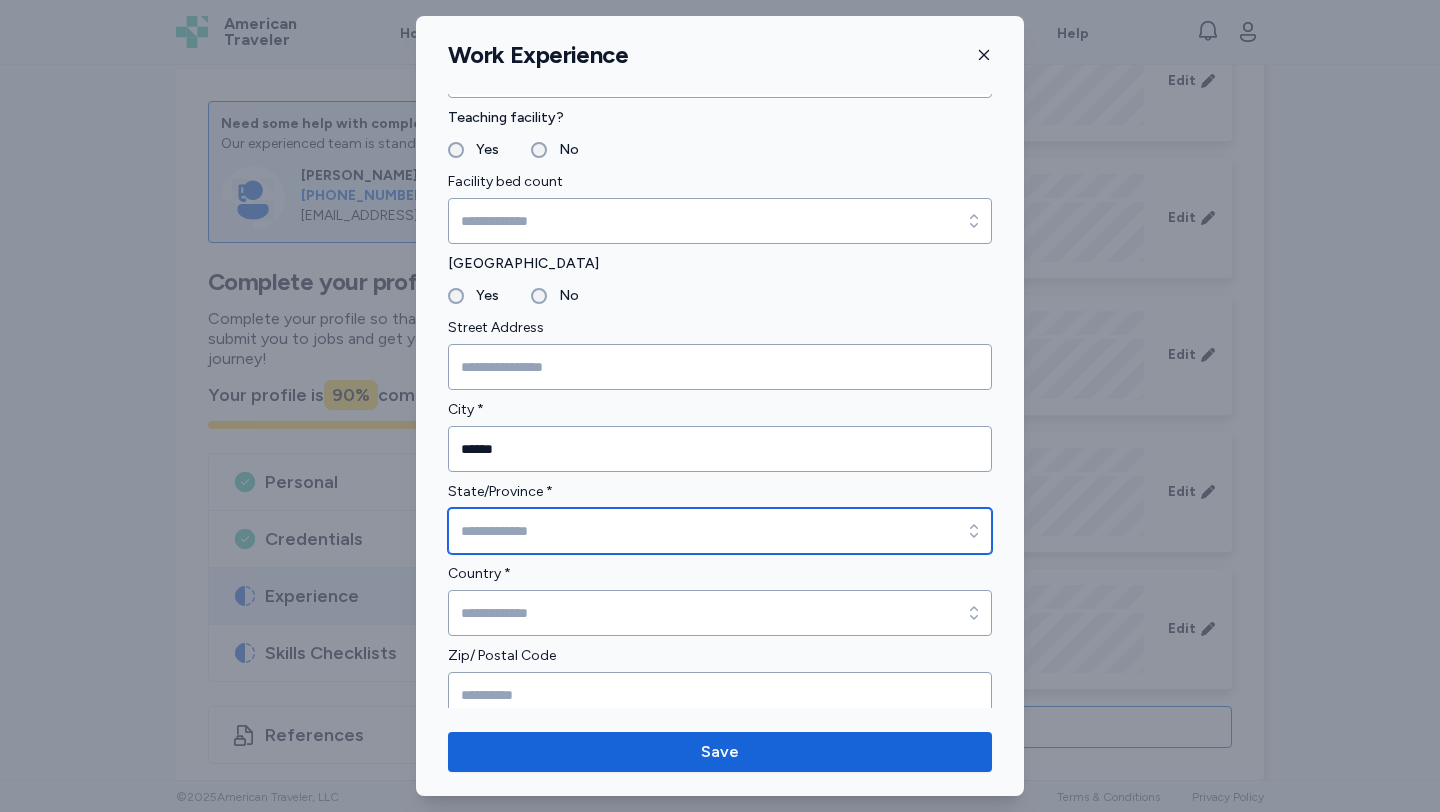 click on "State/Province *" at bounding box center [720, 531] 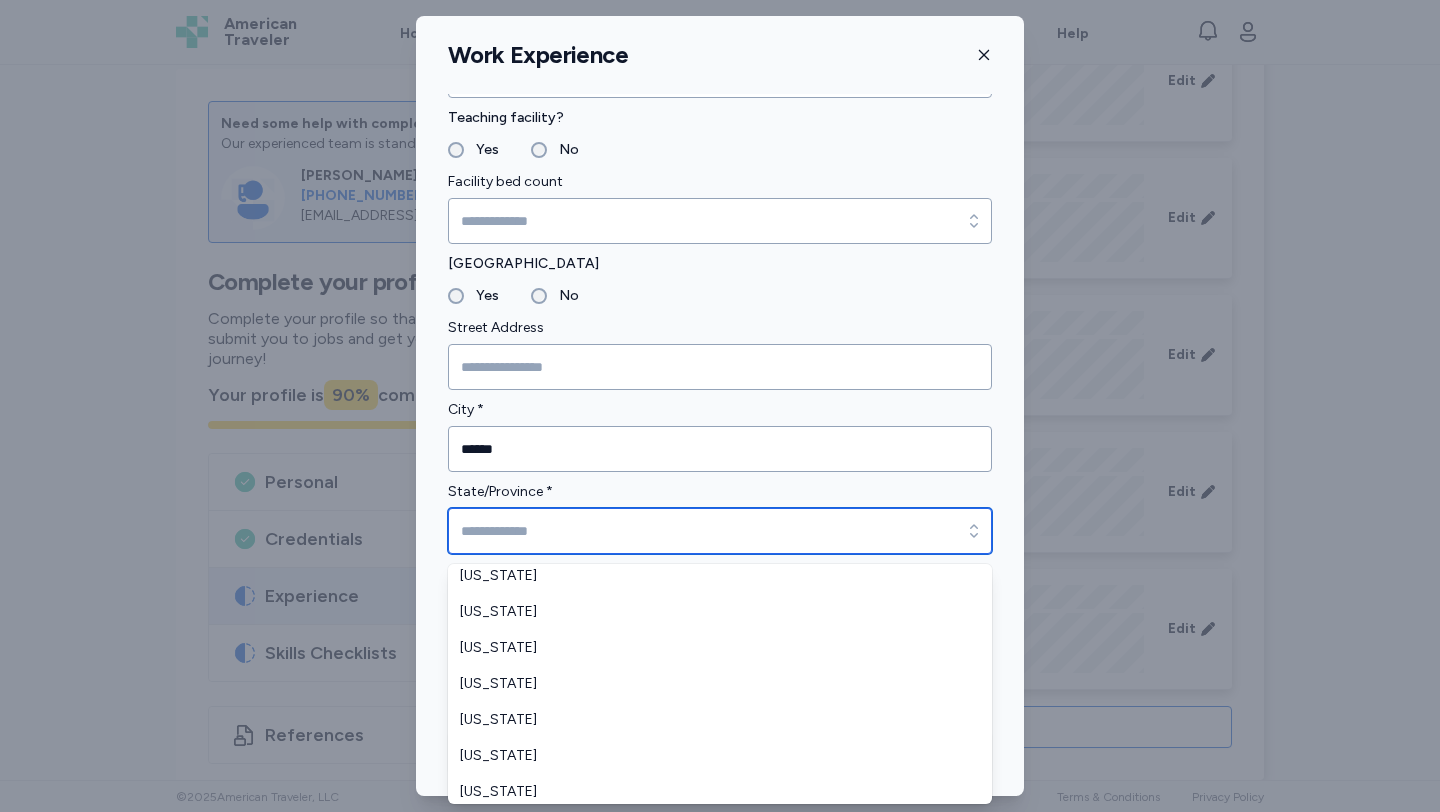 scroll, scrollTop: 1037, scrollLeft: 0, axis: vertical 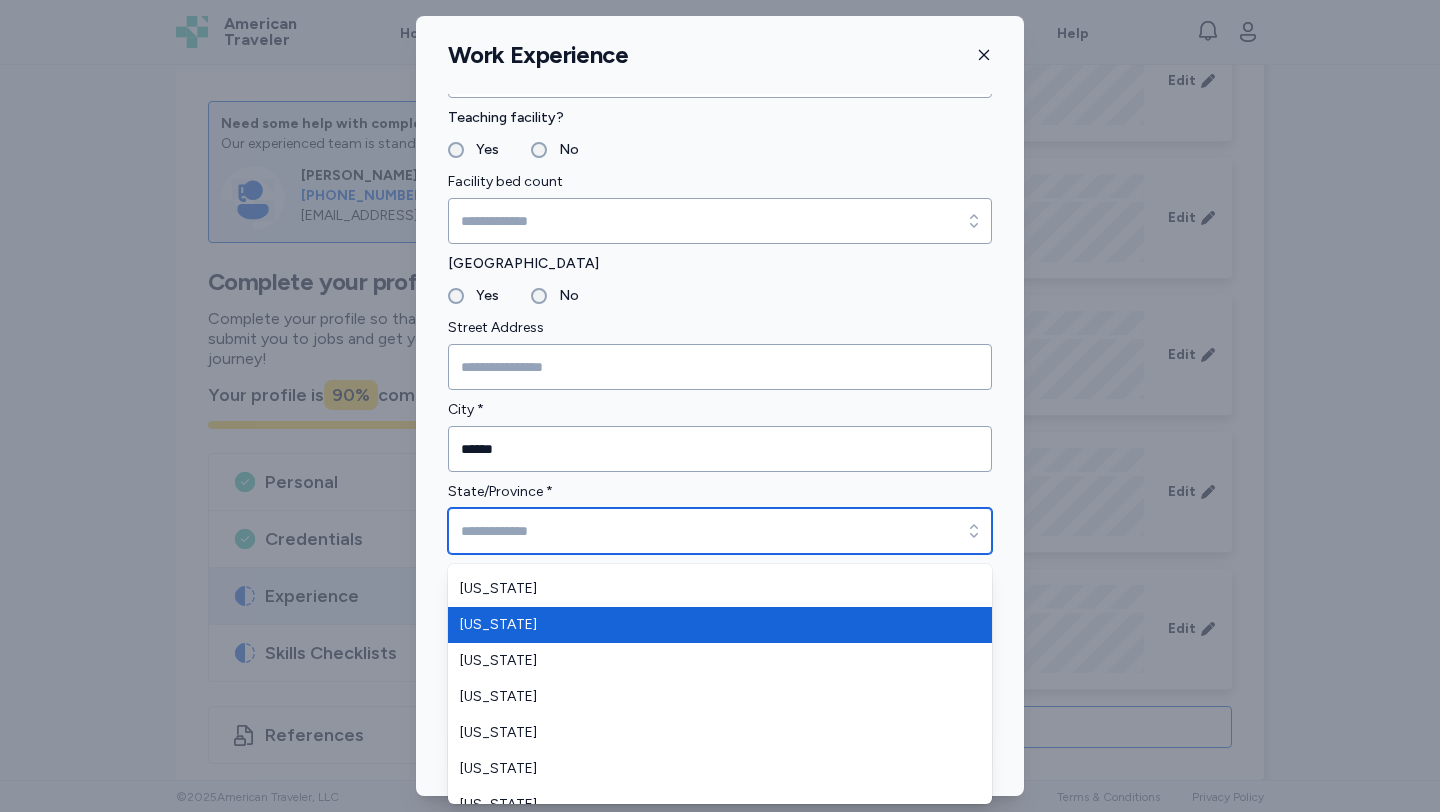 type on "**********" 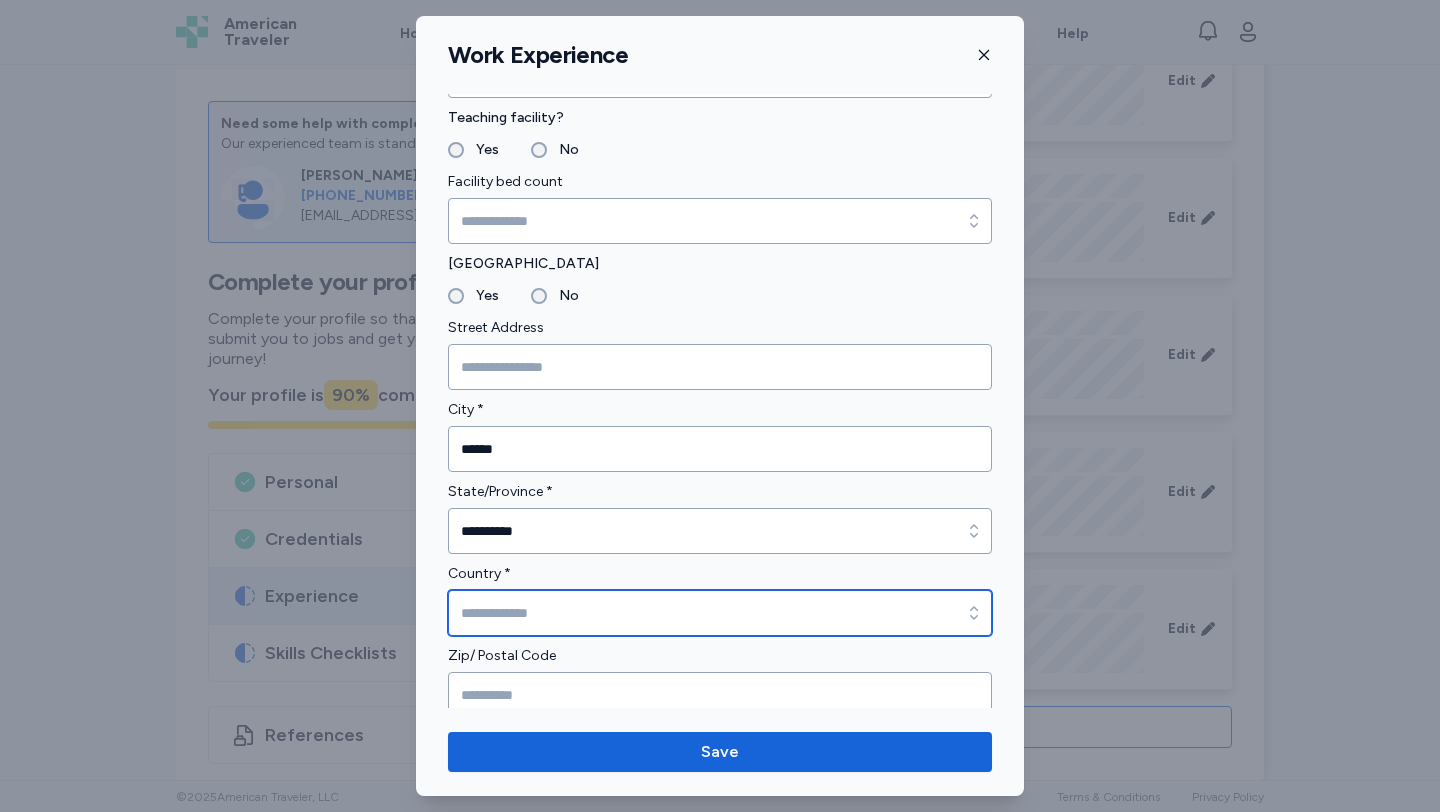 click on "Country *" at bounding box center [720, 613] 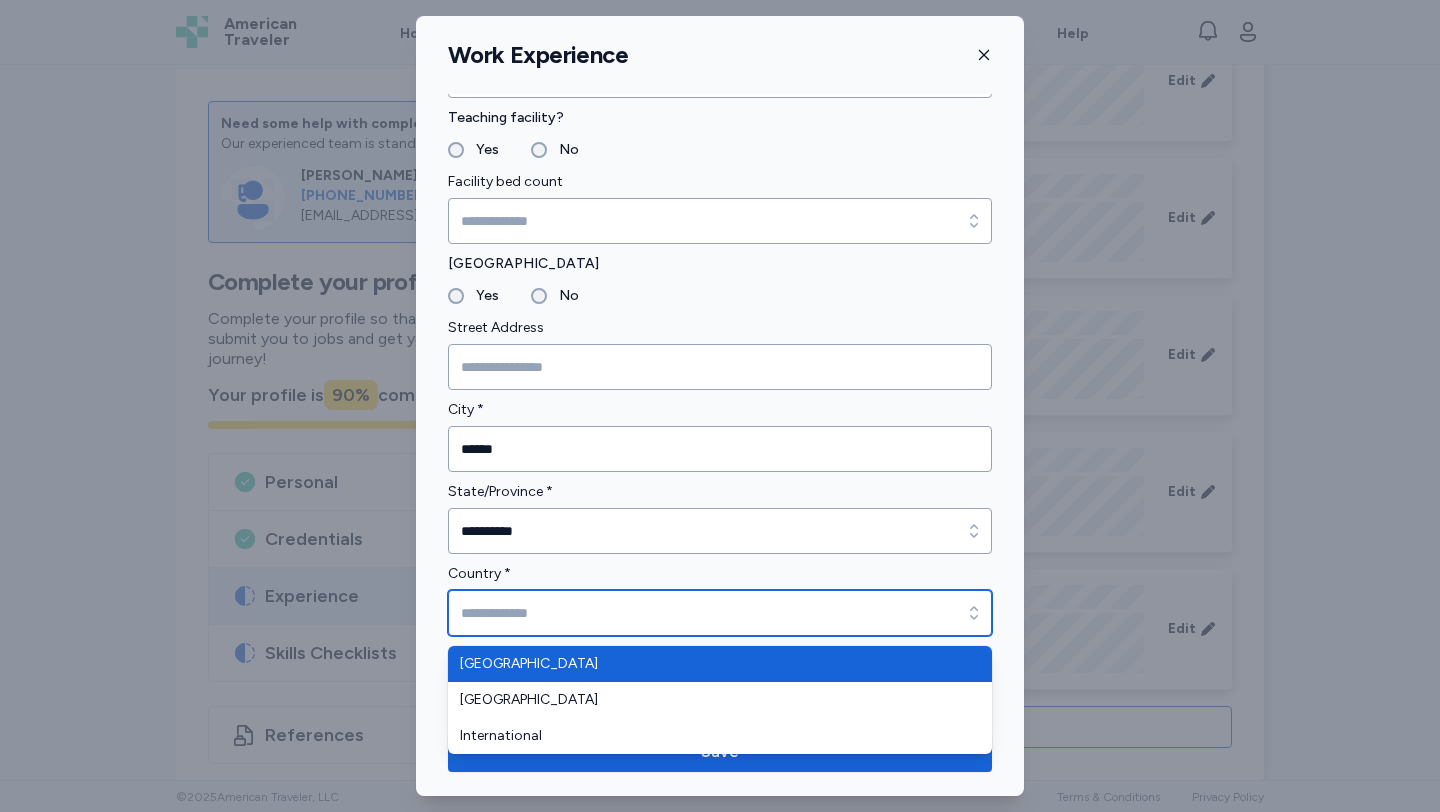type on "**********" 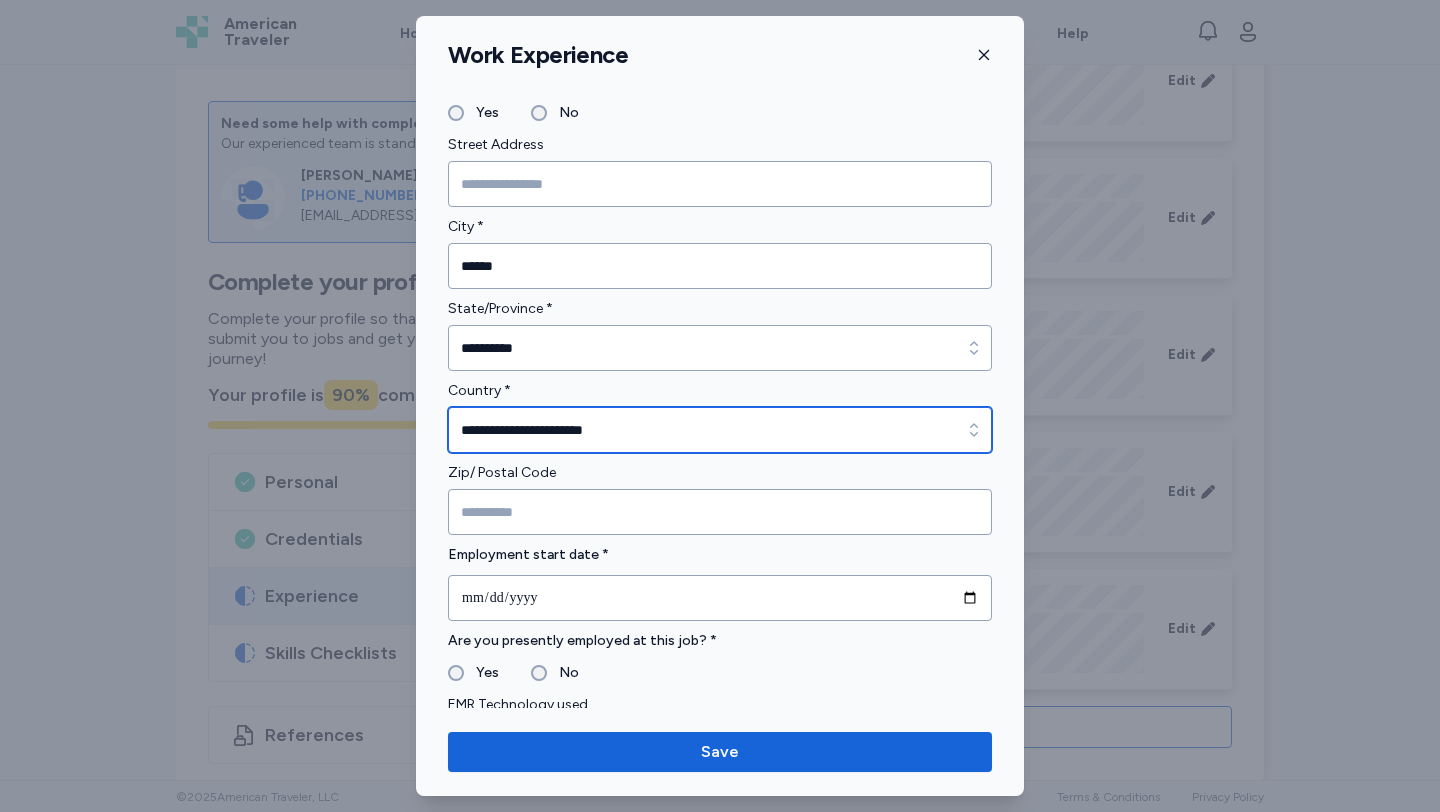 scroll, scrollTop: 424, scrollLeft: 0, axis: vertical 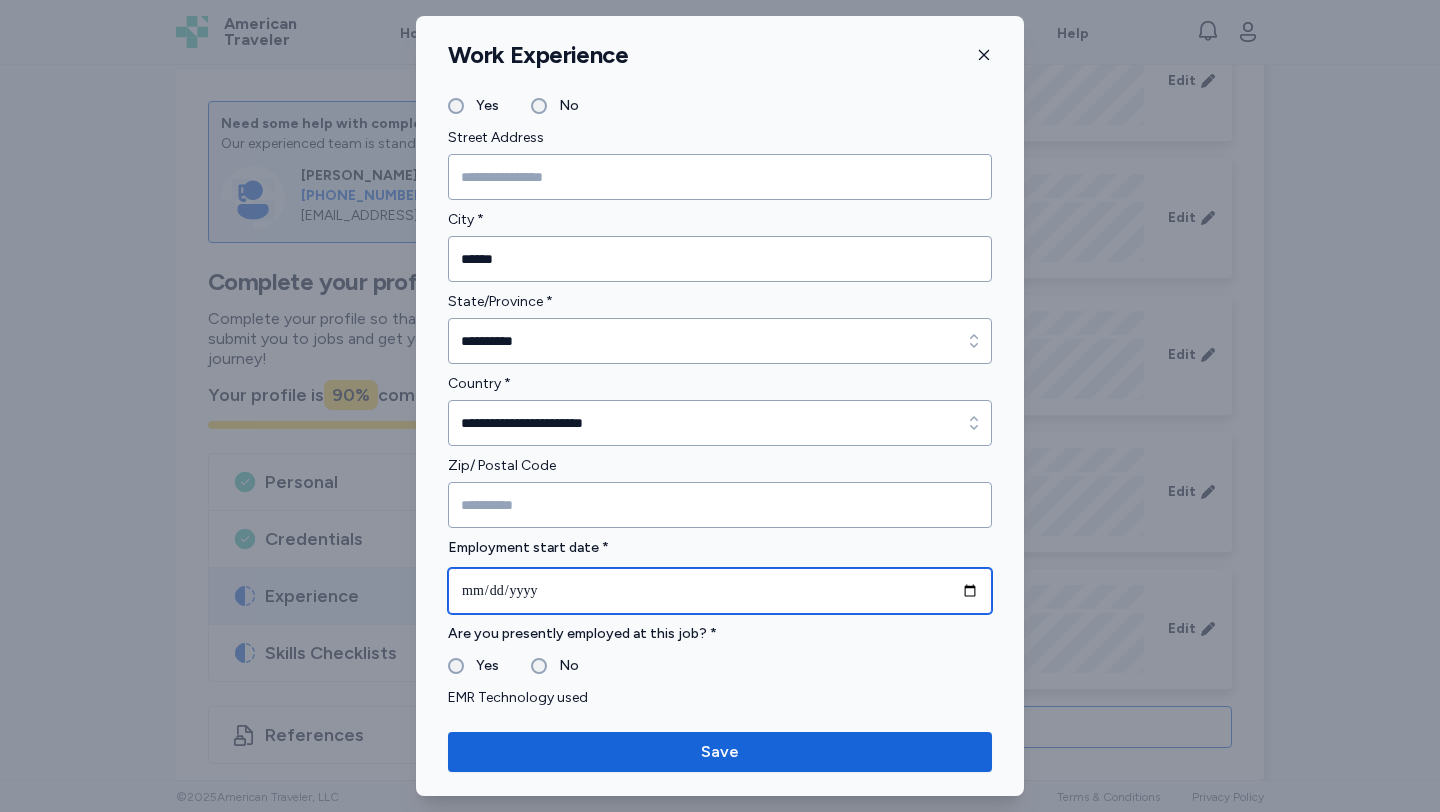 click at bounding box center (720, 591) 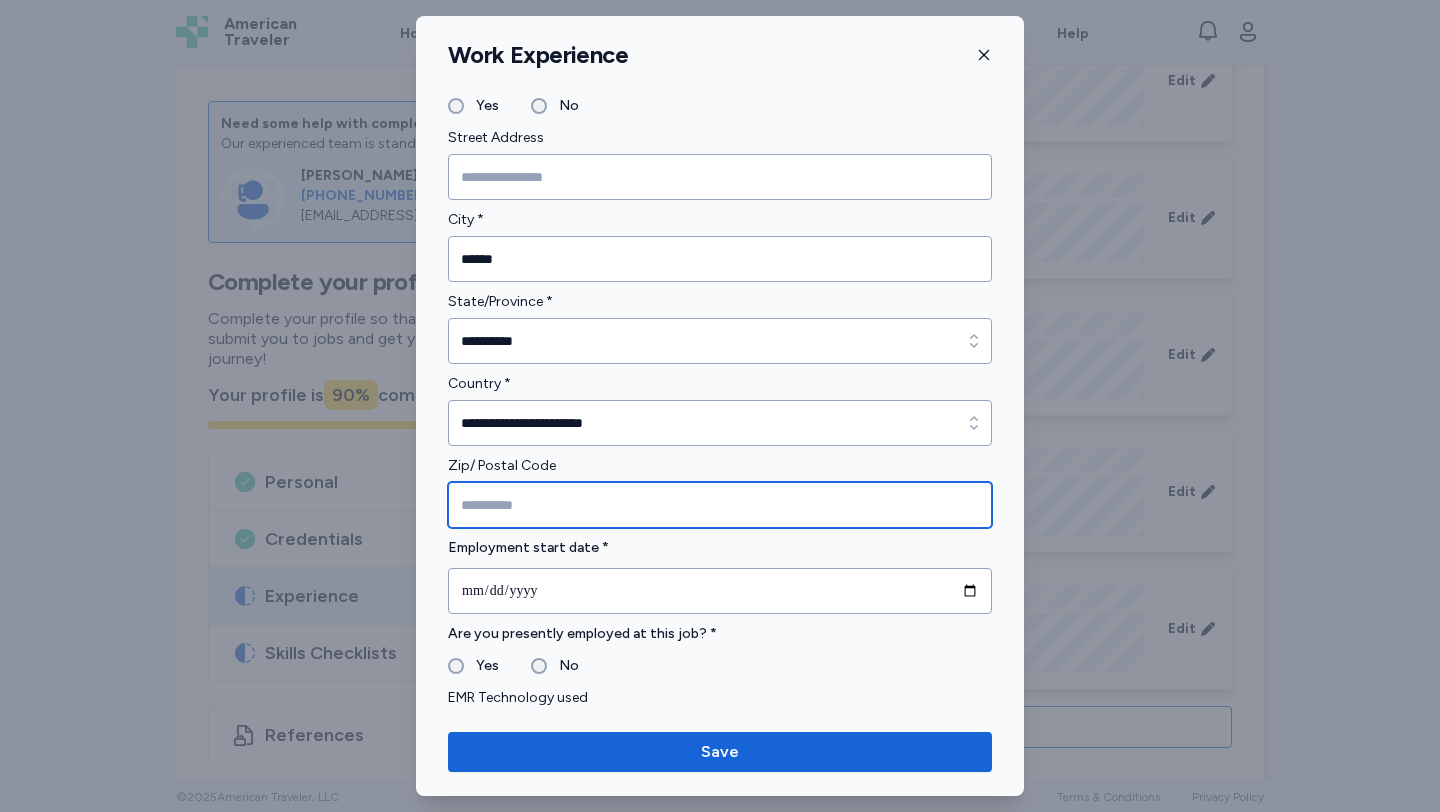 type on "**********" 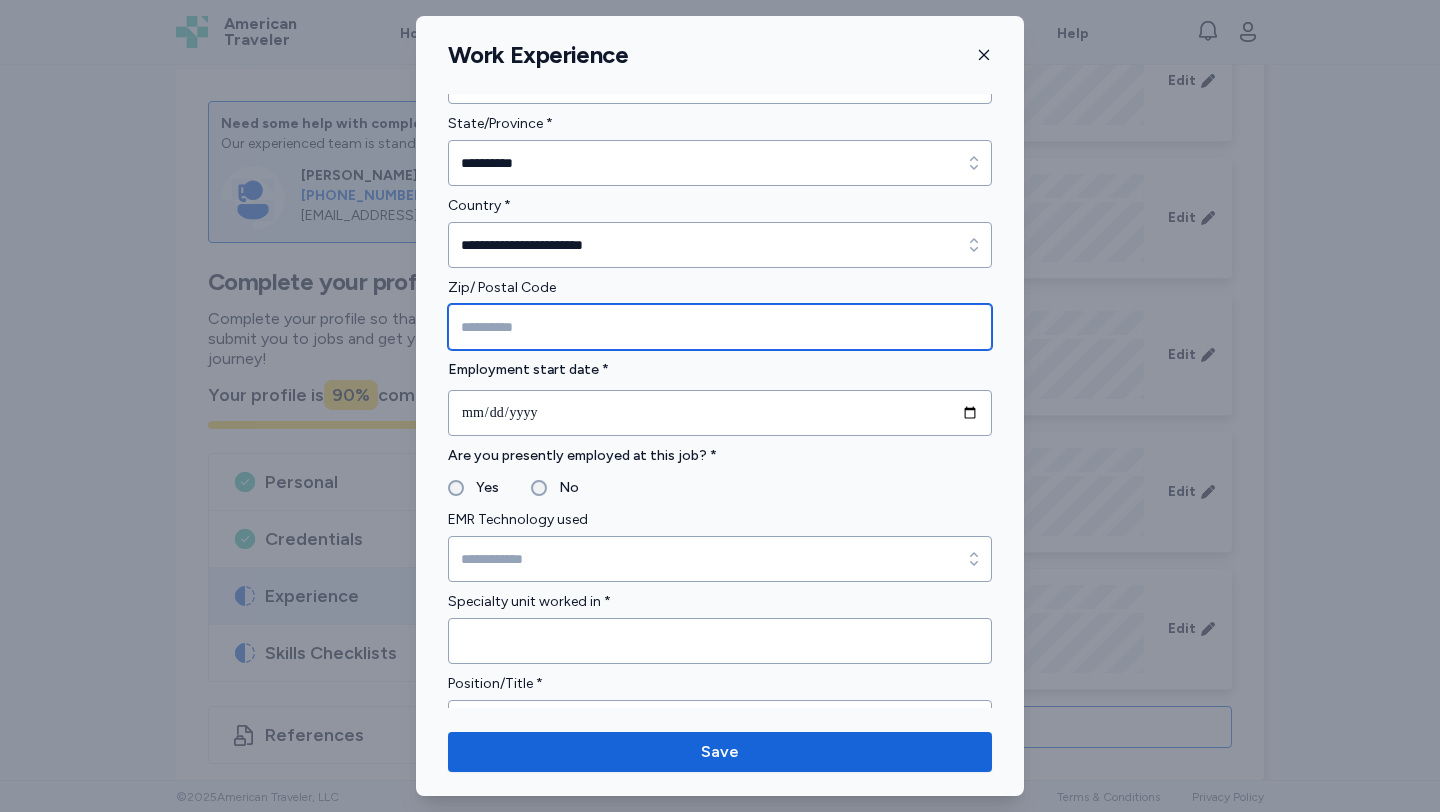 scroll, scrollTop: 644, scrollLeft: 0, axis: vertical 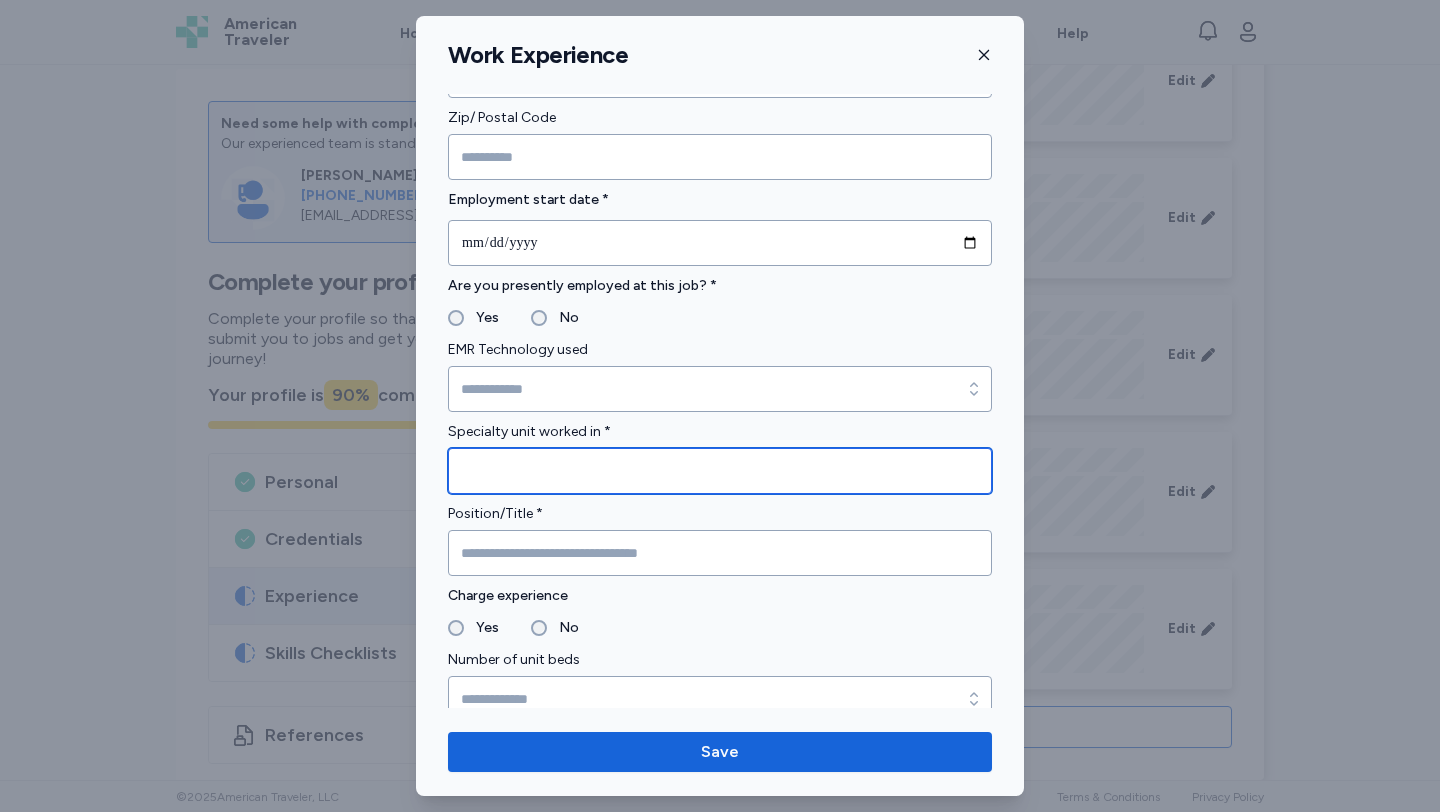 click at bounding box center (720, 471) 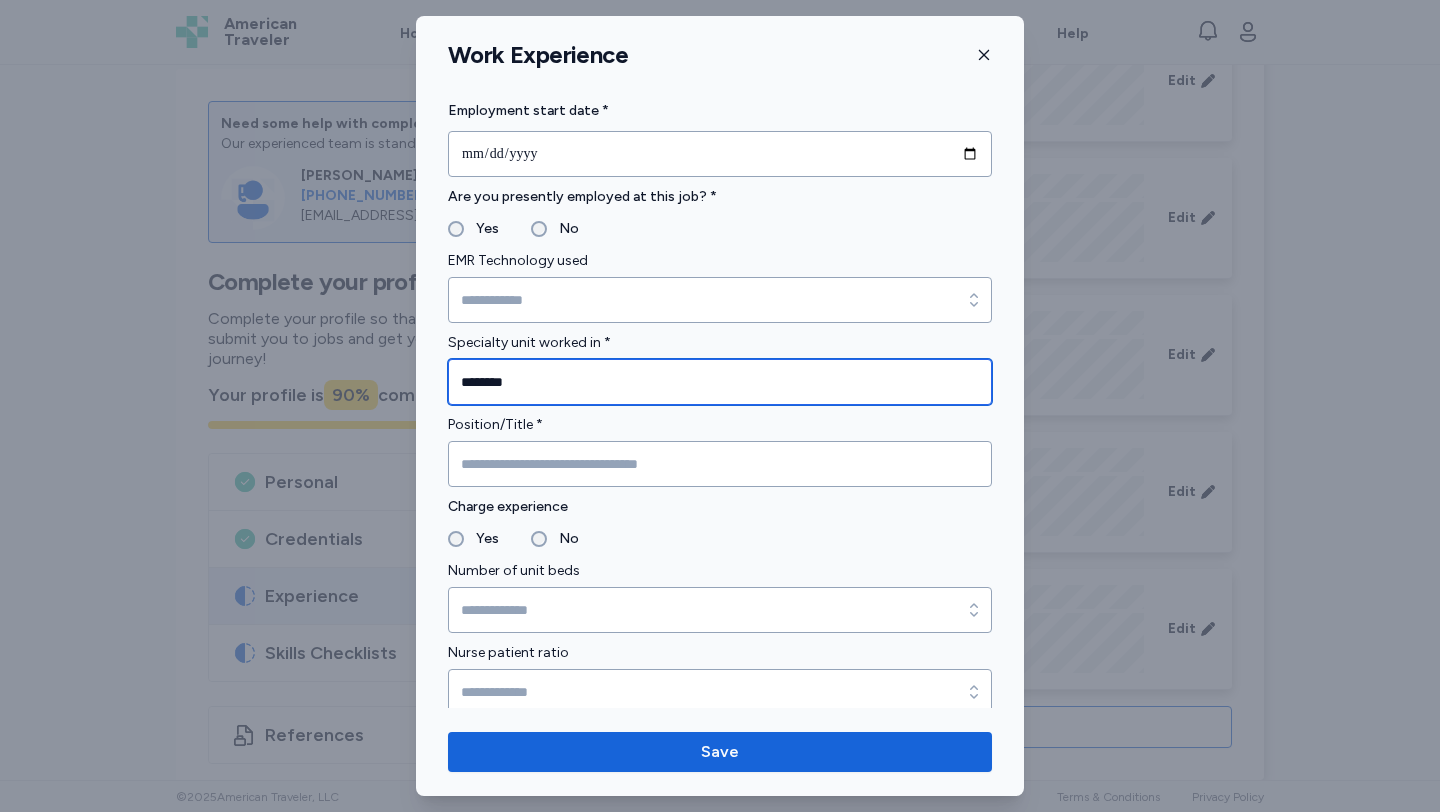 scroll, scrollTop: 865, scrollLeft: 0, axis: vertical 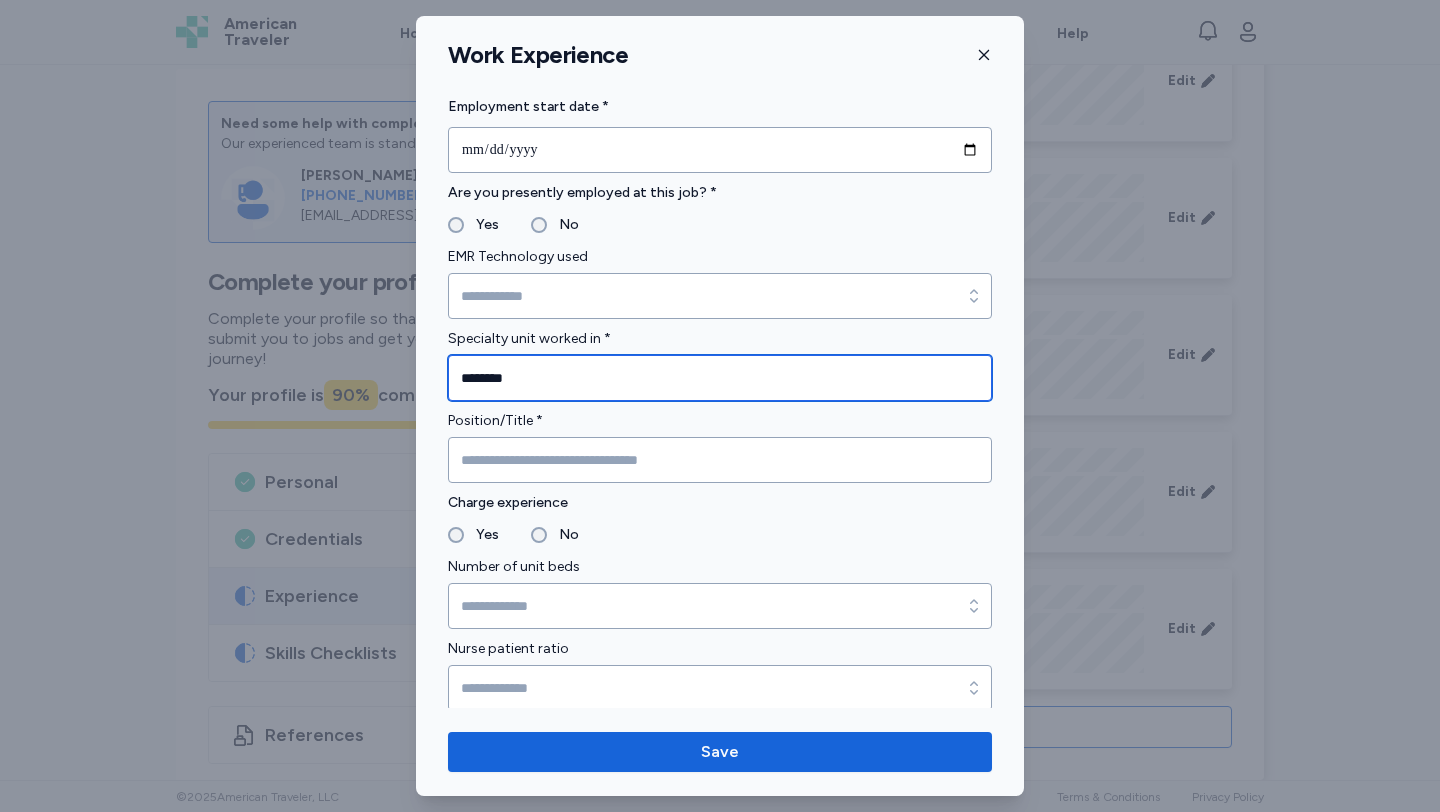 type on "********" 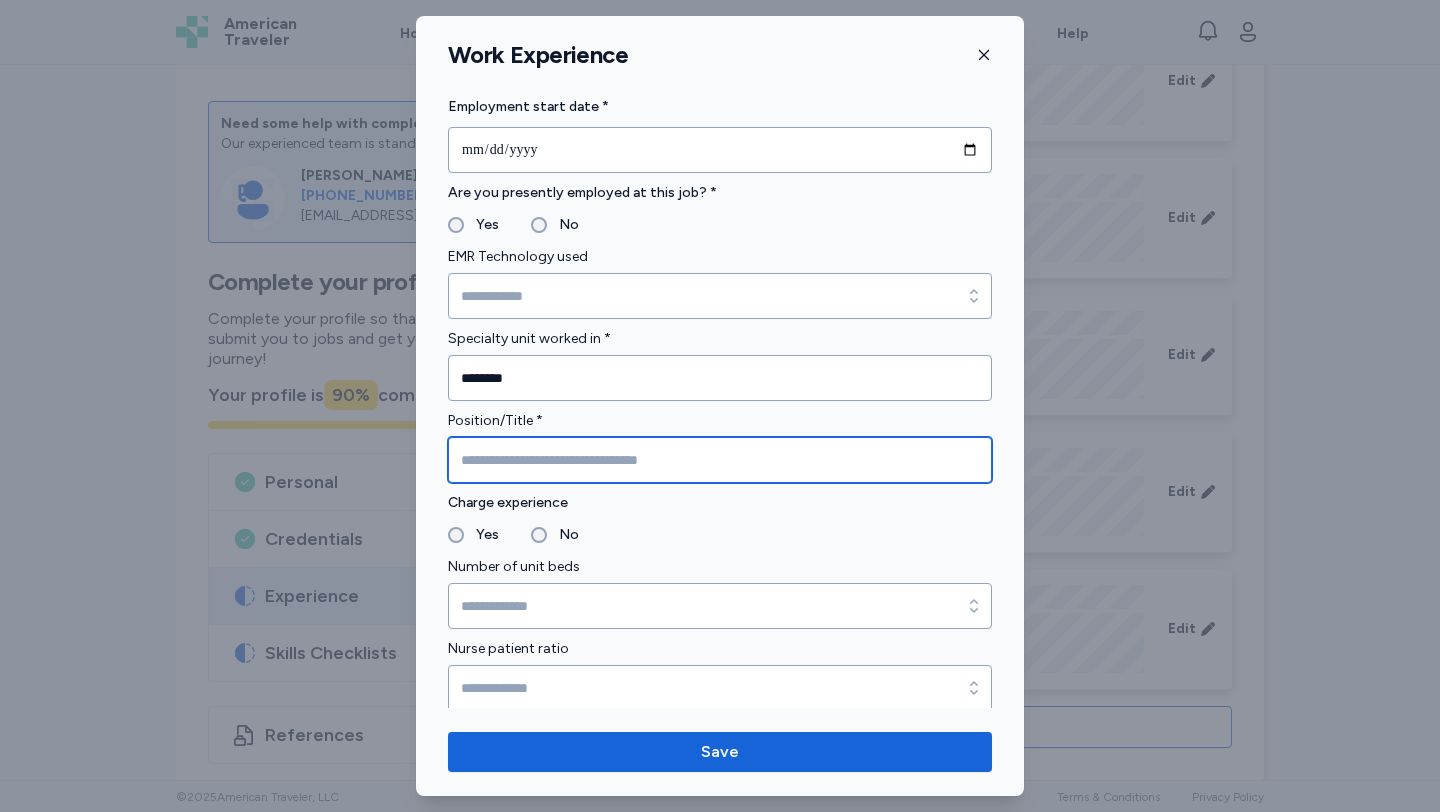 click at bounding box center [720, 460] 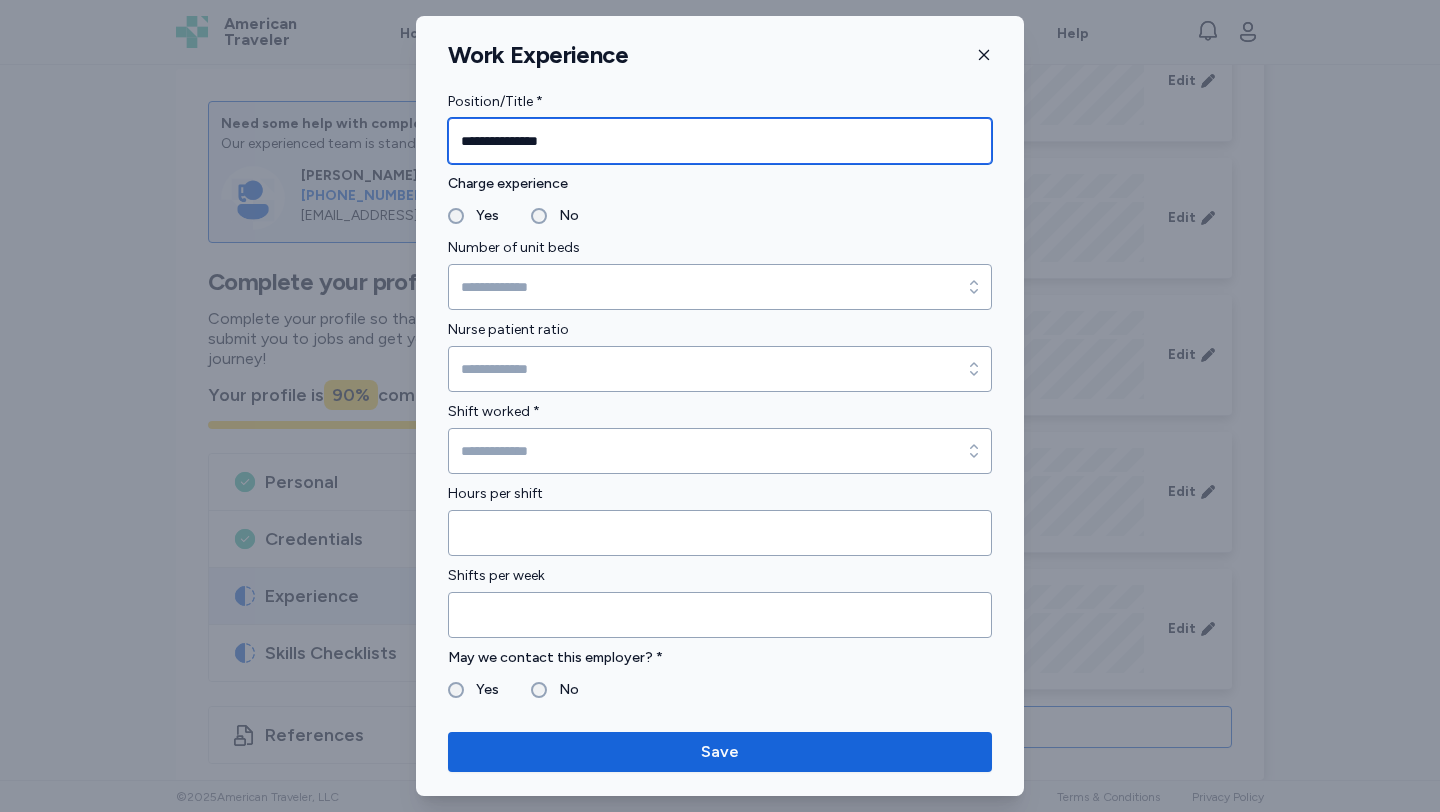 scroll, scrollTop: 1189, scrollLeft: 0, axis: vertical 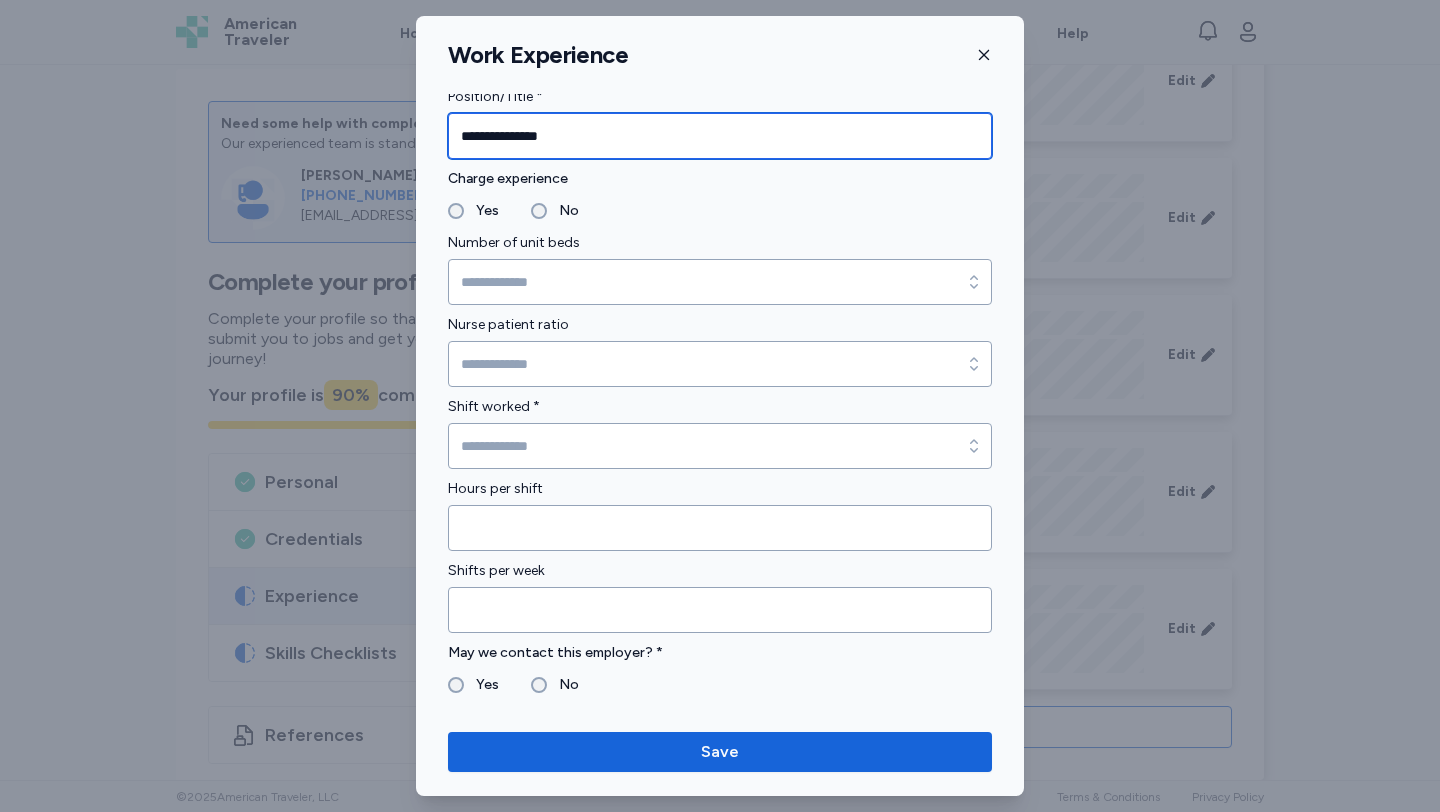 type on "**********" 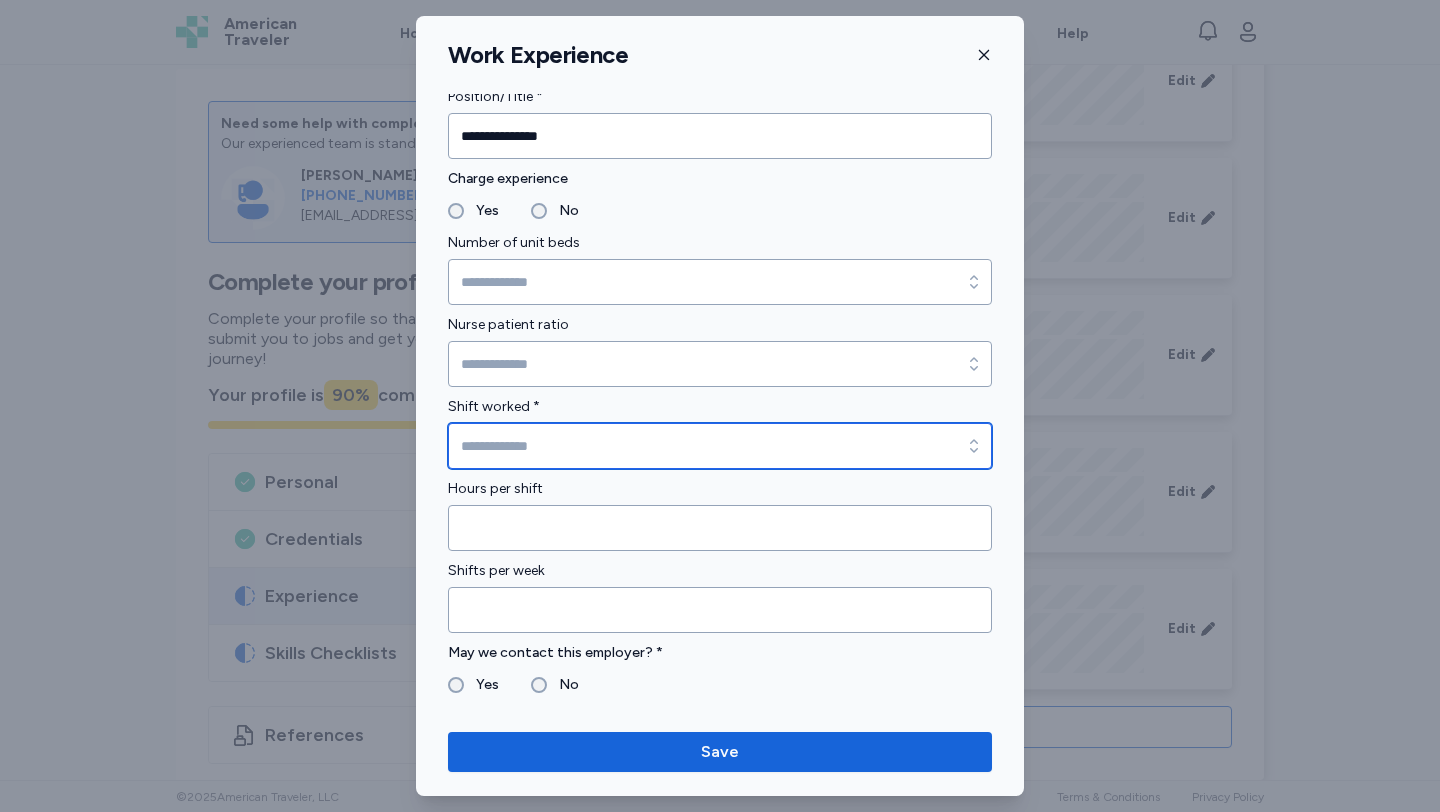 click on "Shift worked *" at bounding box center (720, 446) 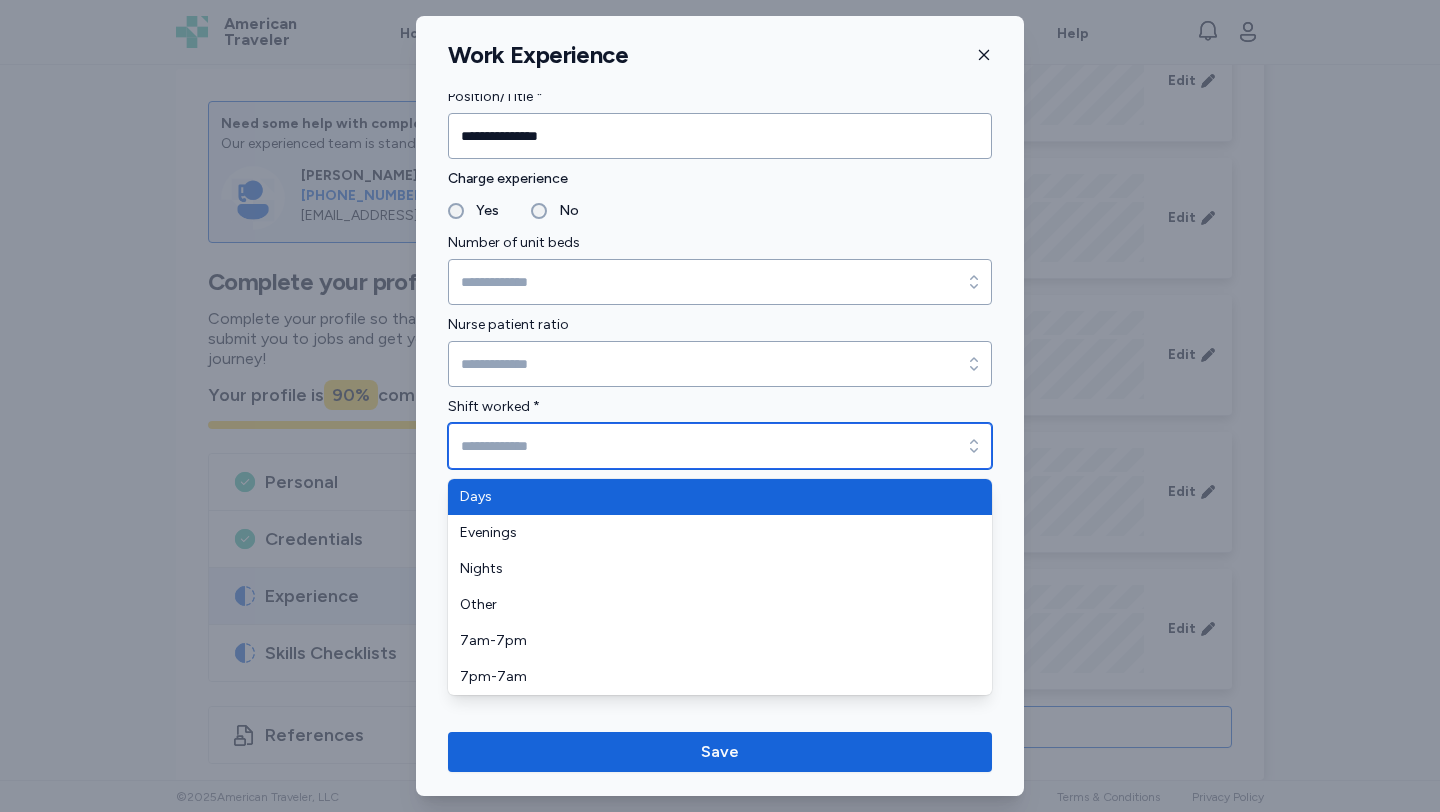 type on "****" 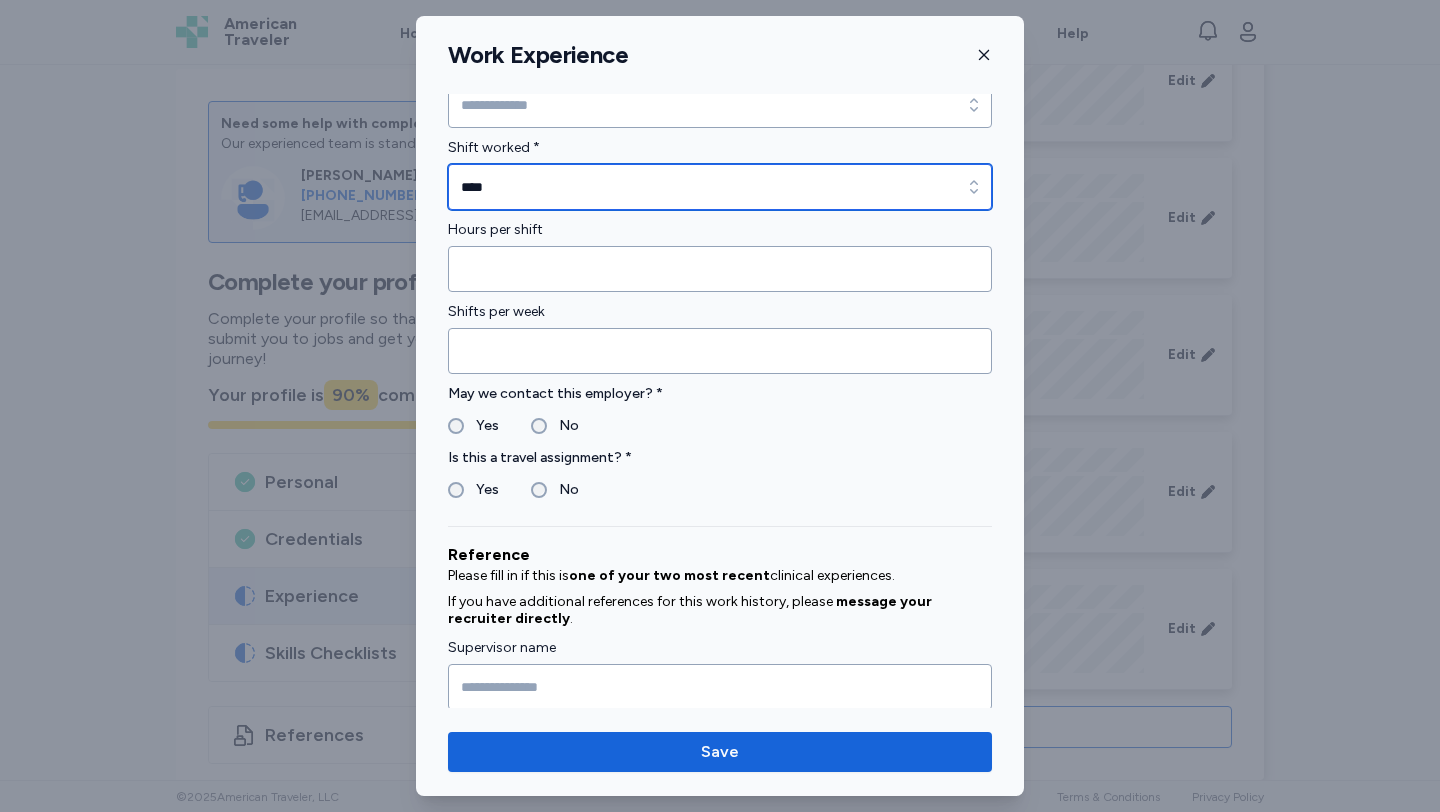 scroll, scrollTop: 1449, scrollLeft: 0, axis: vertical 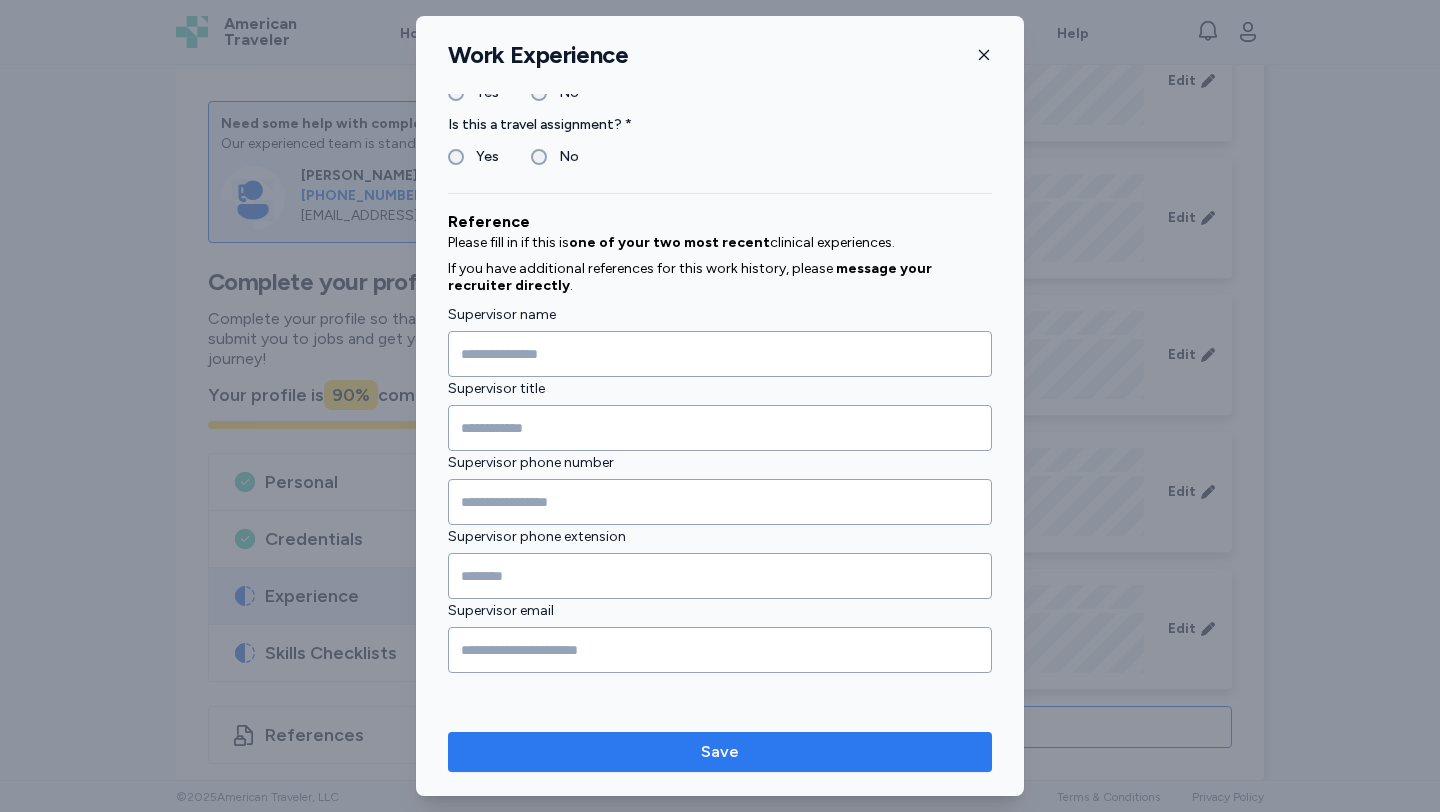 click on "Save" at bounding box center (720, 752) 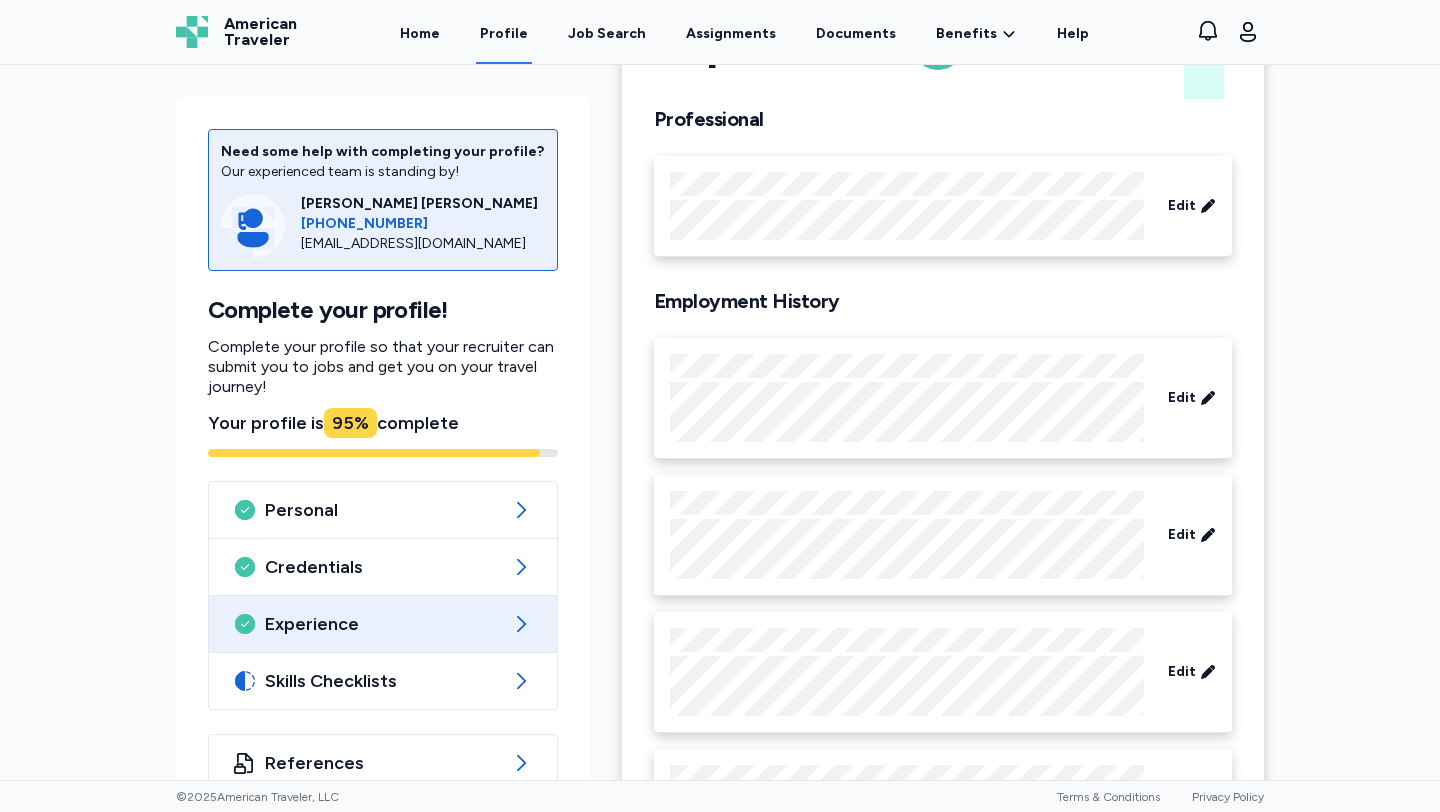 scroll, scrollTop: 0, scrollLeft: 0, axis: both 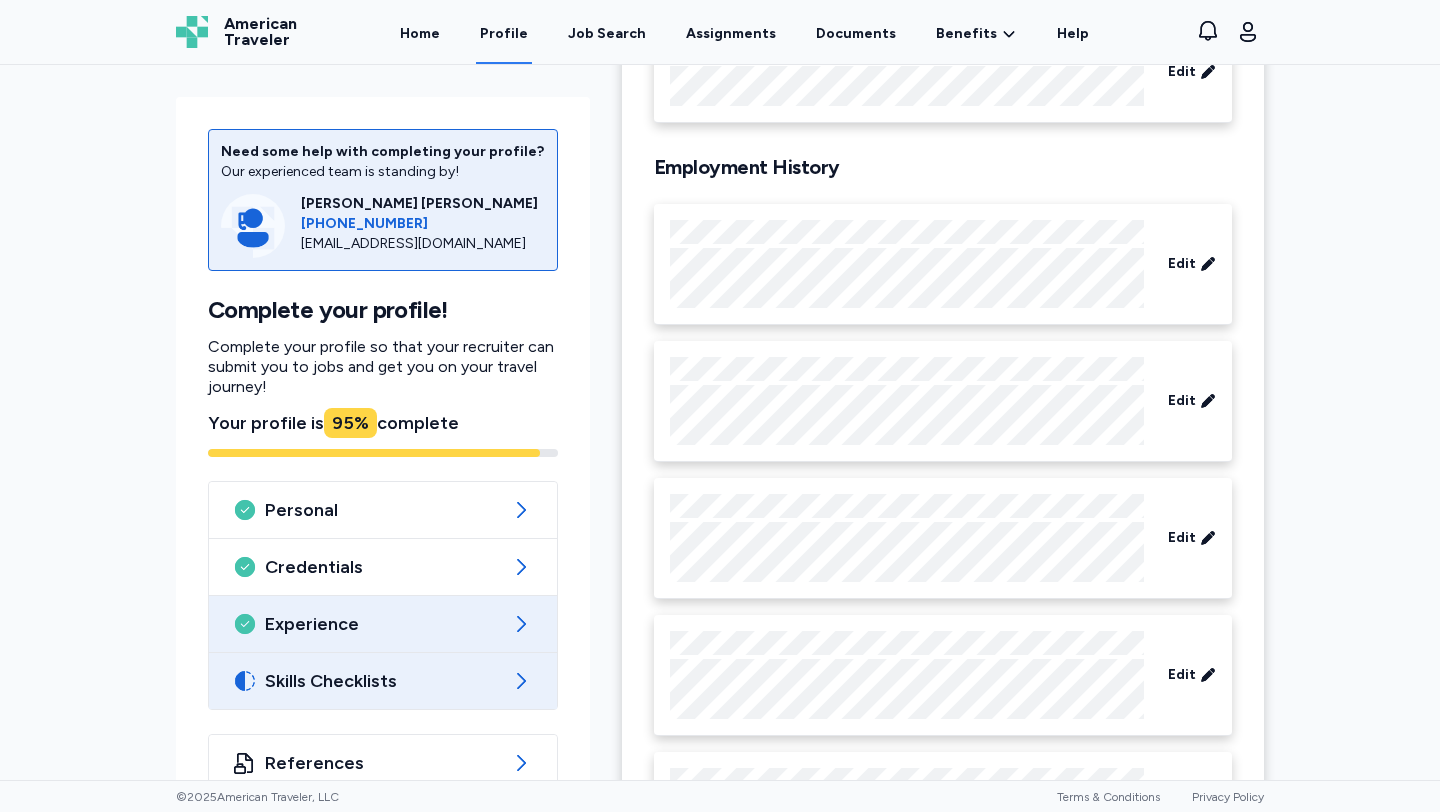 click on "Skills Checklists" at bounding box center [383, 681] 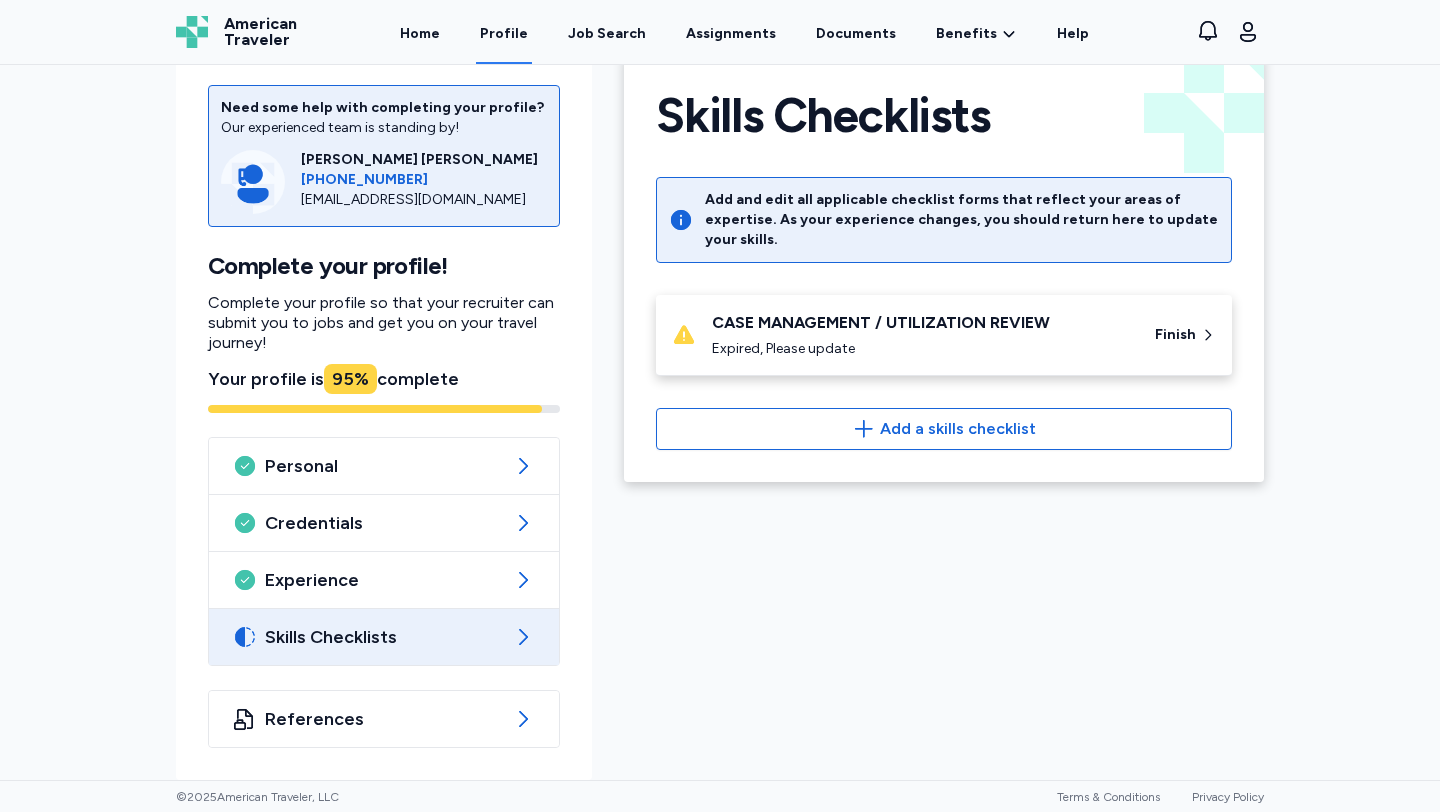 scroll, scrollTop: 44, scrollLeft: 0, axis: vertical 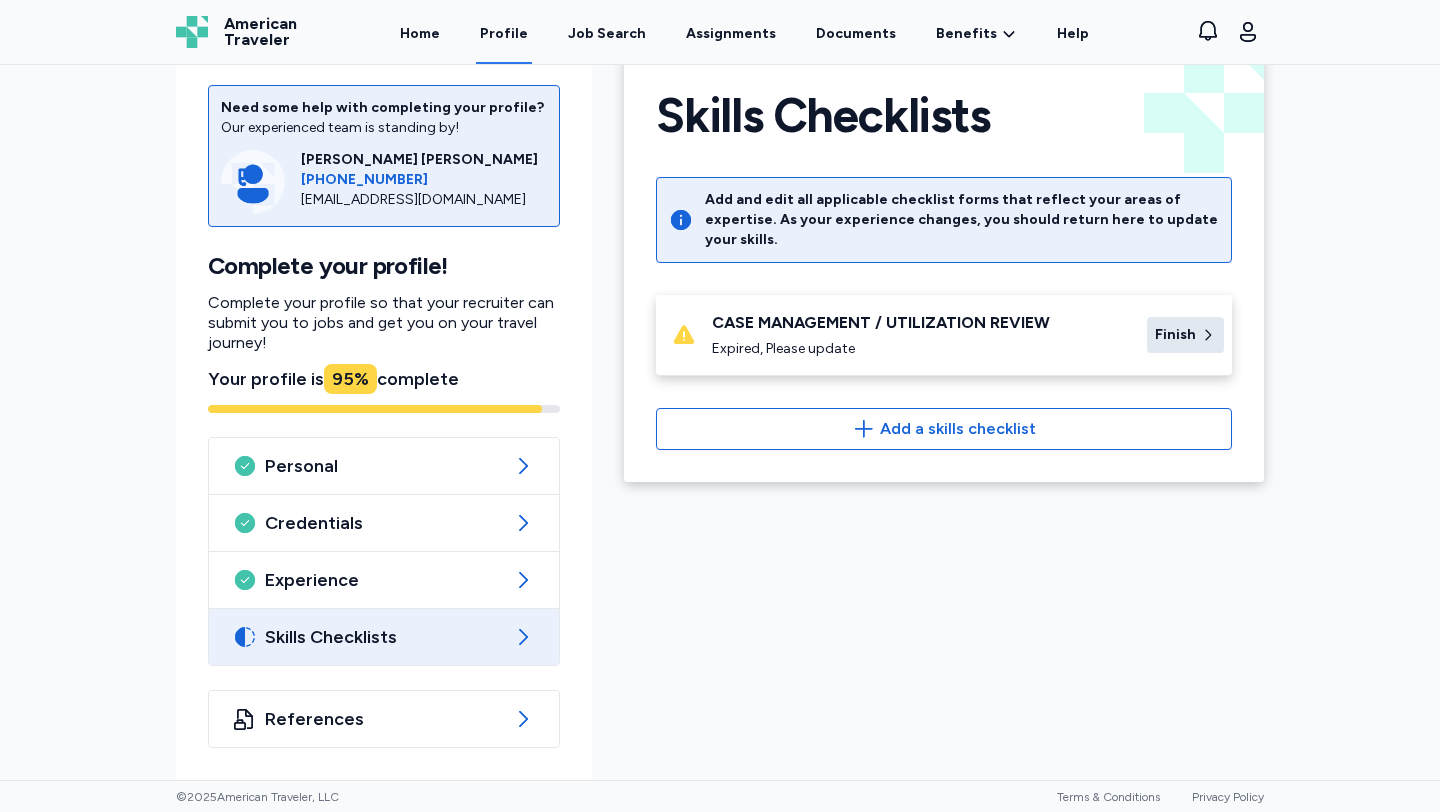 click on "Finish" at bounding box center [1175, 335] 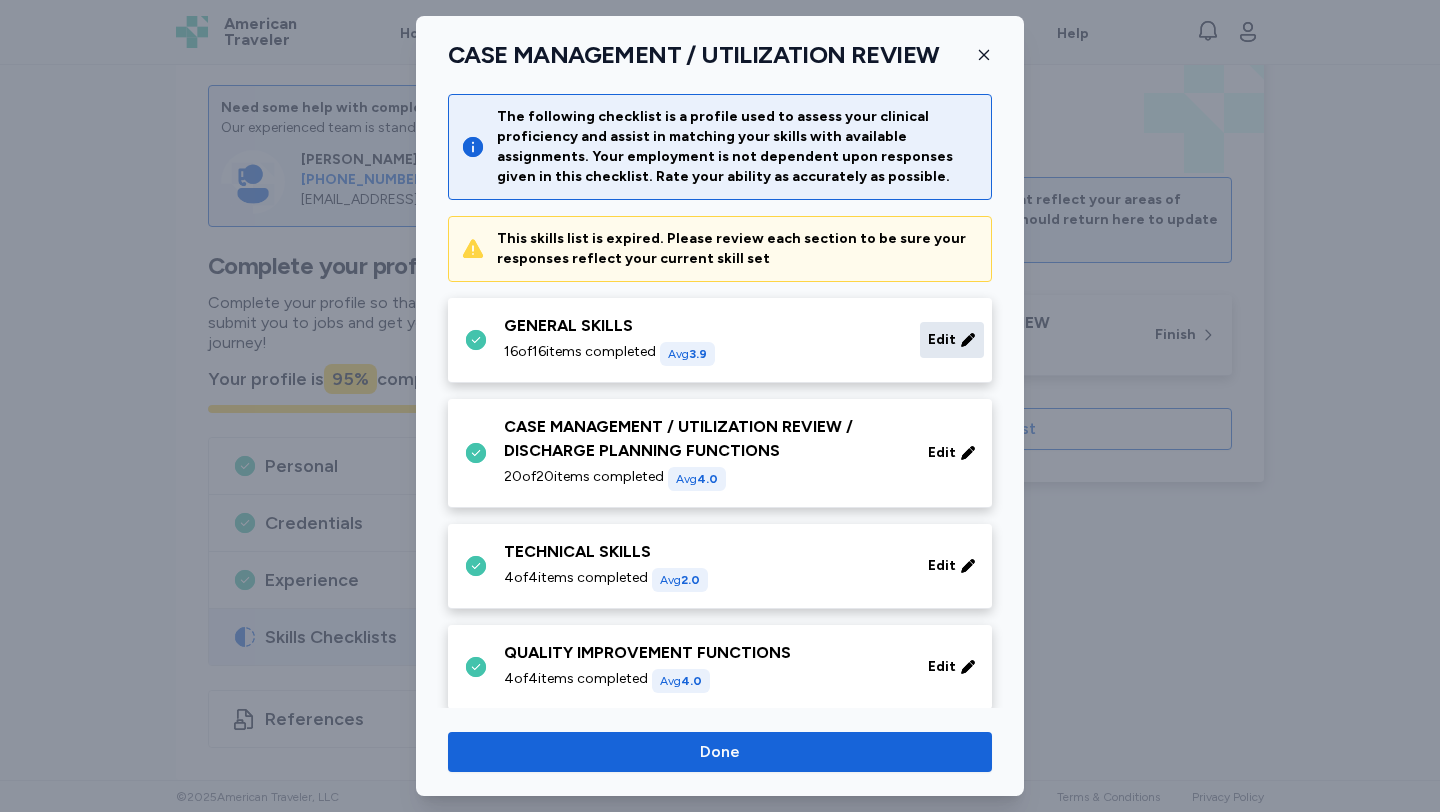 click on "Edit" at bounding box center [952, 340] 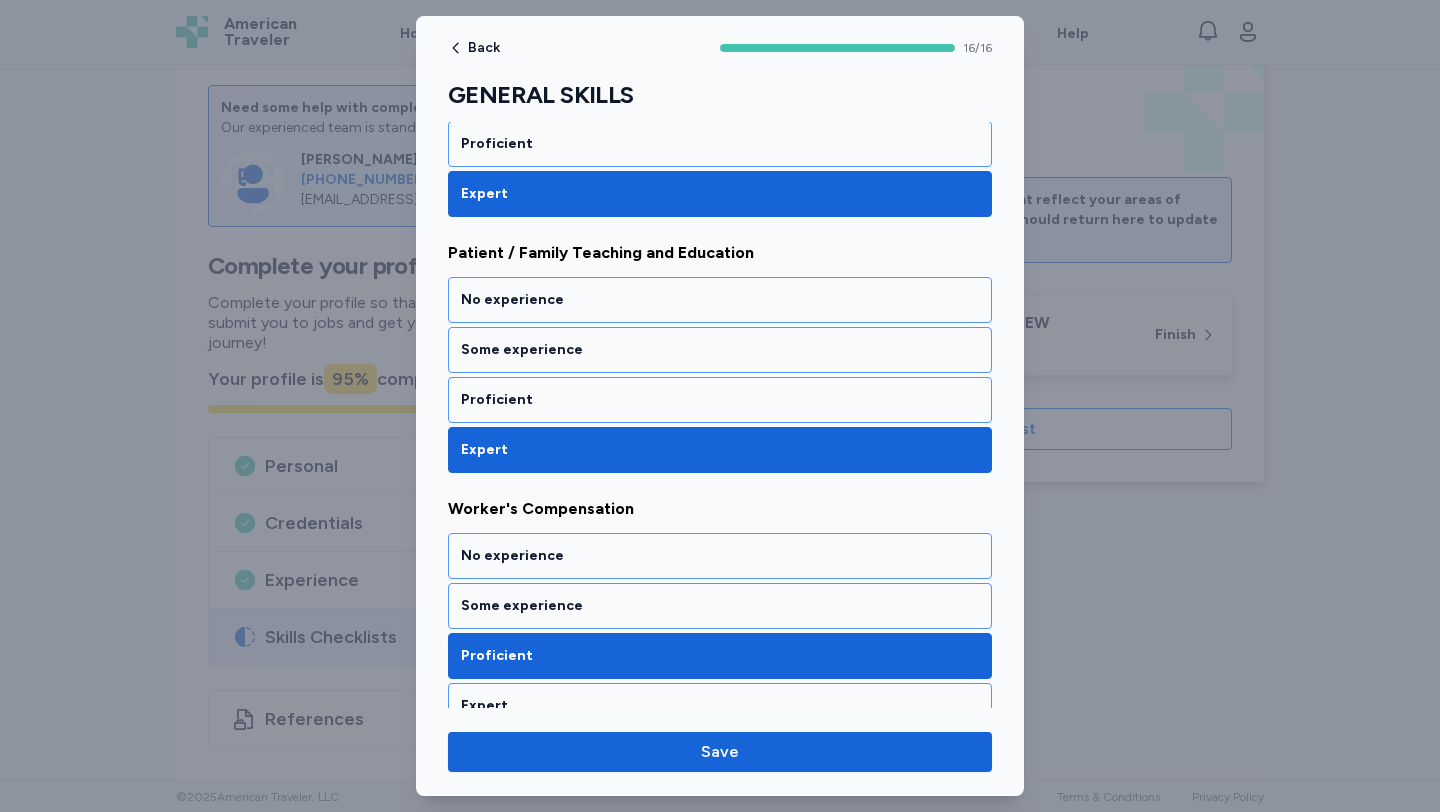 scroll, scrollTop: 3784, scrollLeft: 0, axis: vertical 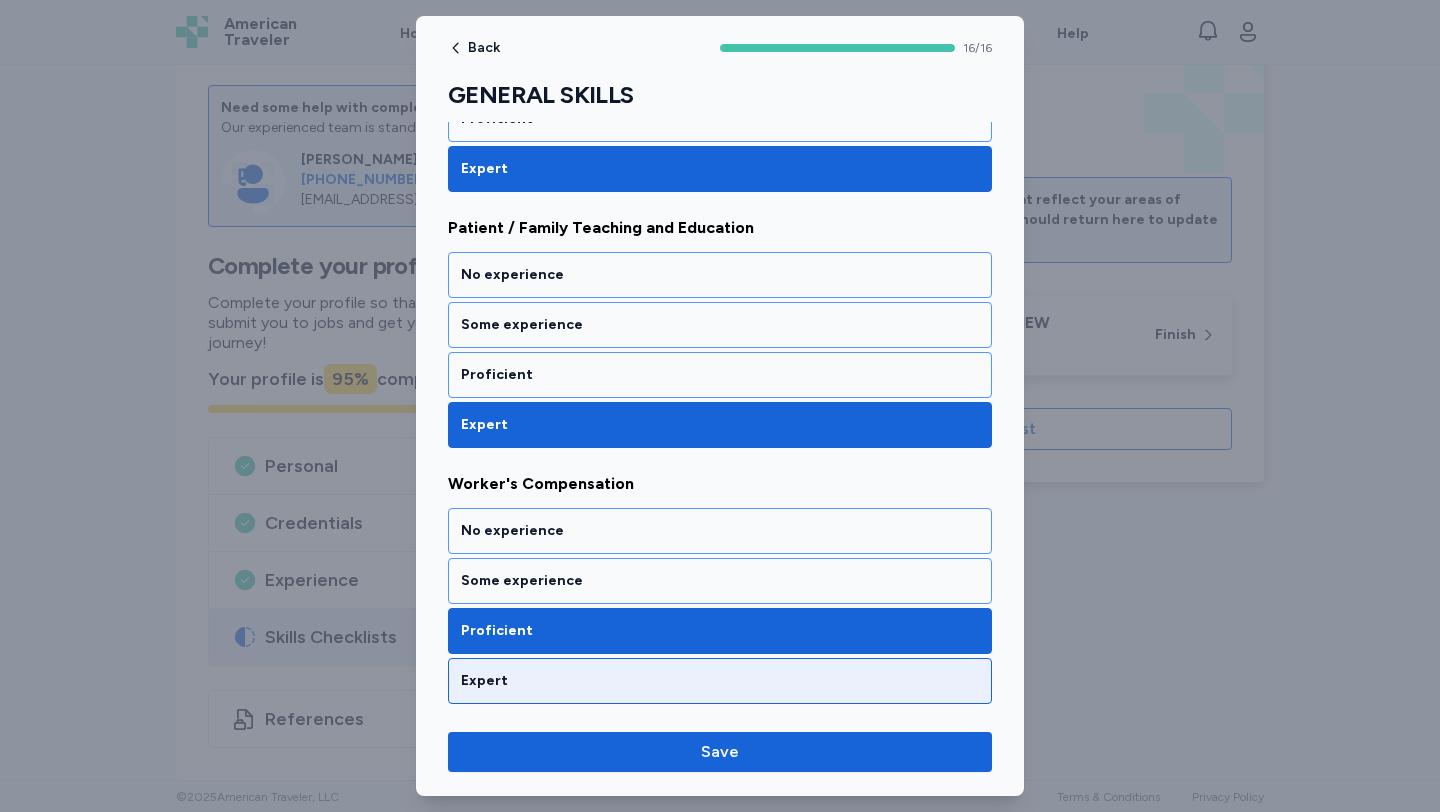 click on "Expert" at bounding box center (720, 681) 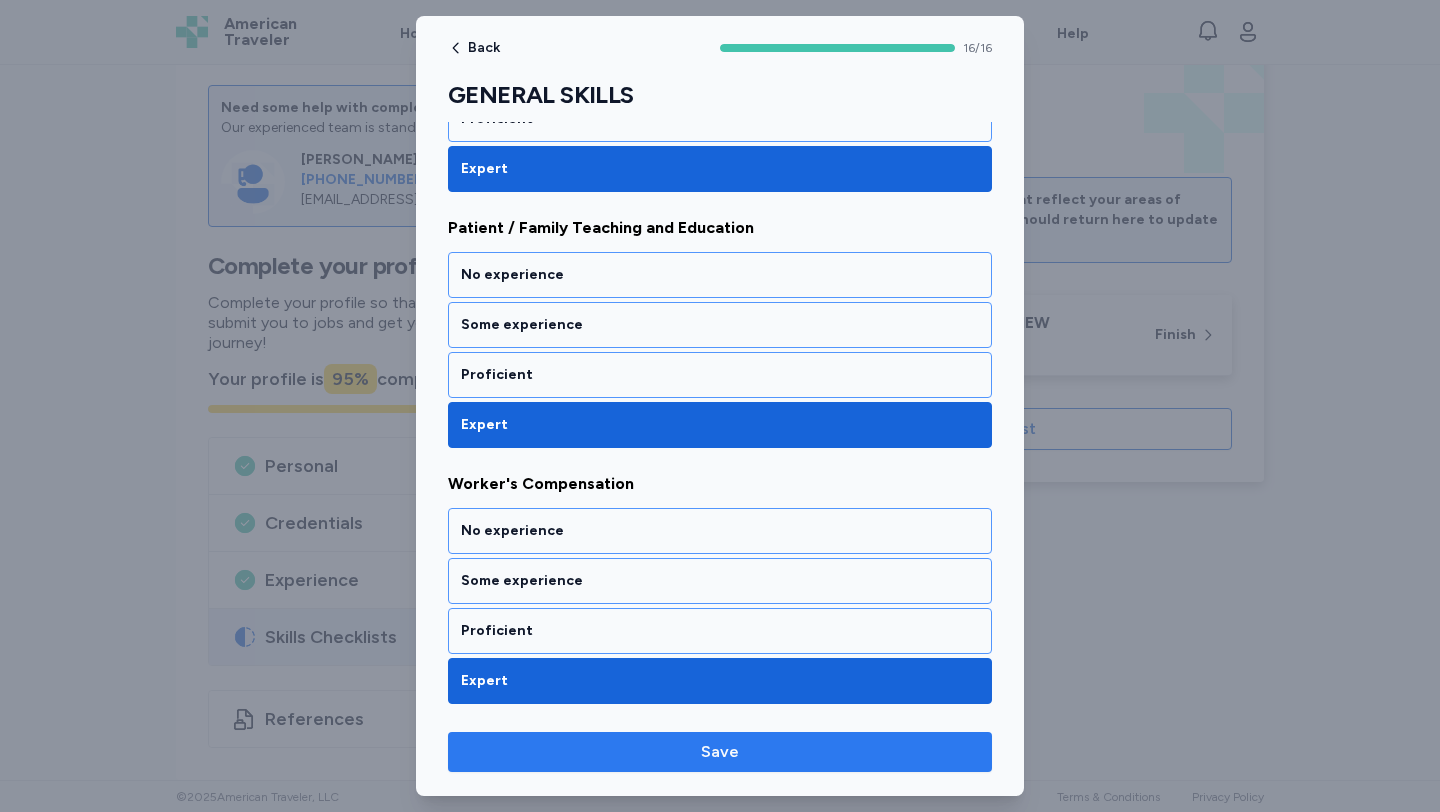 click on "Save" at bounding box center (720, 752) 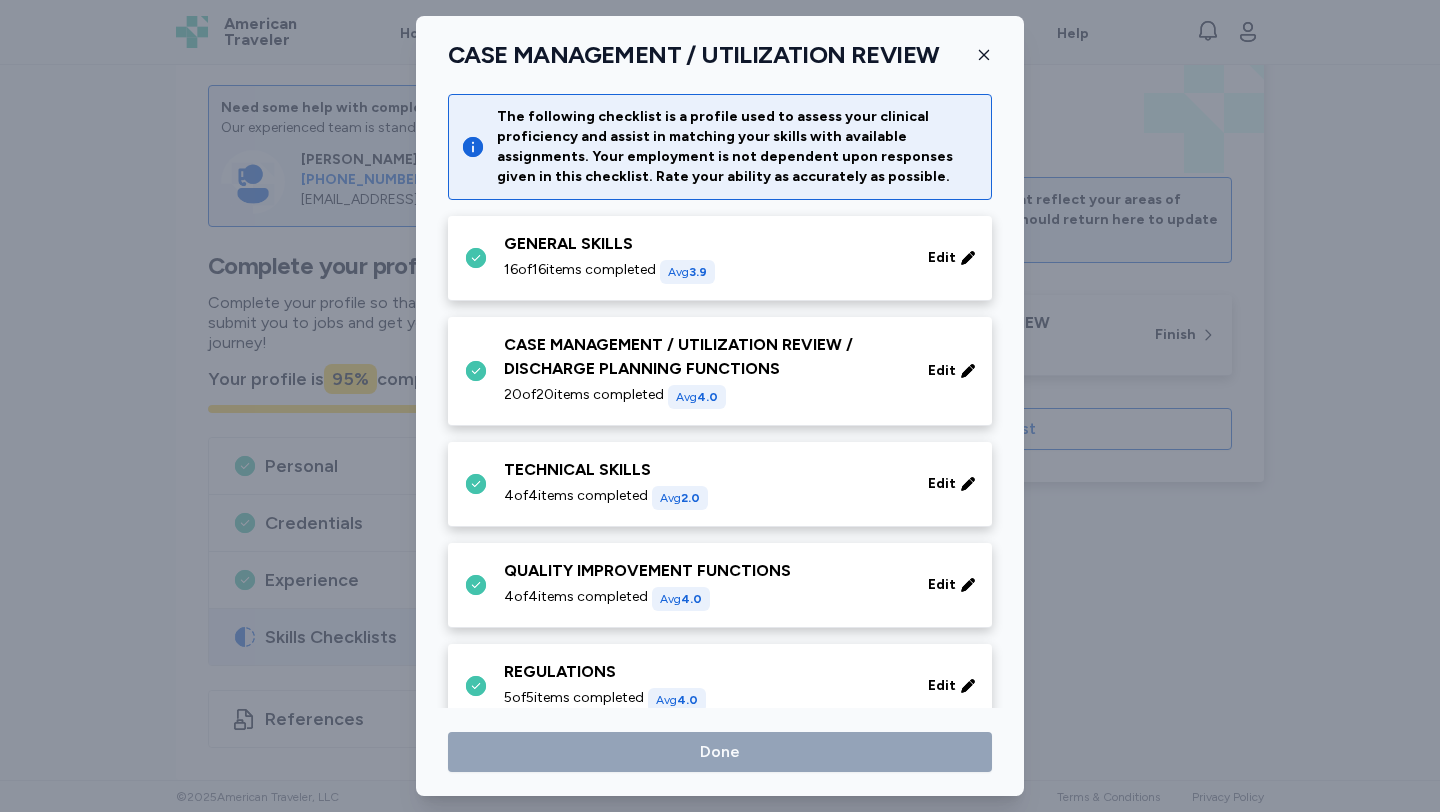 scroll, scrollTop: 138, scrollLeft: 0, axis: vertical 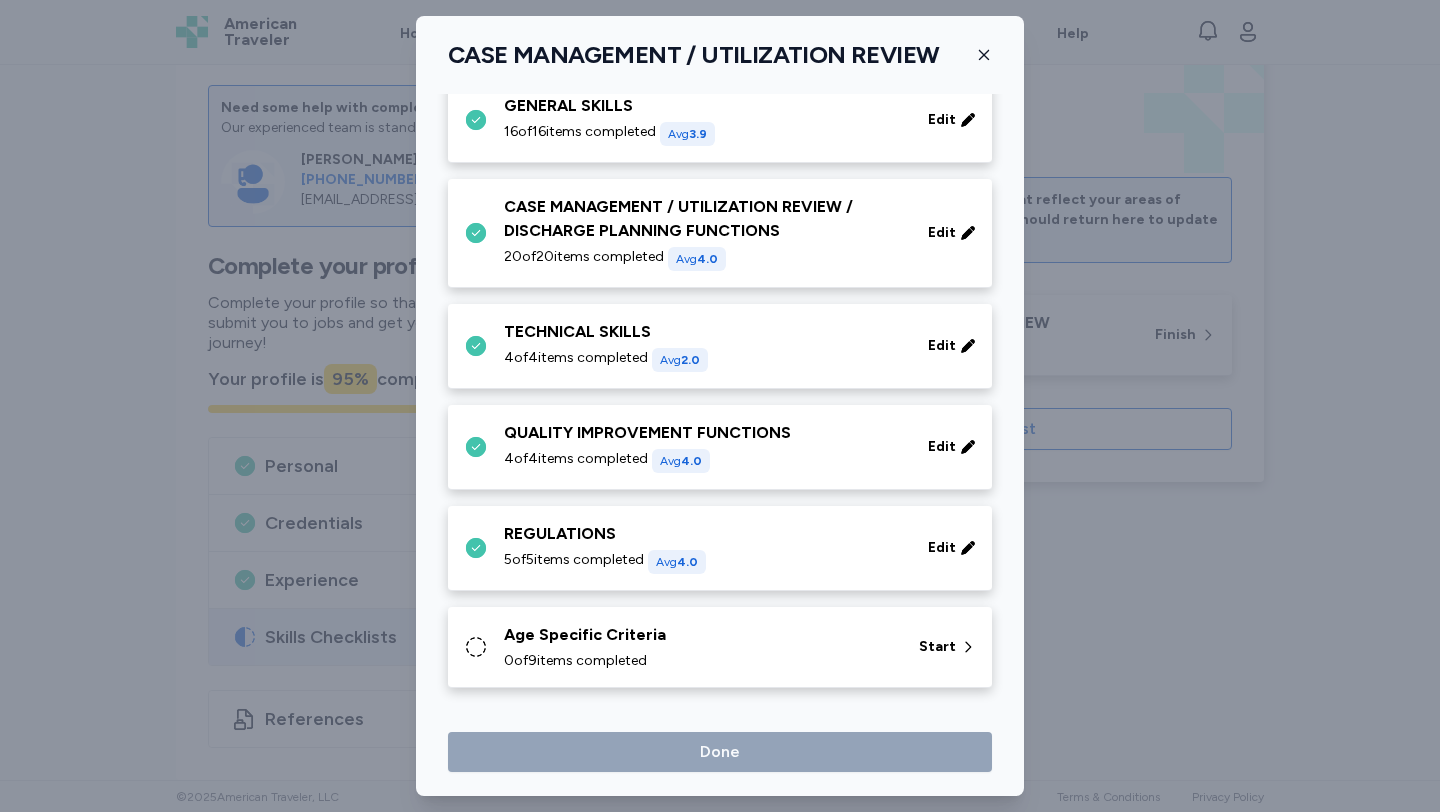 click on "Age Specific Criteria" at bounding box center (699, 635) 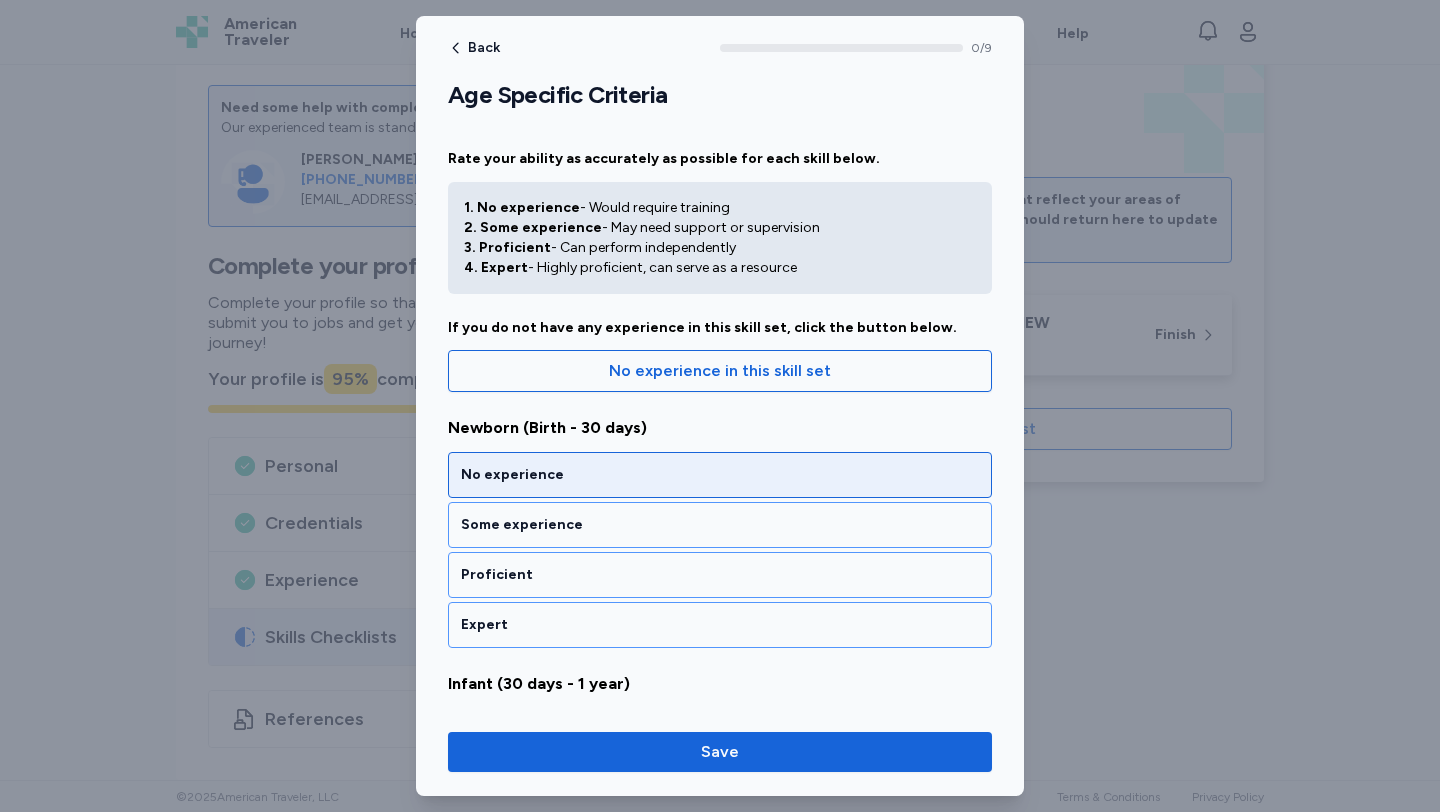 click on "No experience" at bounding box center [720, 475] 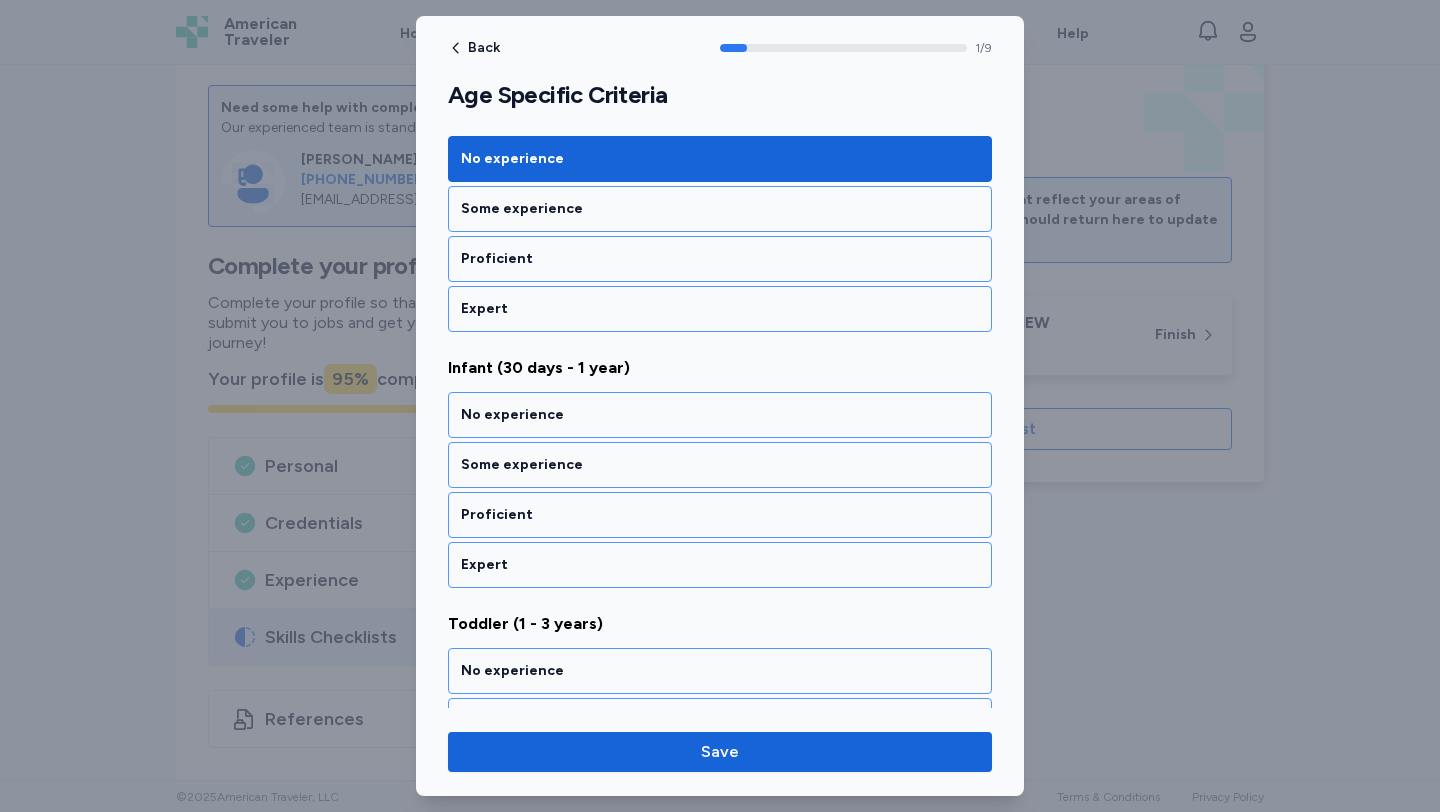 scroll, scrollTop: 373, scrollLeft: 0, axis: vertical 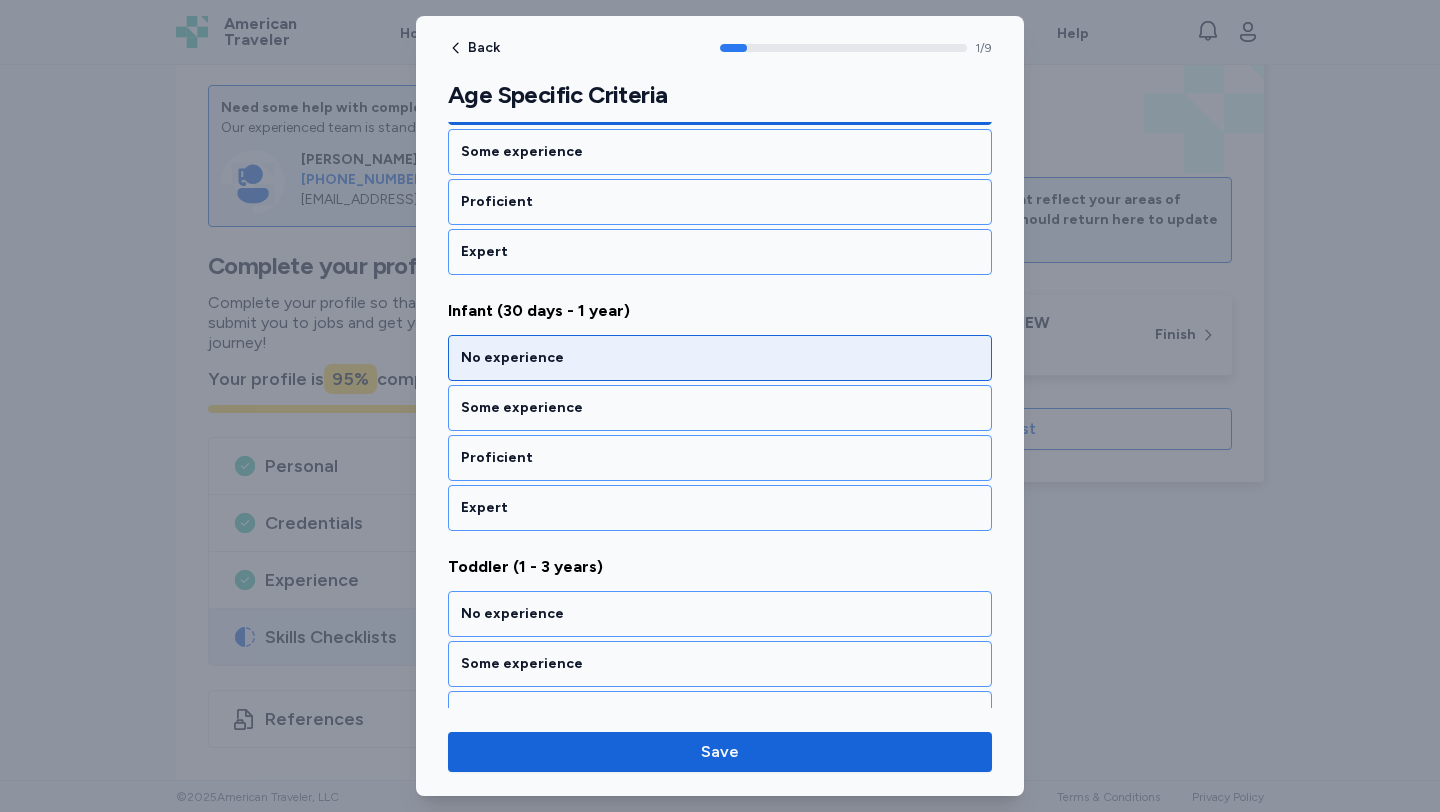 click on "No experience" at bounding box center (720, 358) 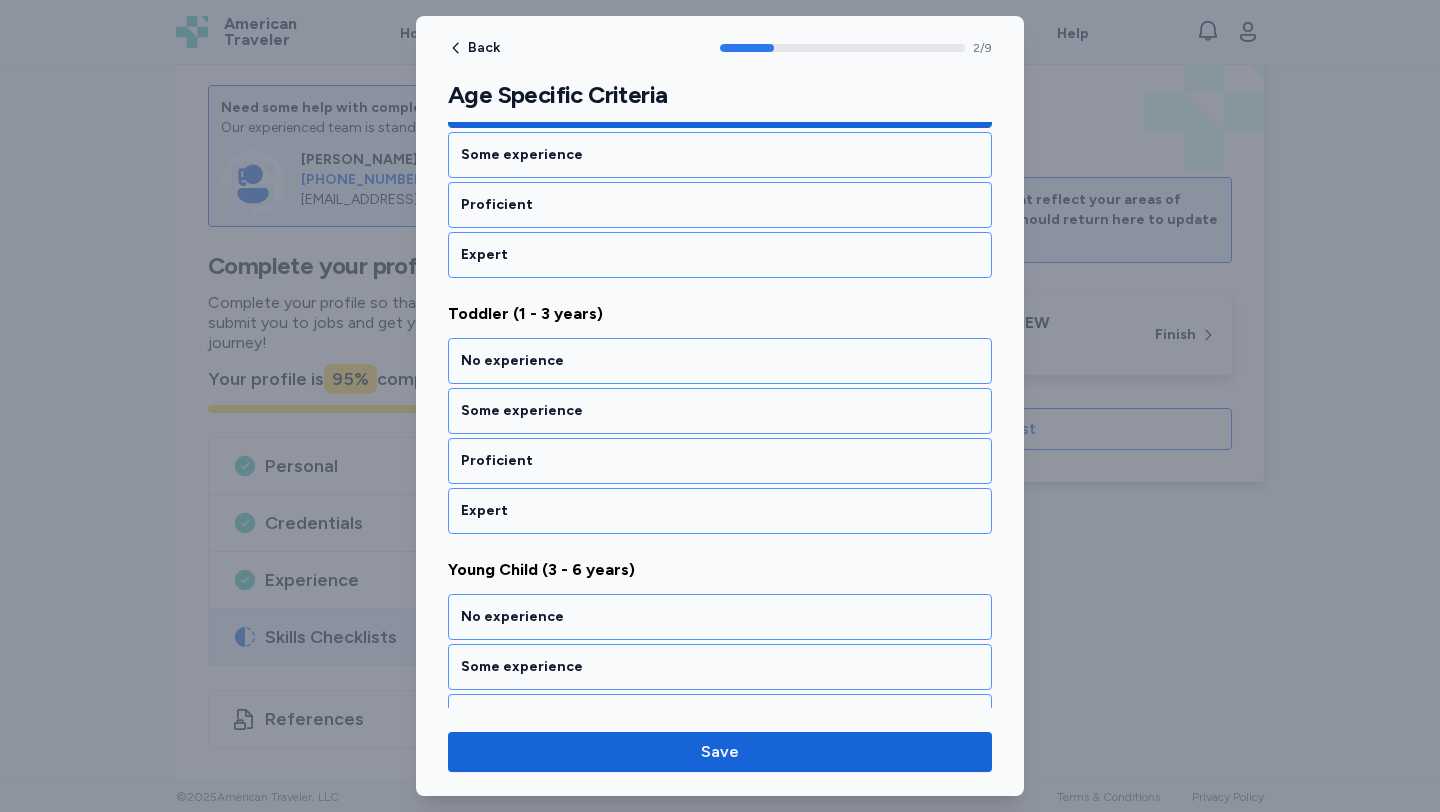scroll, scrollTop: 629, scrollLeft: 0, axis: vertical 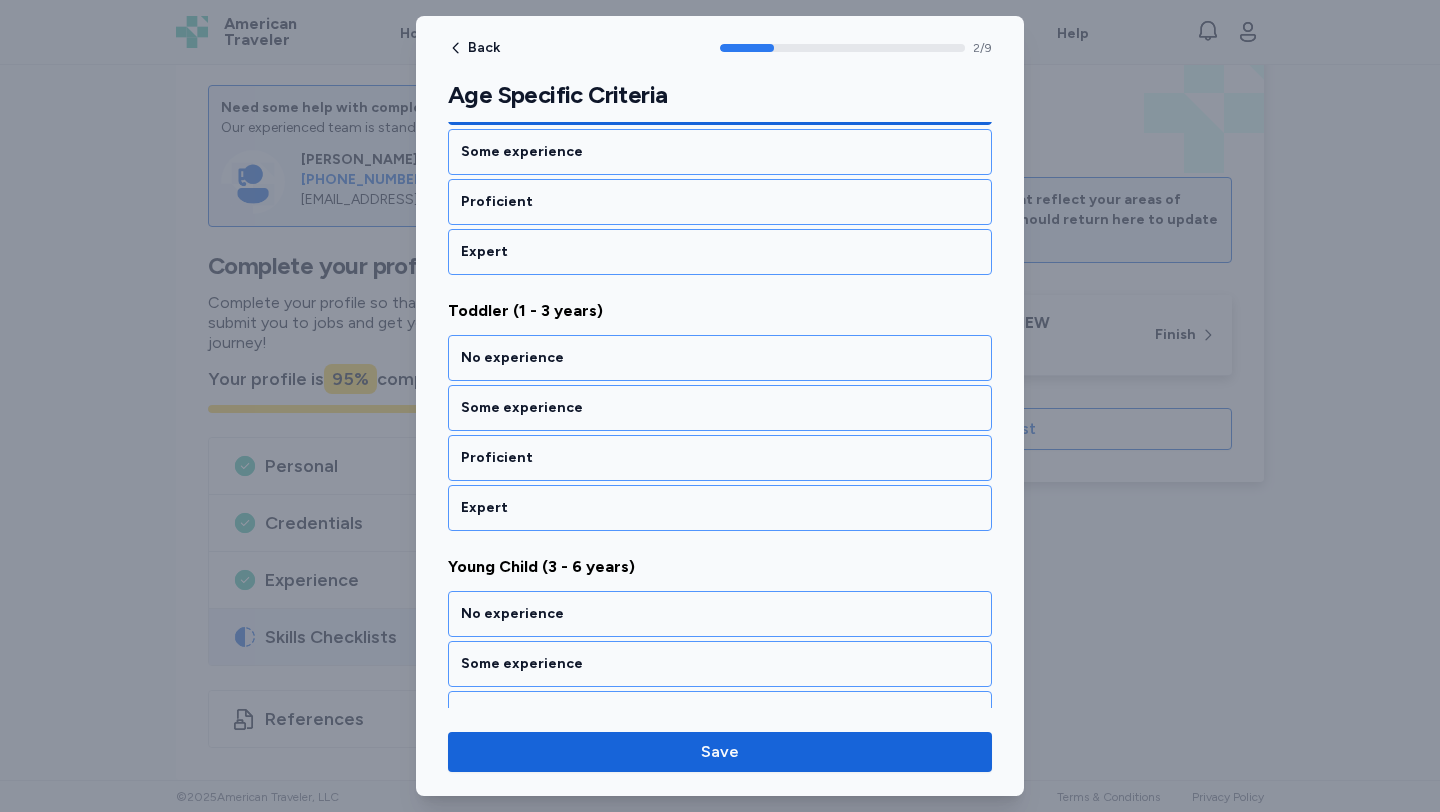 click on "No experience" at bounding box center (720, 358) 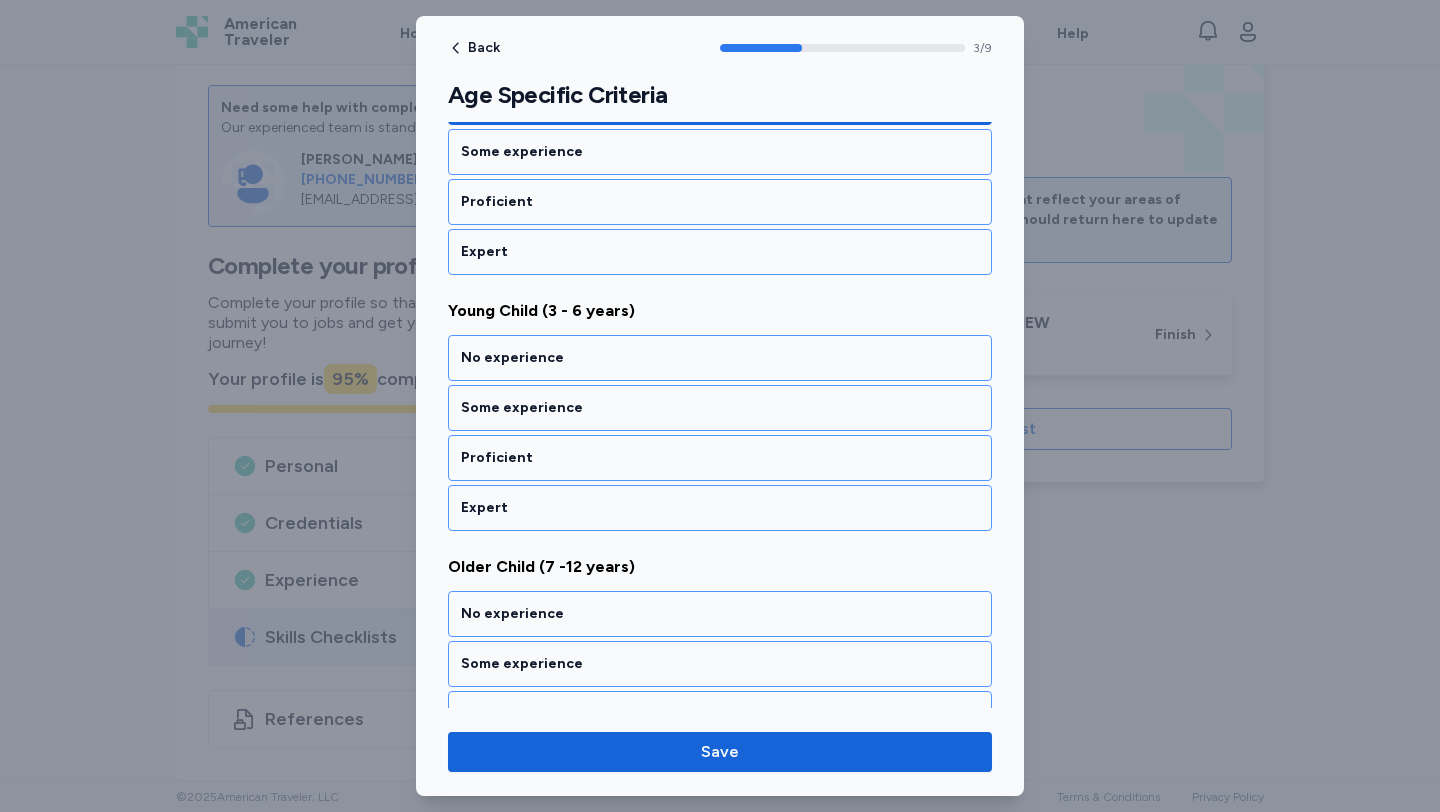 click on "No experience" at bounding box center (720, 358) 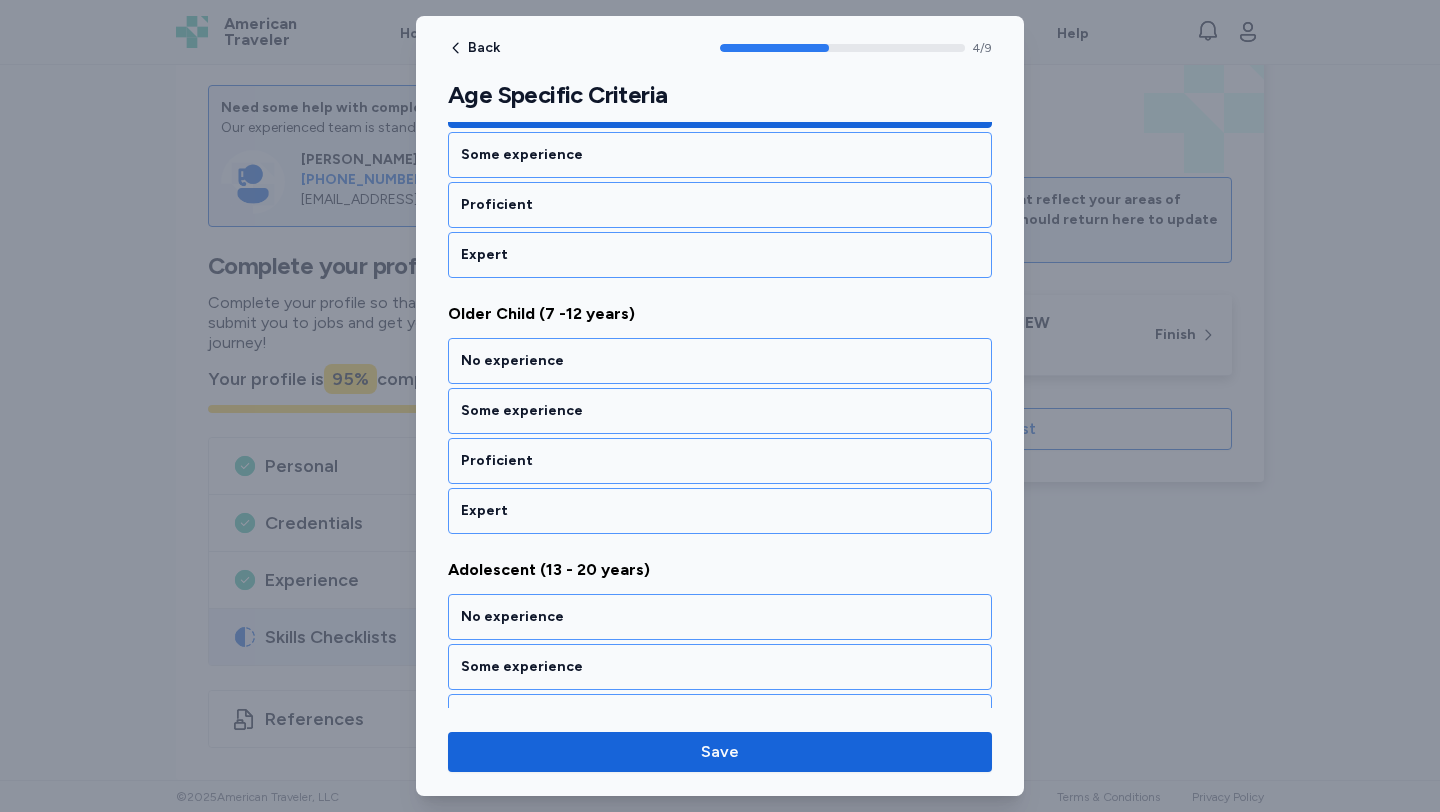scroll, scrollTop: 1141, scrollLeft: 0, axis: vertical 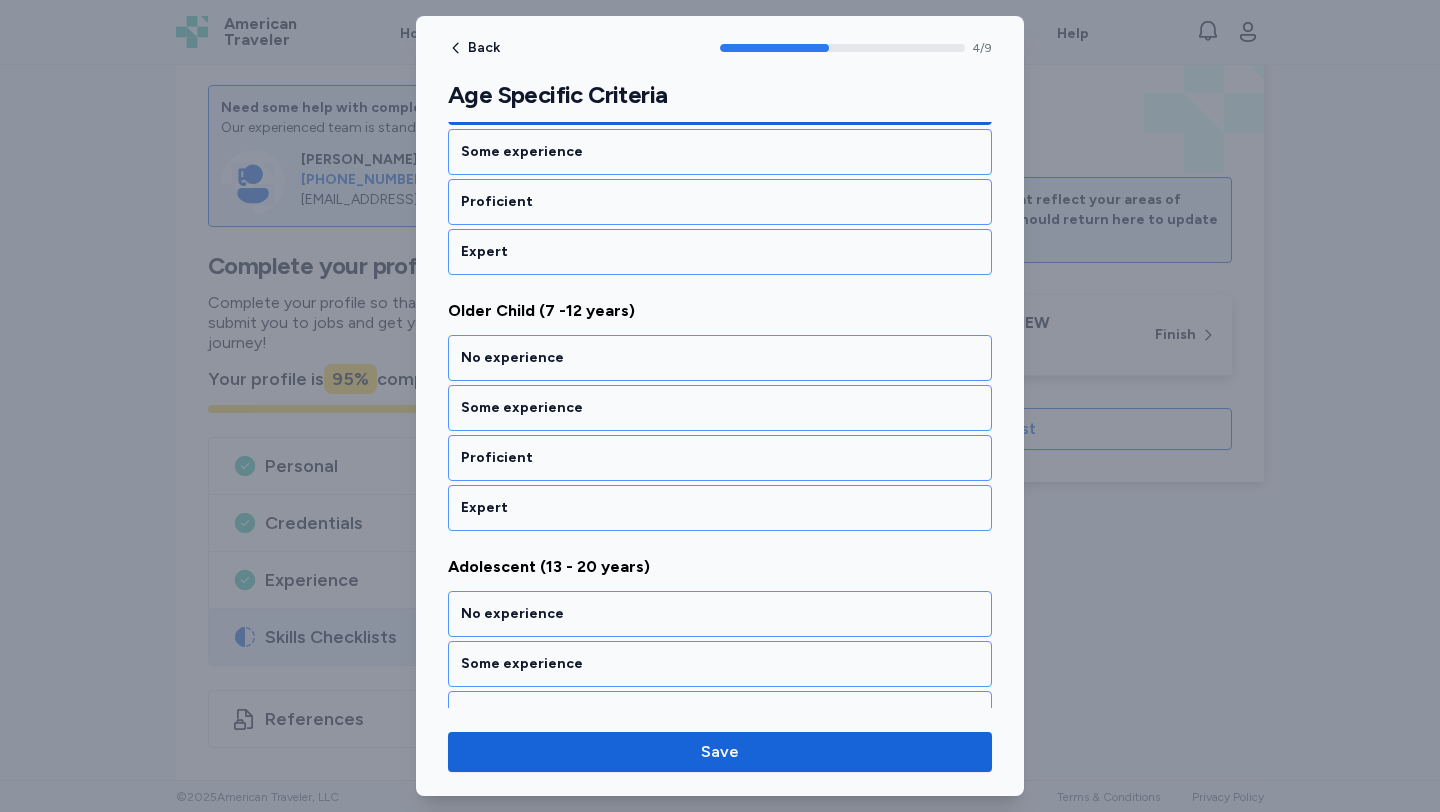 click on "No experience" at bounding box center (720, 358) 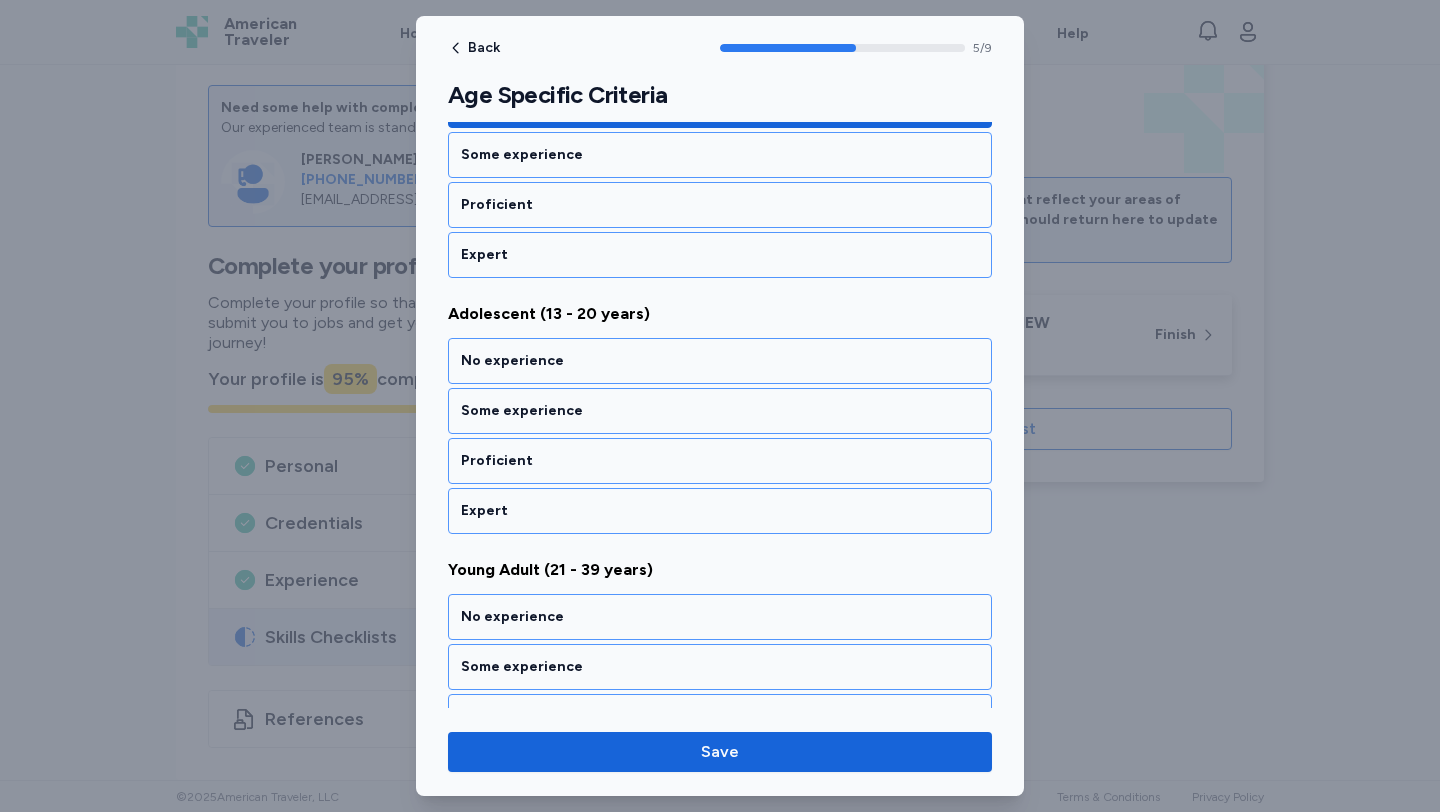 scroll, scrollTop: 1397, scrollLeft: 0, axis: vertical 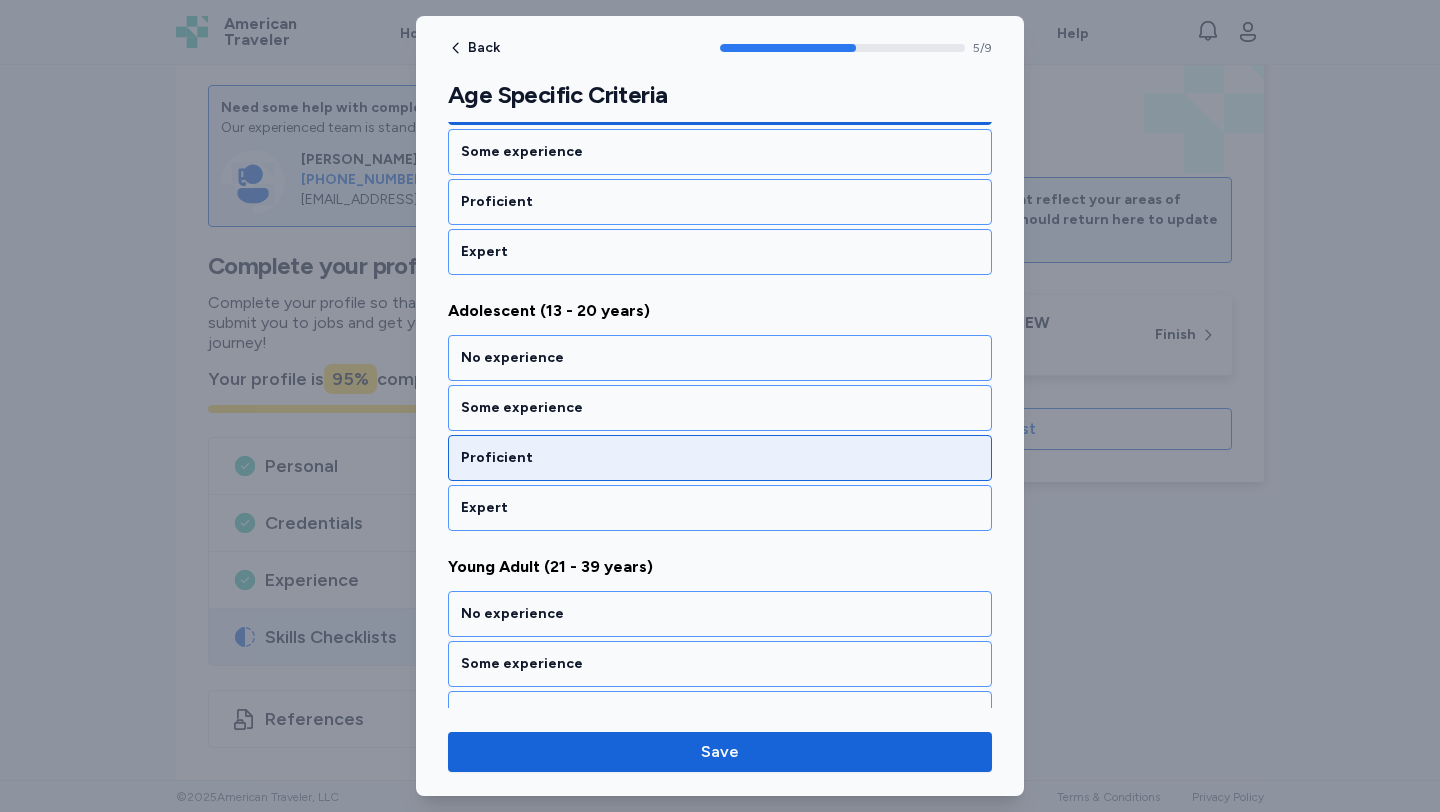 click on "Proficient" at bounding box center [720, 458] 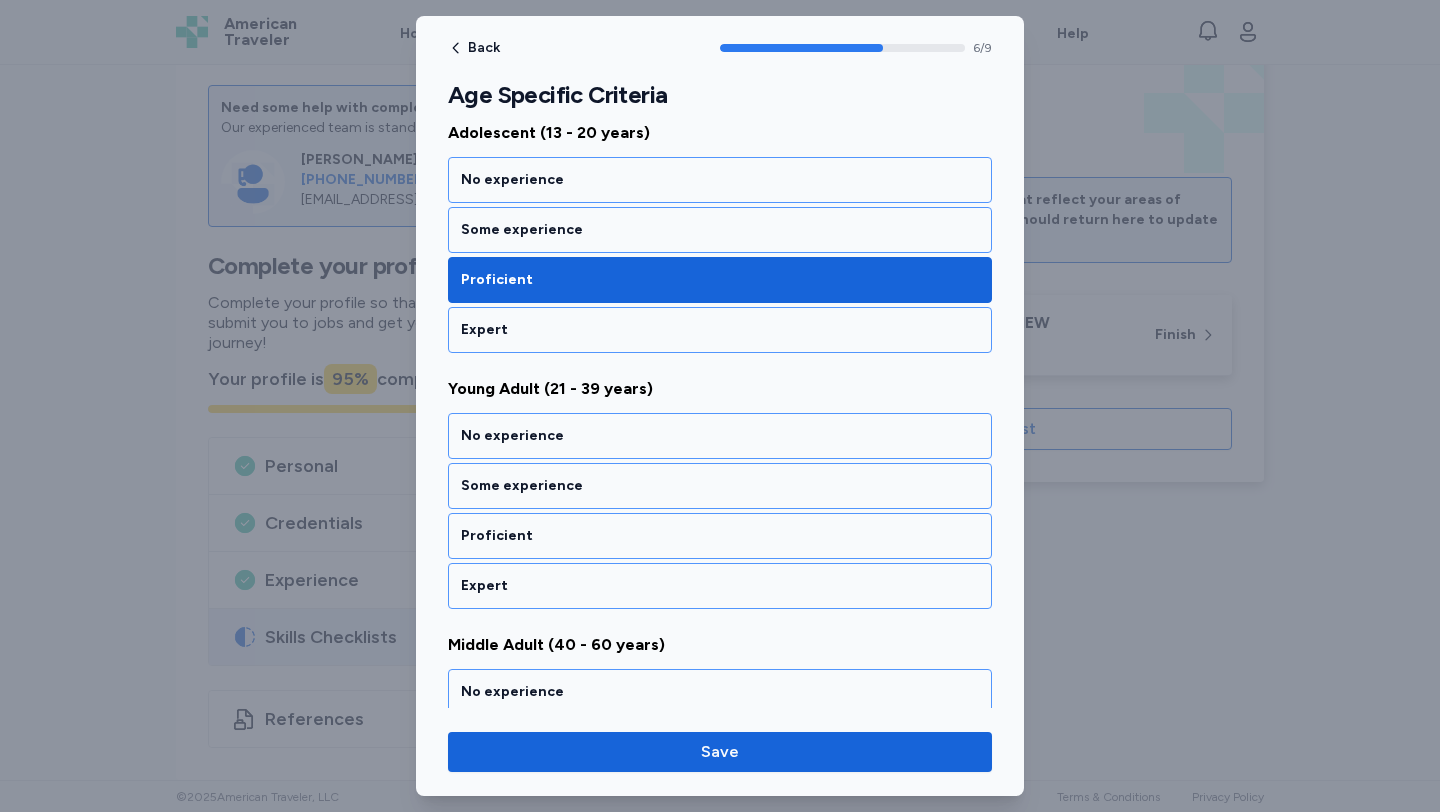 scroll, scrollTop: 1653, scrollLeft: 0, axis: vertical 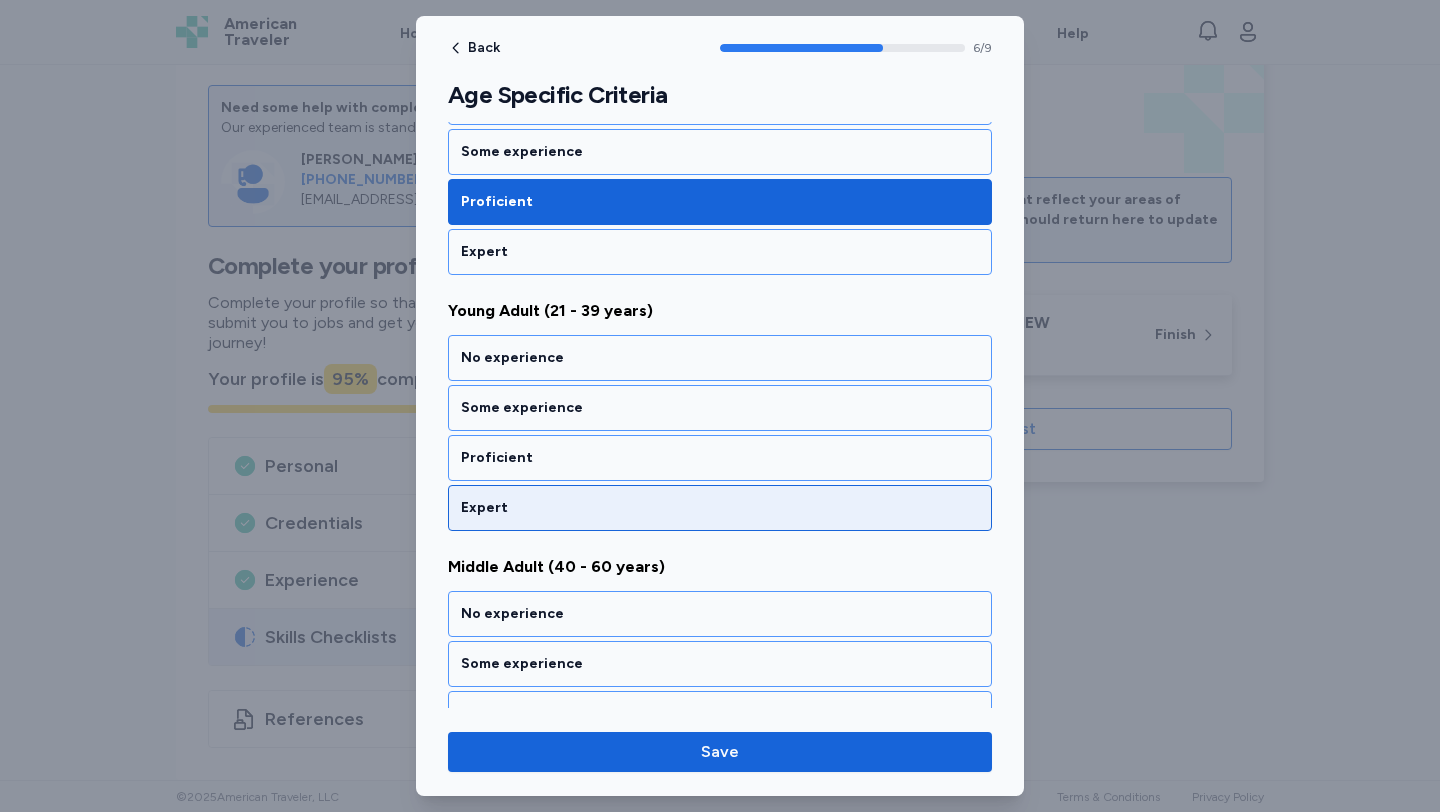 click on "Expert" at bounding box center (720, 508) 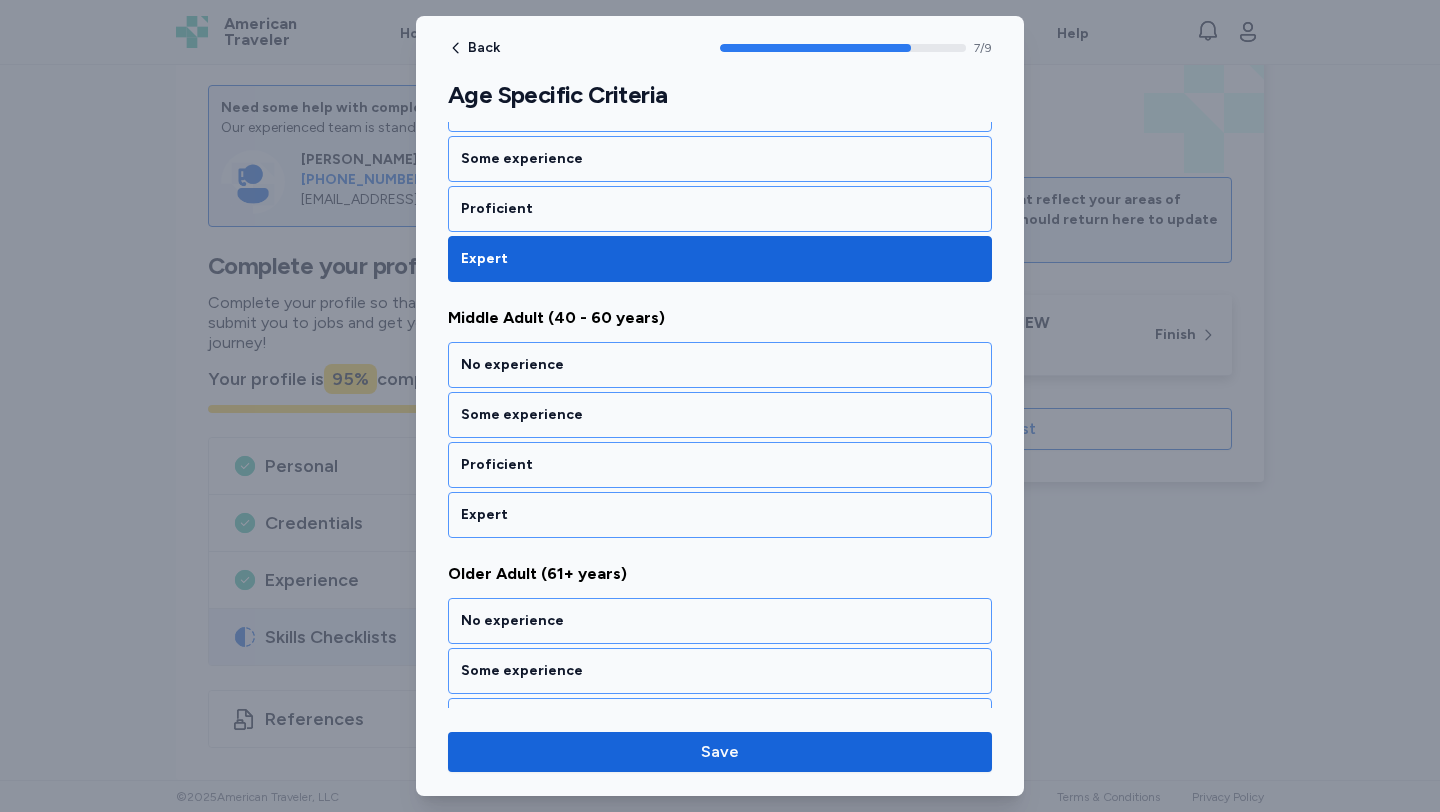 scroll, scrollTop: 1909, scrollLeft: 0, axis: vertical 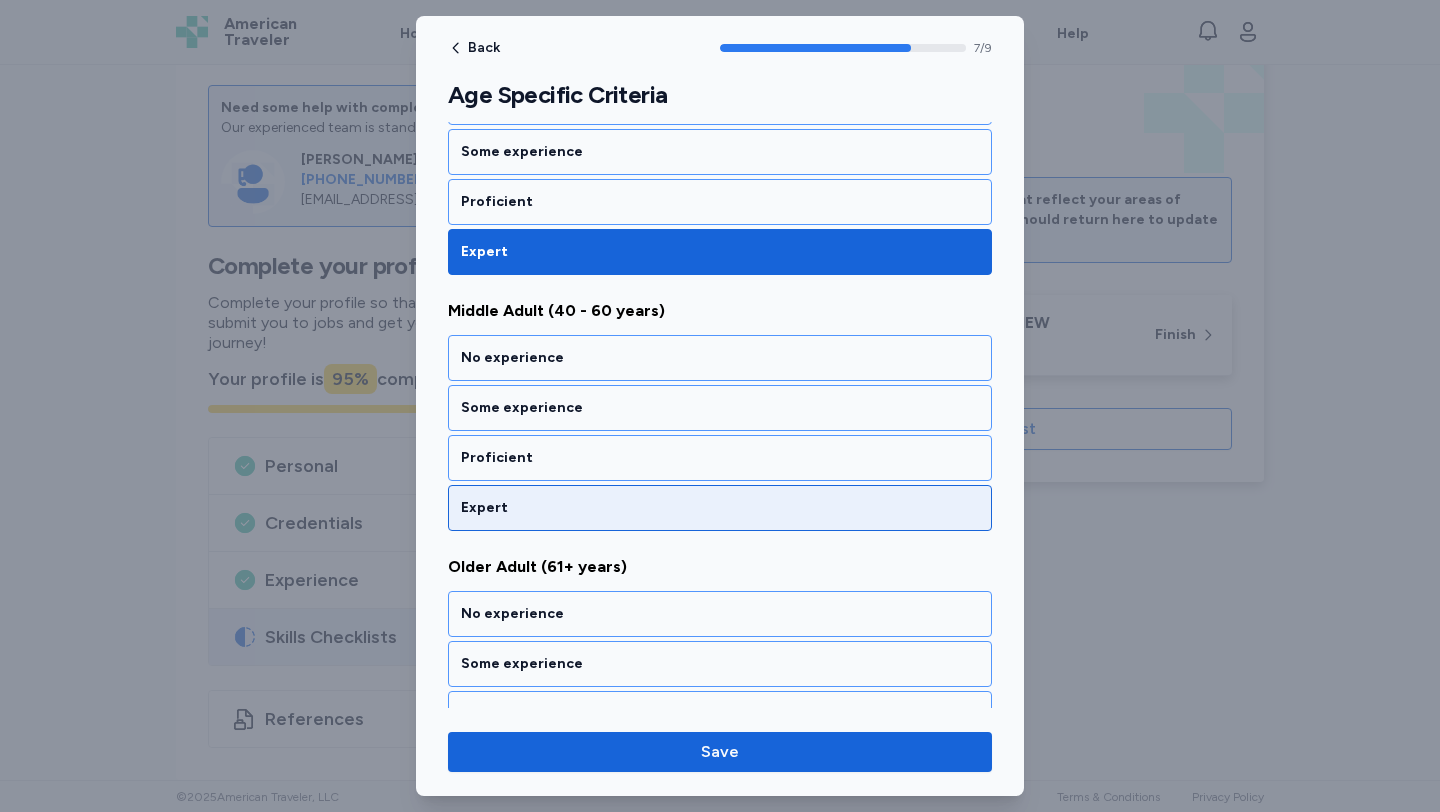 click on "Expert" at bounding box center (720, 508) 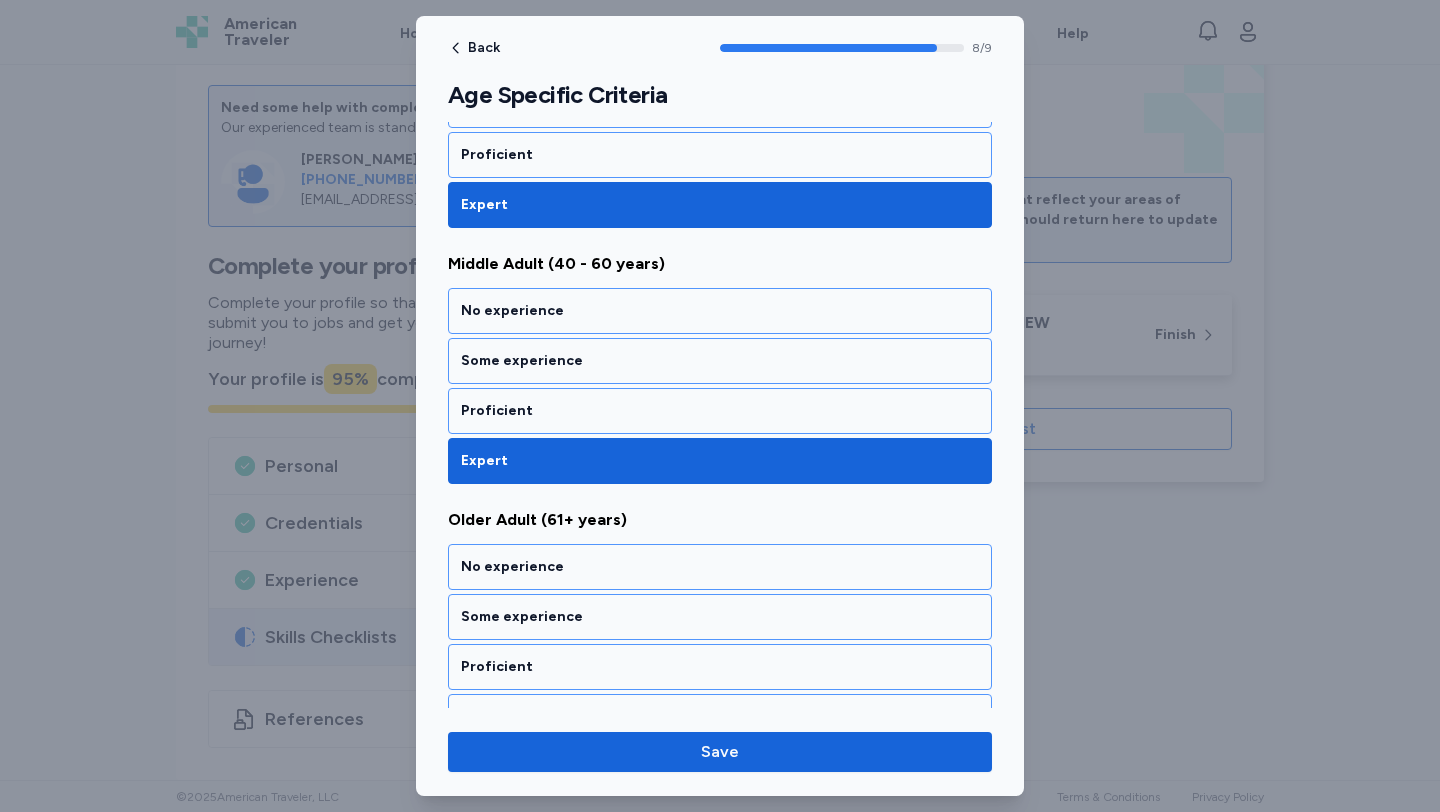 scroll, scrollTop: 1992, scrollLeft: 0, axis: vertical 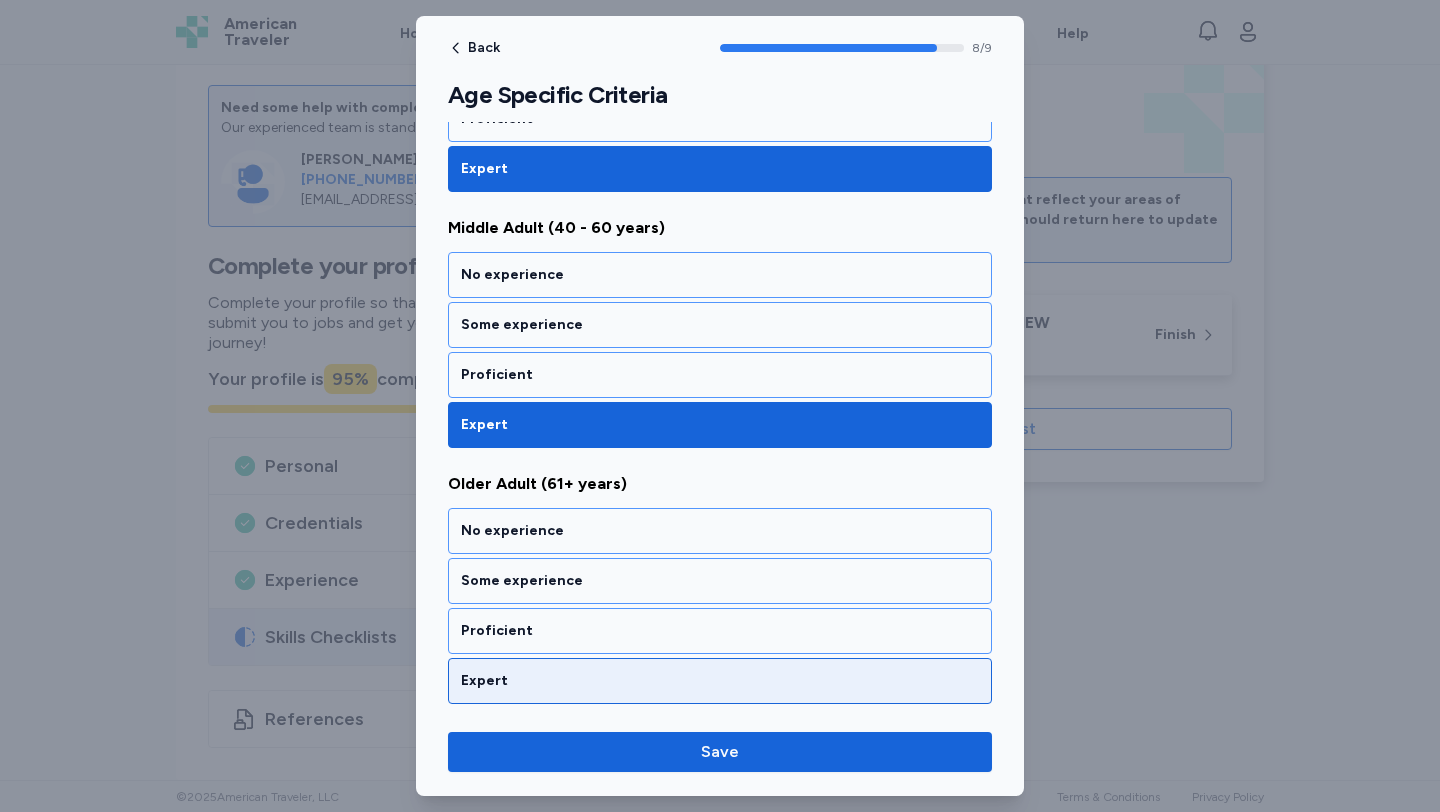 click on "Expert" at bounding box center (720, 681) 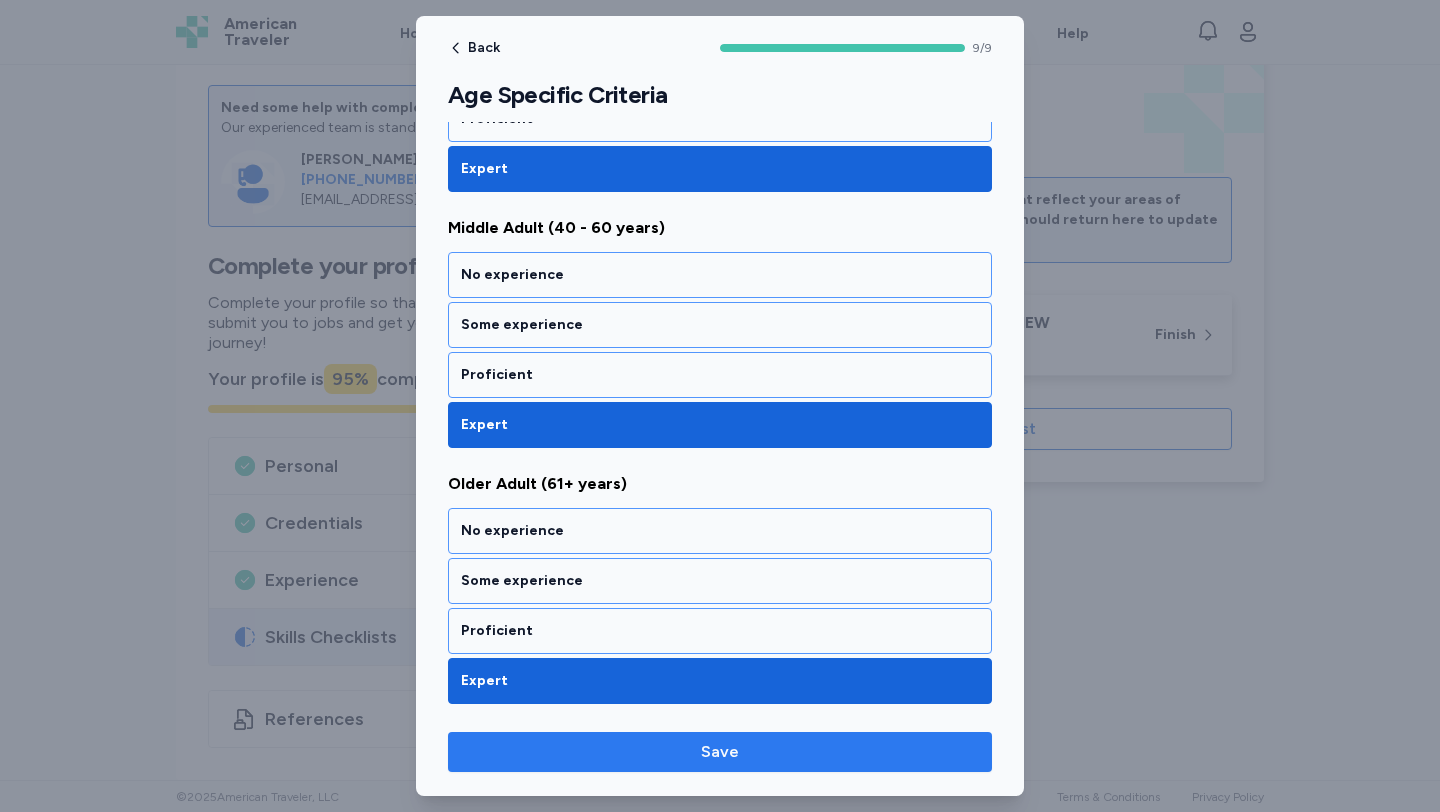 click on "Save" at bounding box center (720, 752) 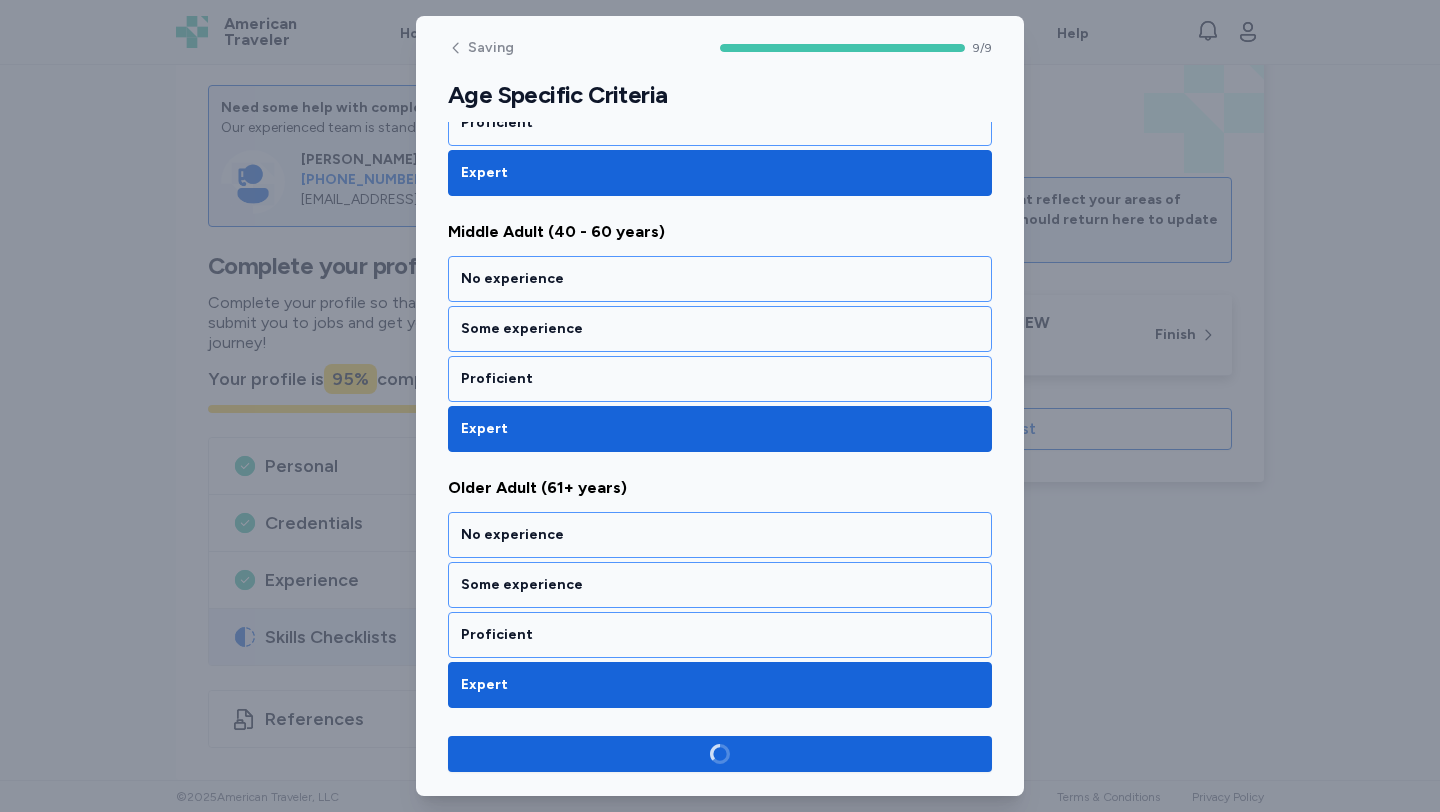 scroll, scrollTop: 1988, scrollLeft: 0, axis: vertical 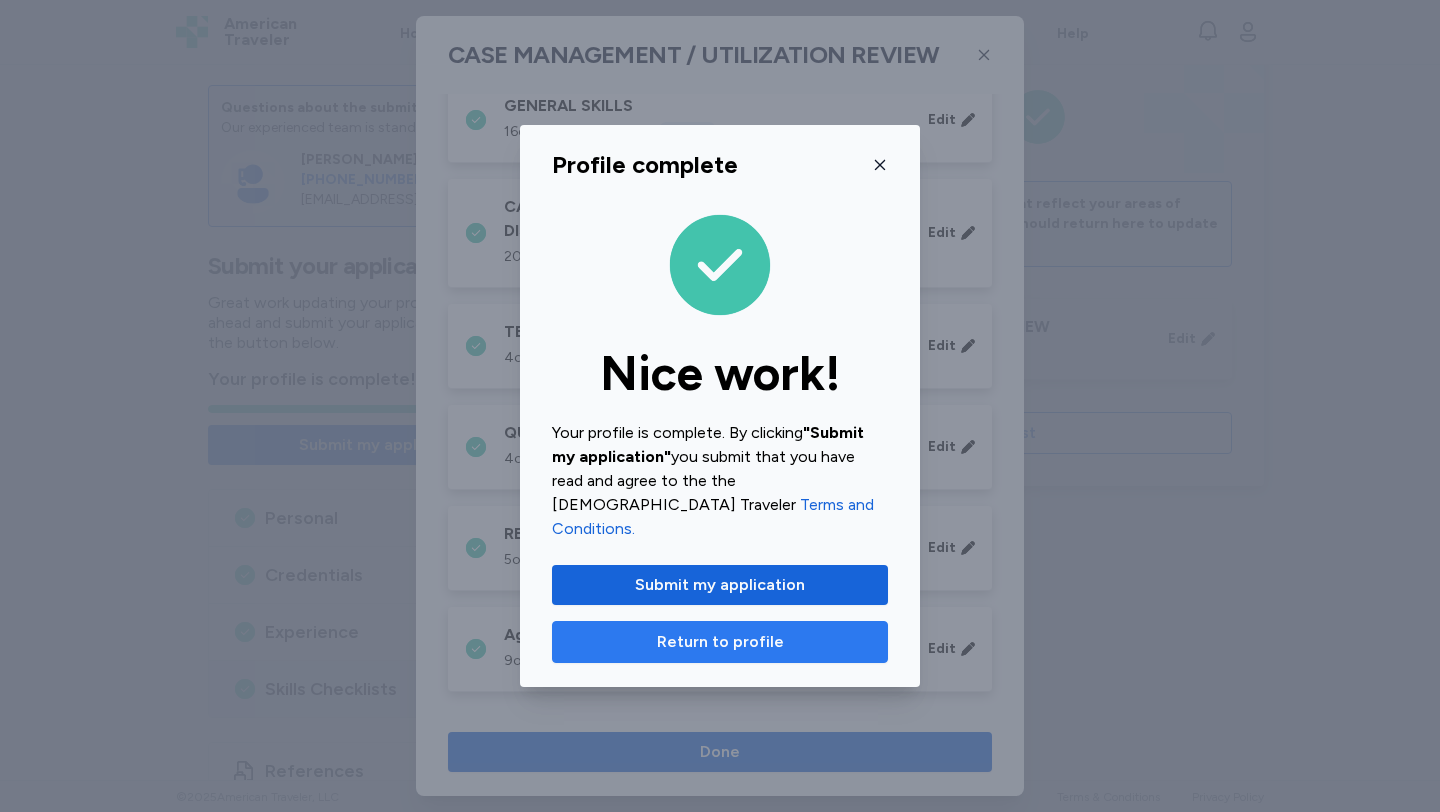 click on "Return to profile" at bounding box center (720, 642) 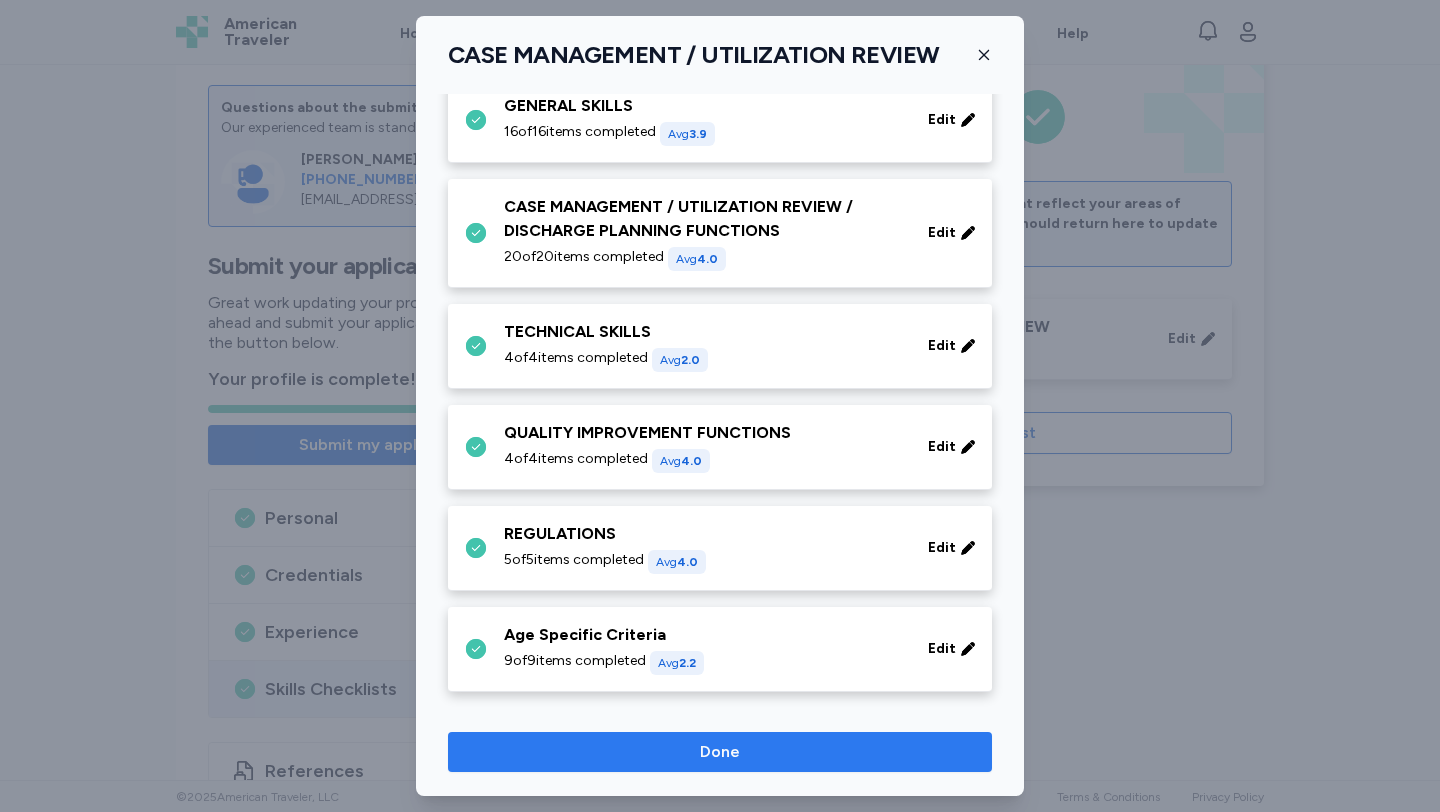 click on "Done" at bounding box center [720, 752] 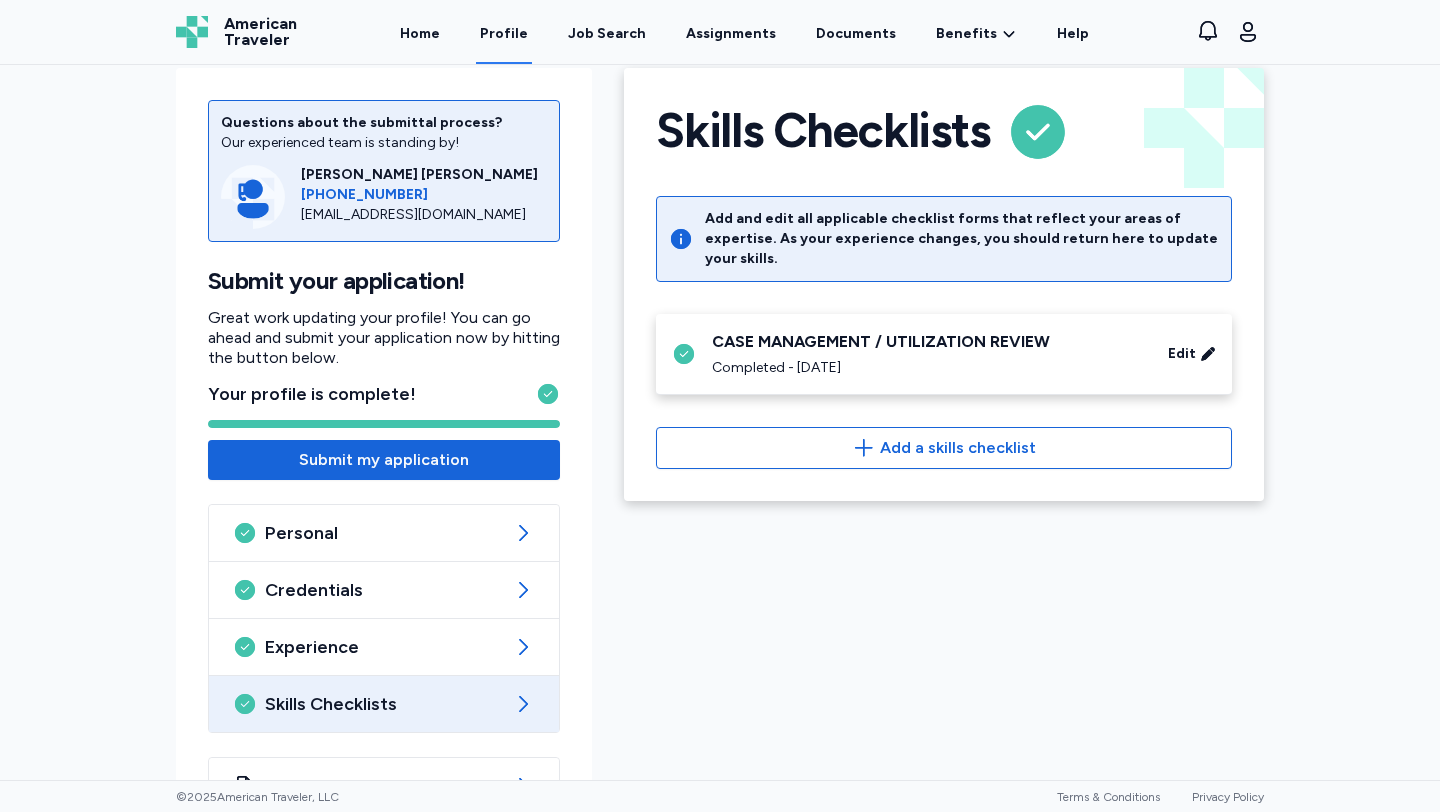 scroll, scrollTop: 0, scrollLeft: 0, axis: both 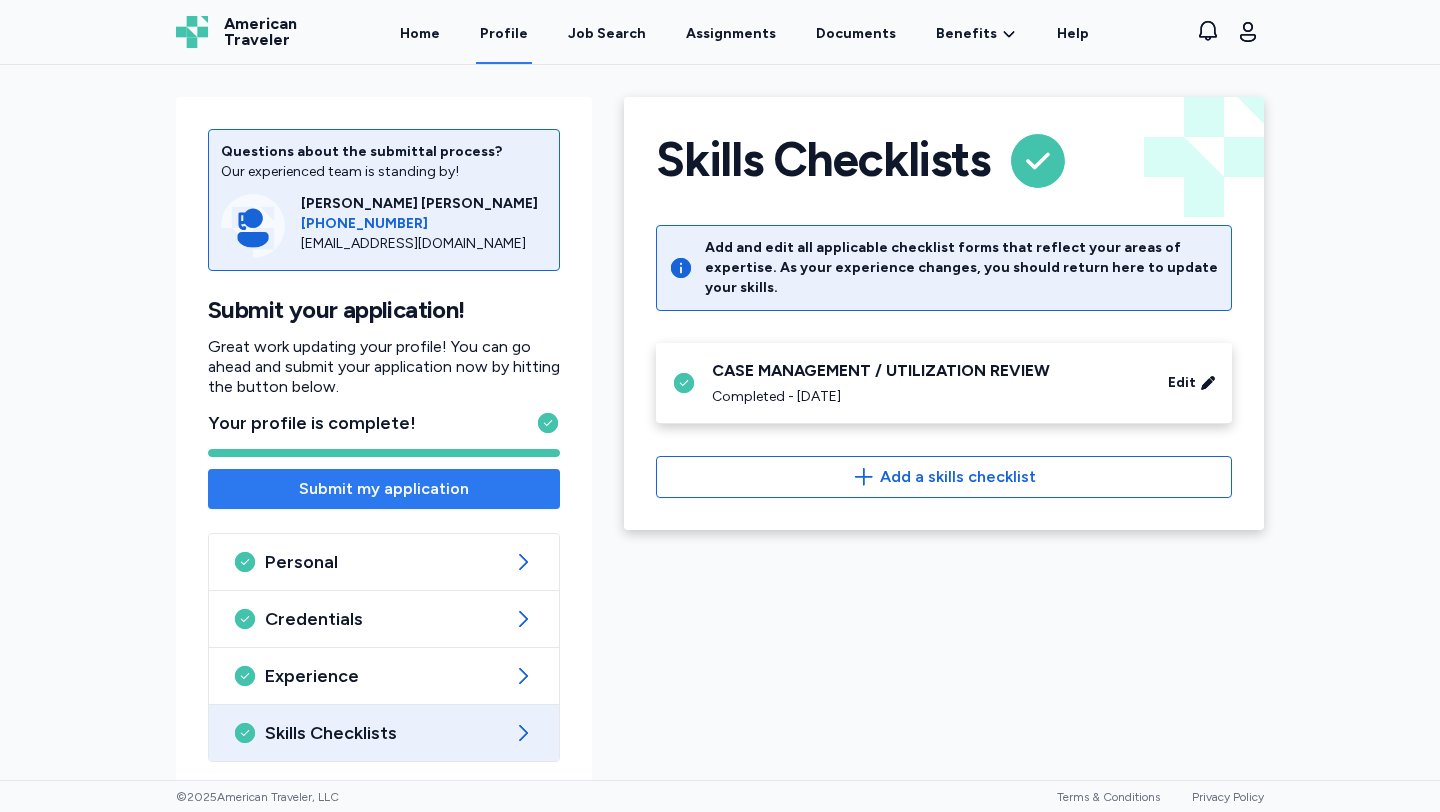 click on "Submit my application" at bounding box center [384, 489] 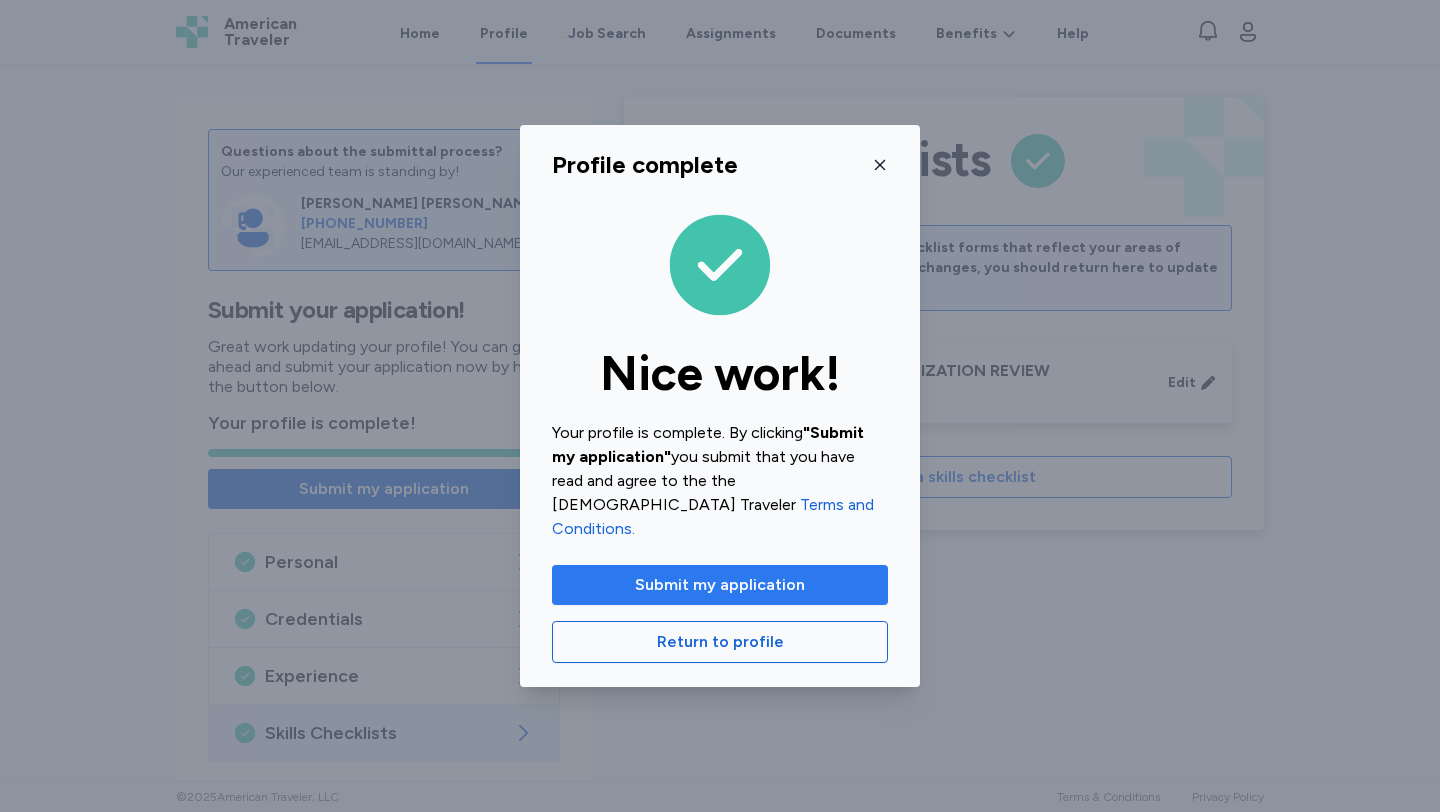 click on "Submit my application" at bounding box center (720, 585) 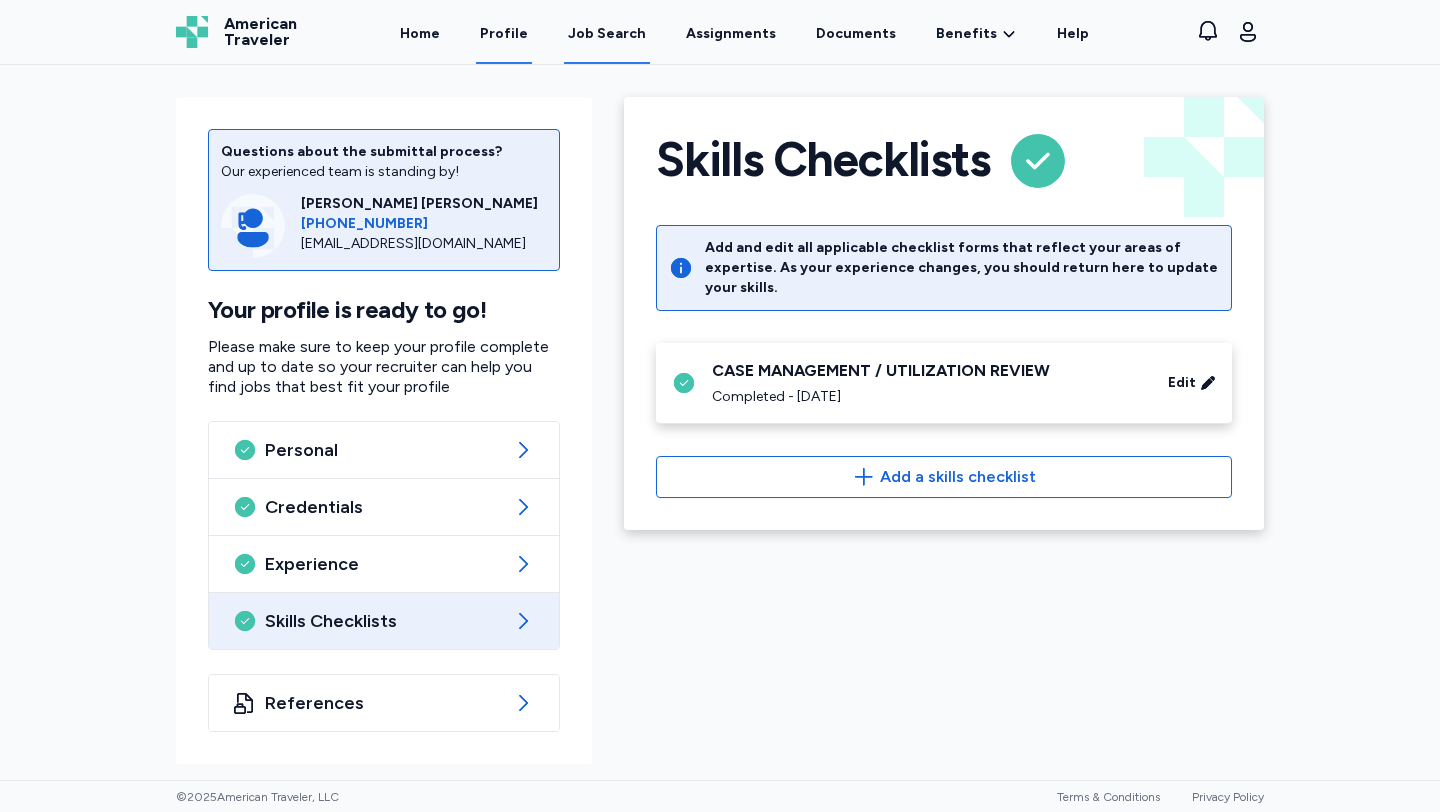 click on "Job Search" at bounding box center [607, 34] 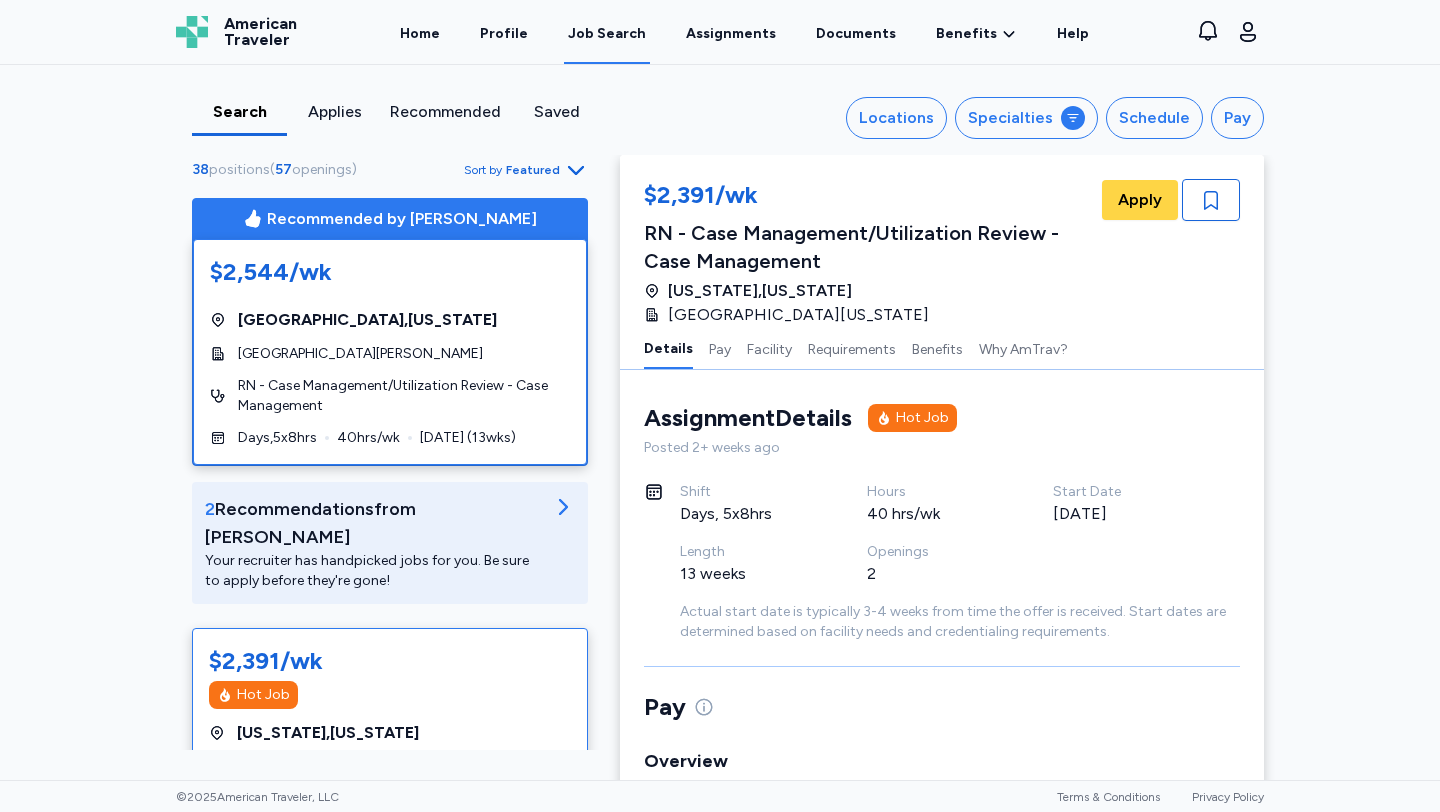 click on "$2,544/wk Lebanon ,  New Hampshire Dartmouth Hitchcock Medical Center RN - Case Management/Utilization Review - Case Management Days ,  5 x 8 hrs 40  hrs/wk Jul 21   ( 13  wks)" at bounding box center (390, 352) 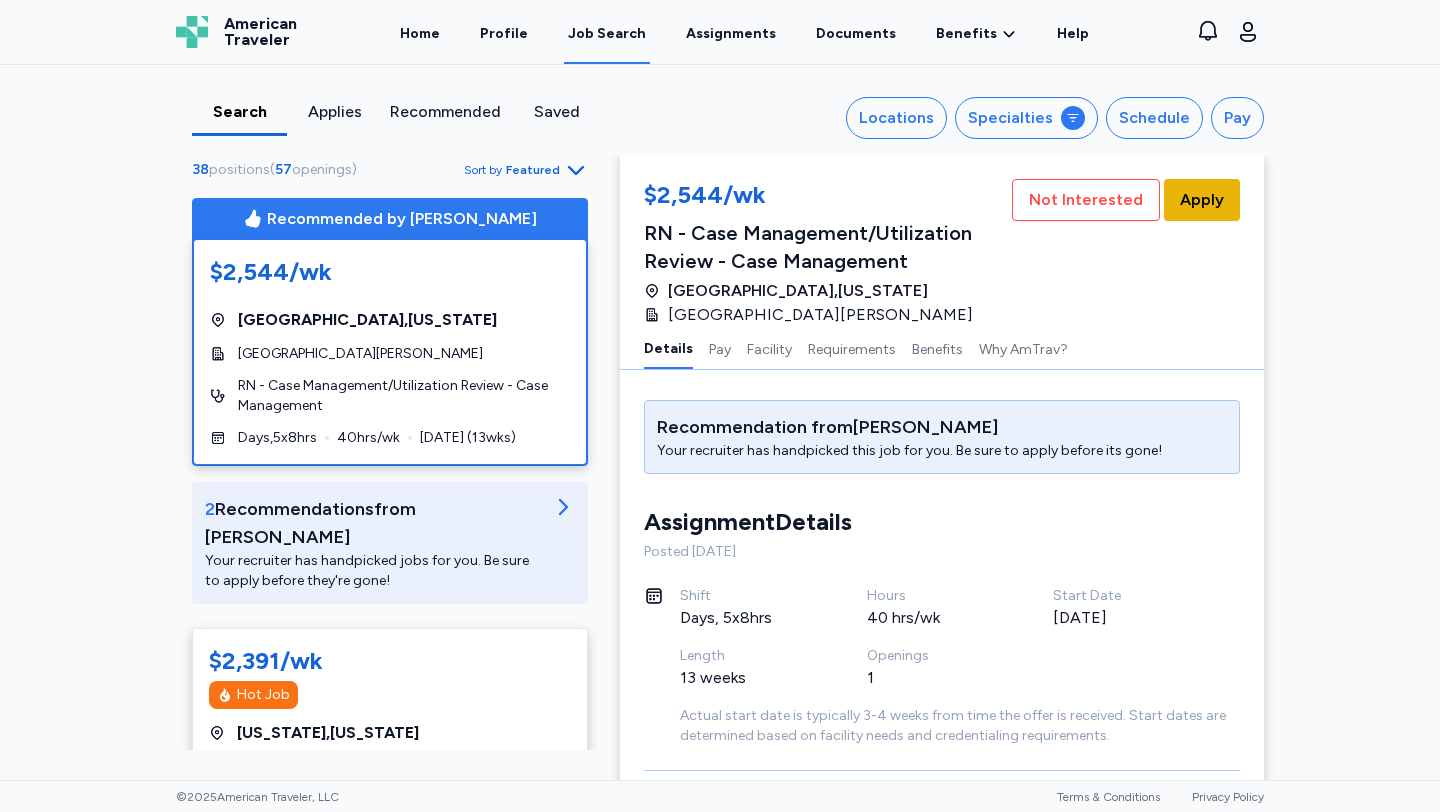 click on "Apply" at bounding box center (1202, 200) 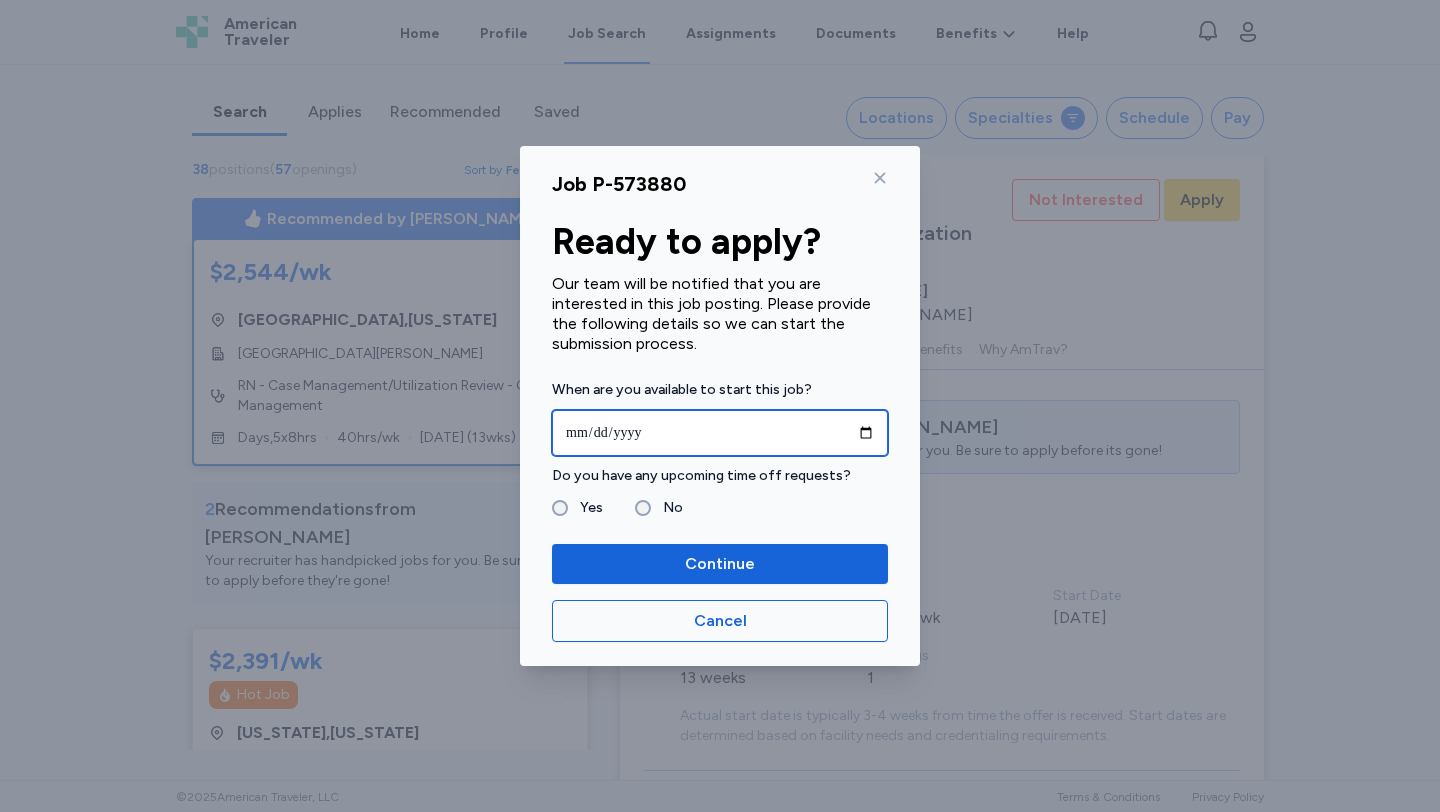 click at bounding box center (720, 433) 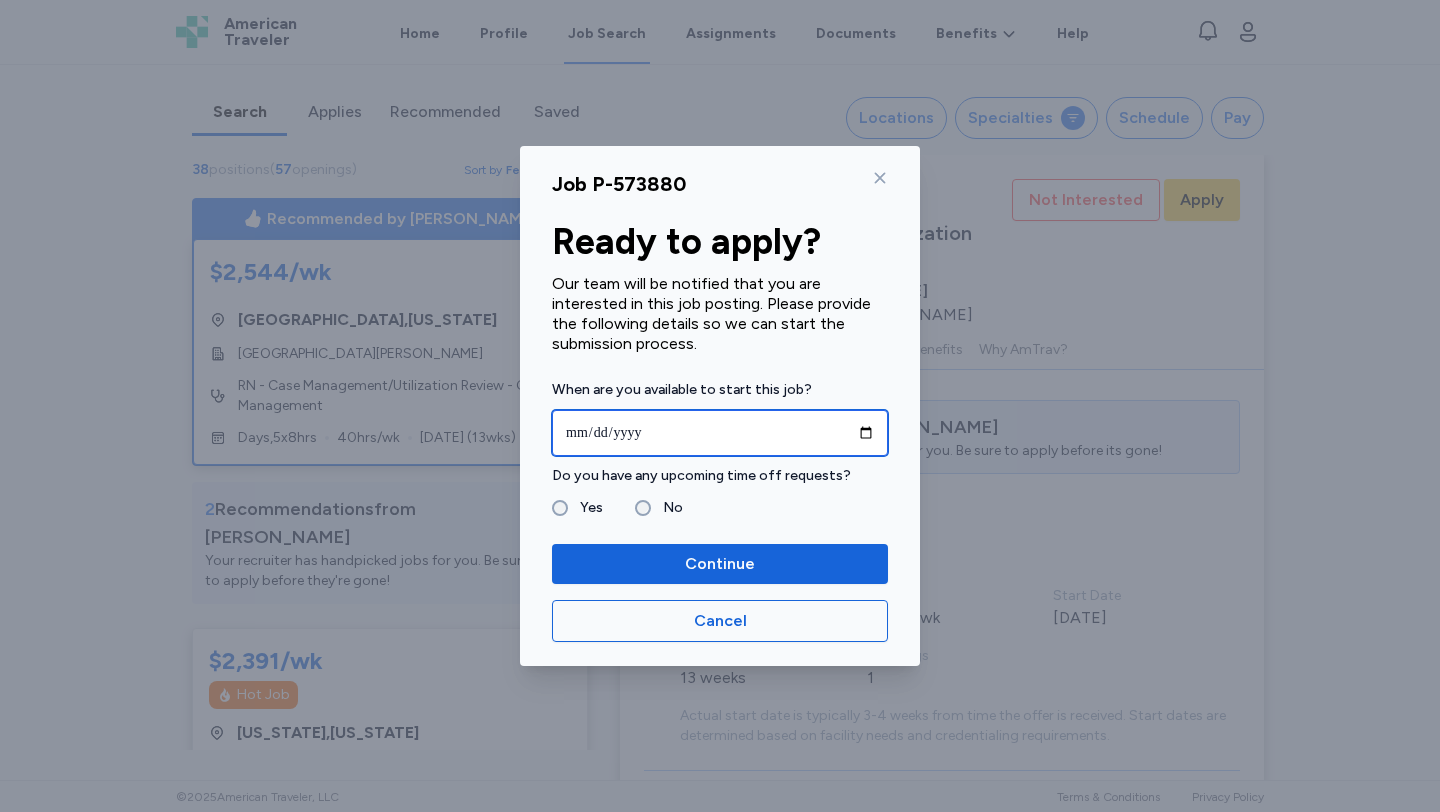type on "**********" 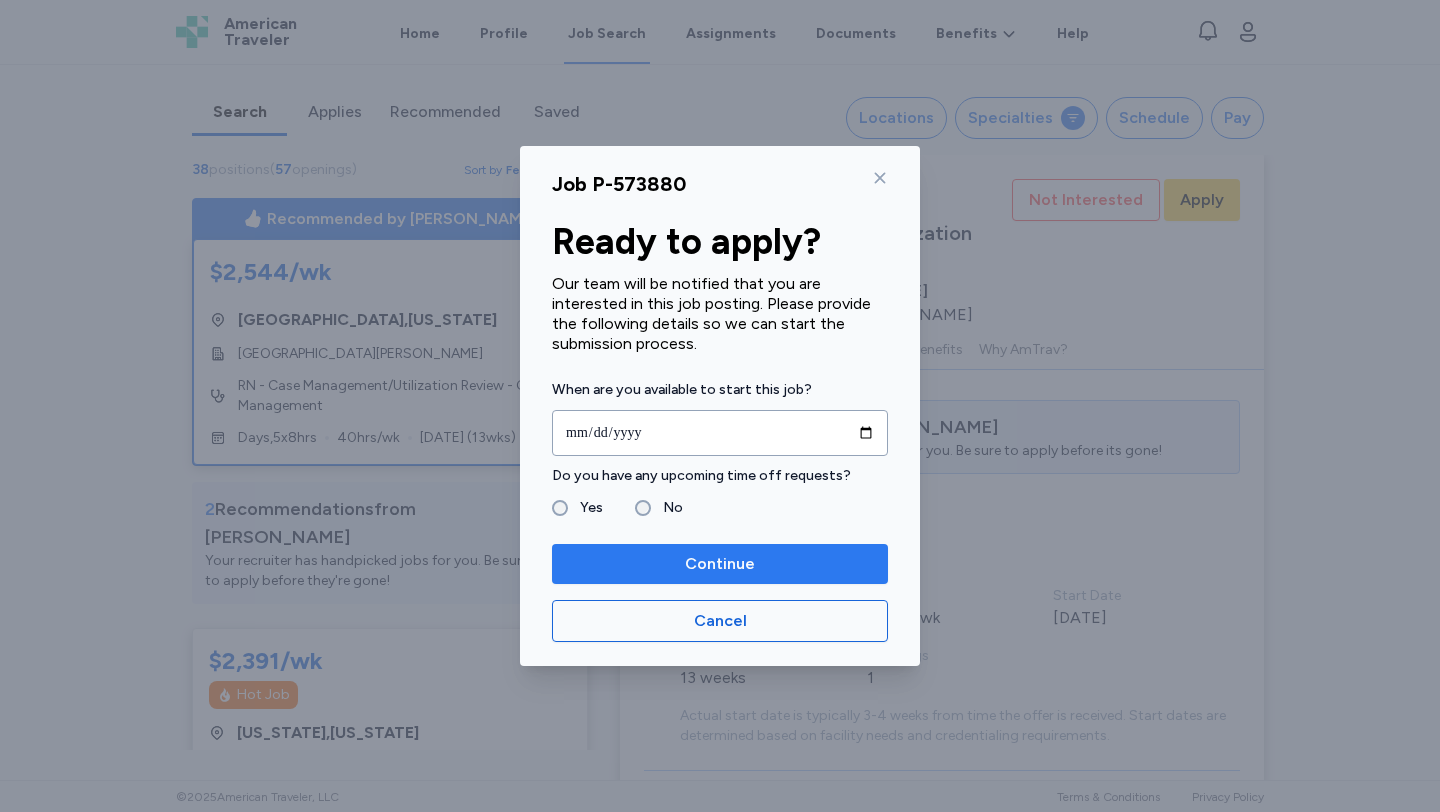 click on "Continue" at bounding box center (720, 564) 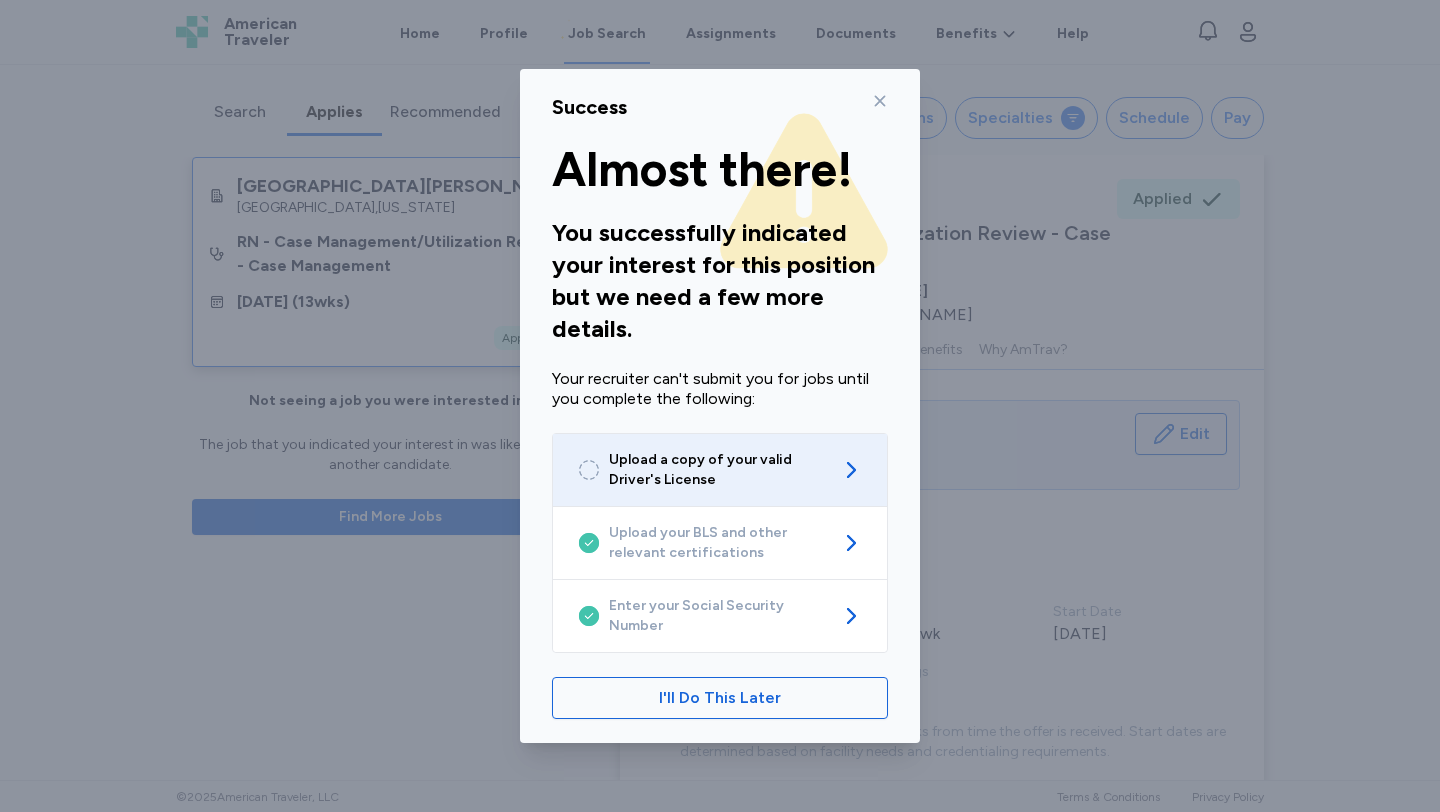 click on "Upload a copy of your valid Driver's License" at bounding box center [720, 470] 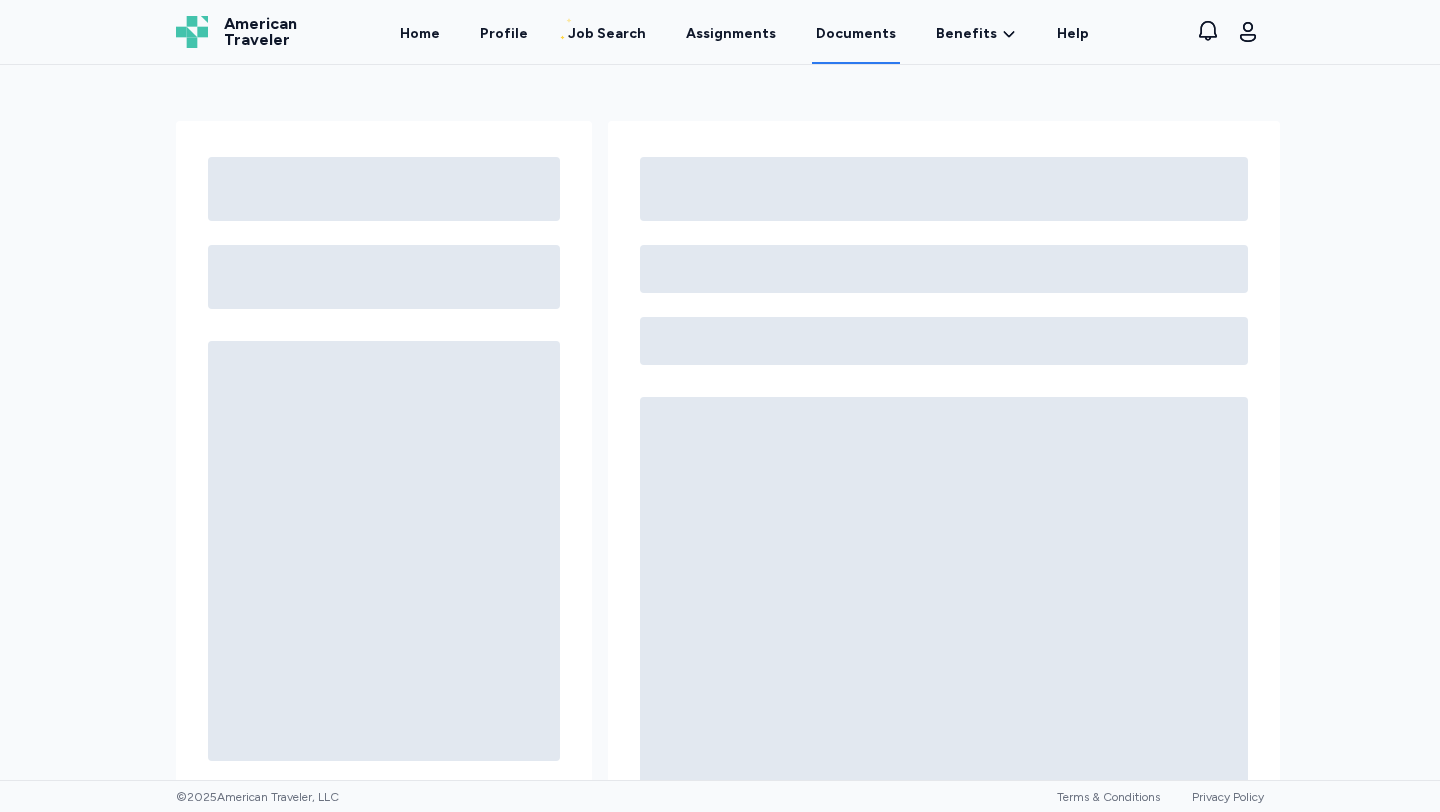 scroll, scrollTop: 0, scrollLeft: 0, axis: both 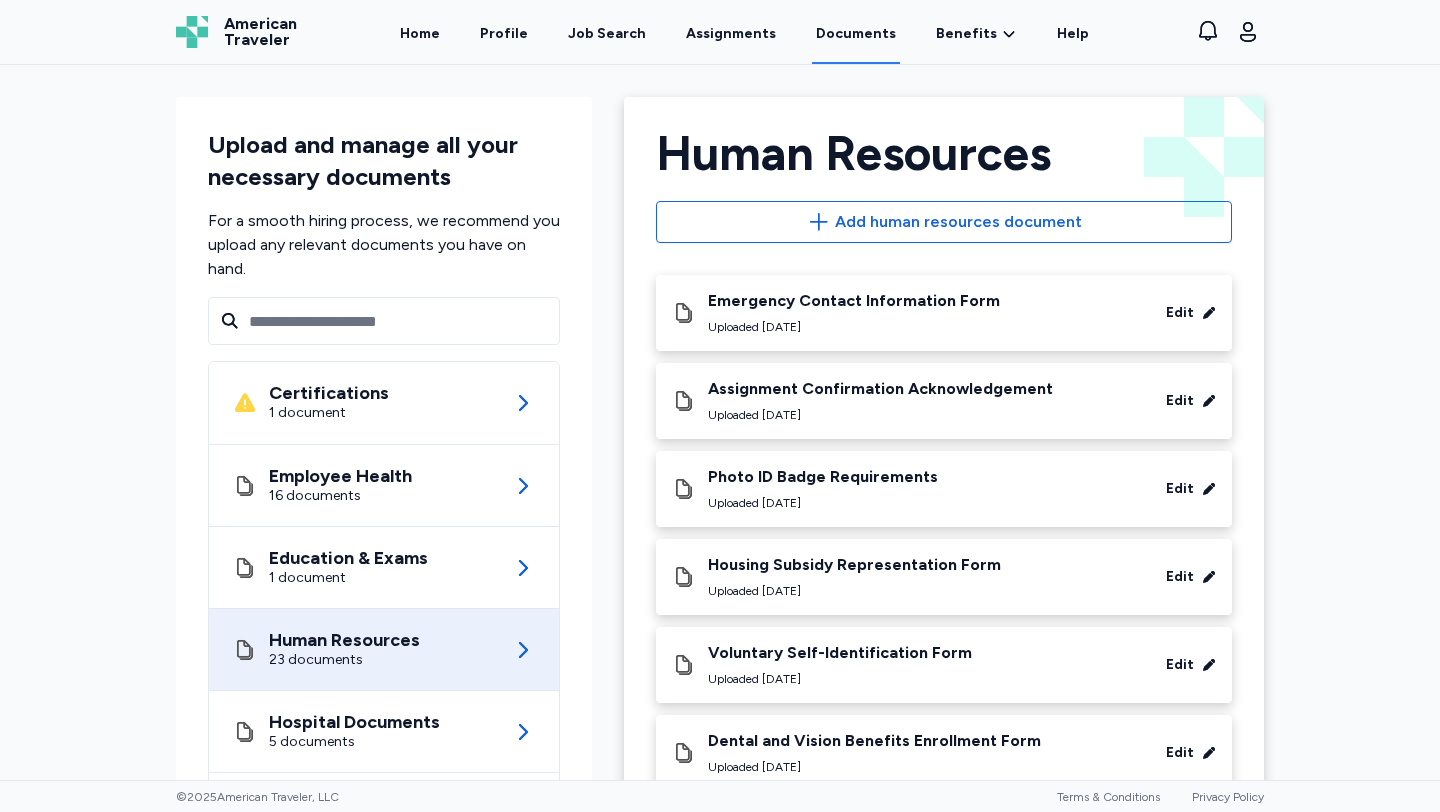 click on "Edit" at bounding box center (1180, 313) 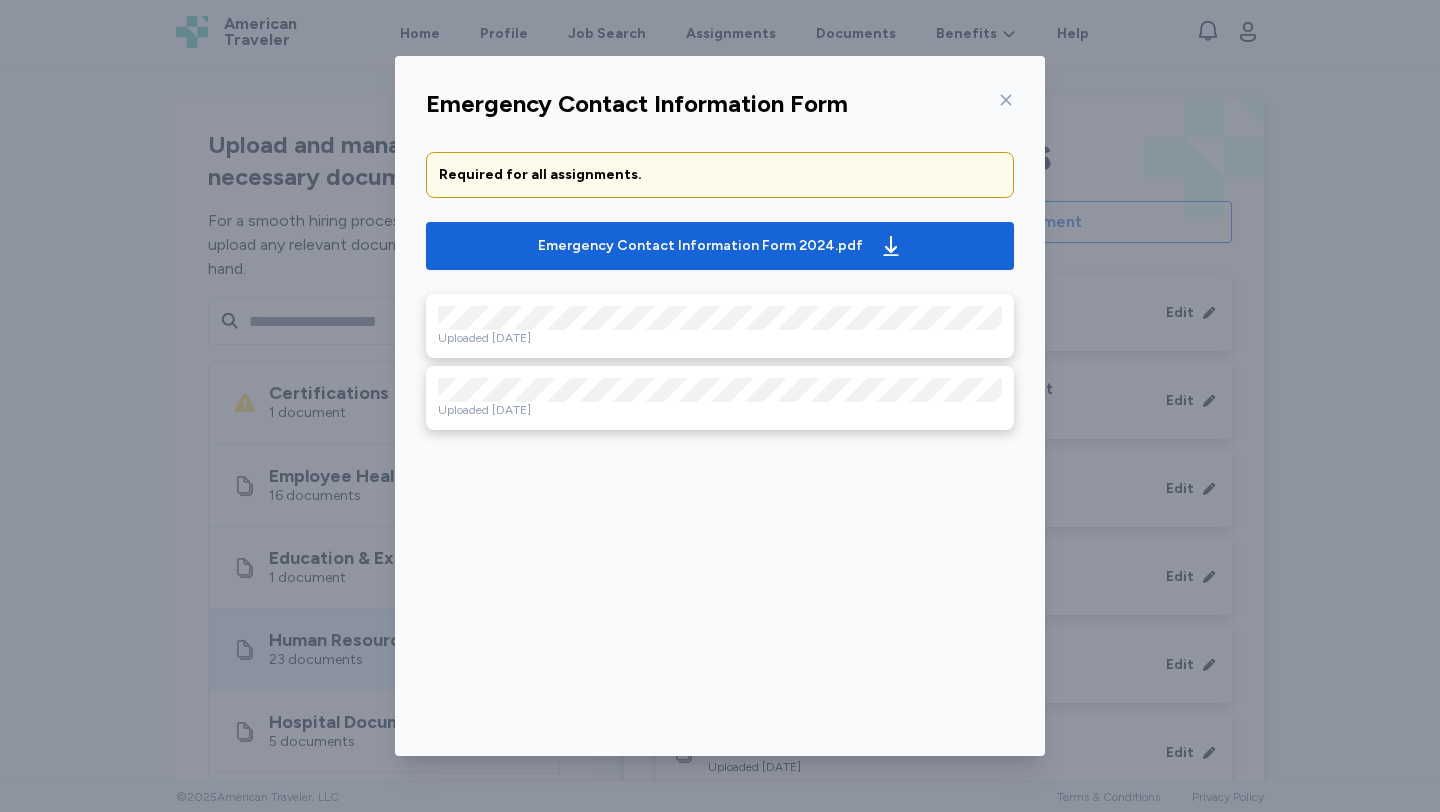 click 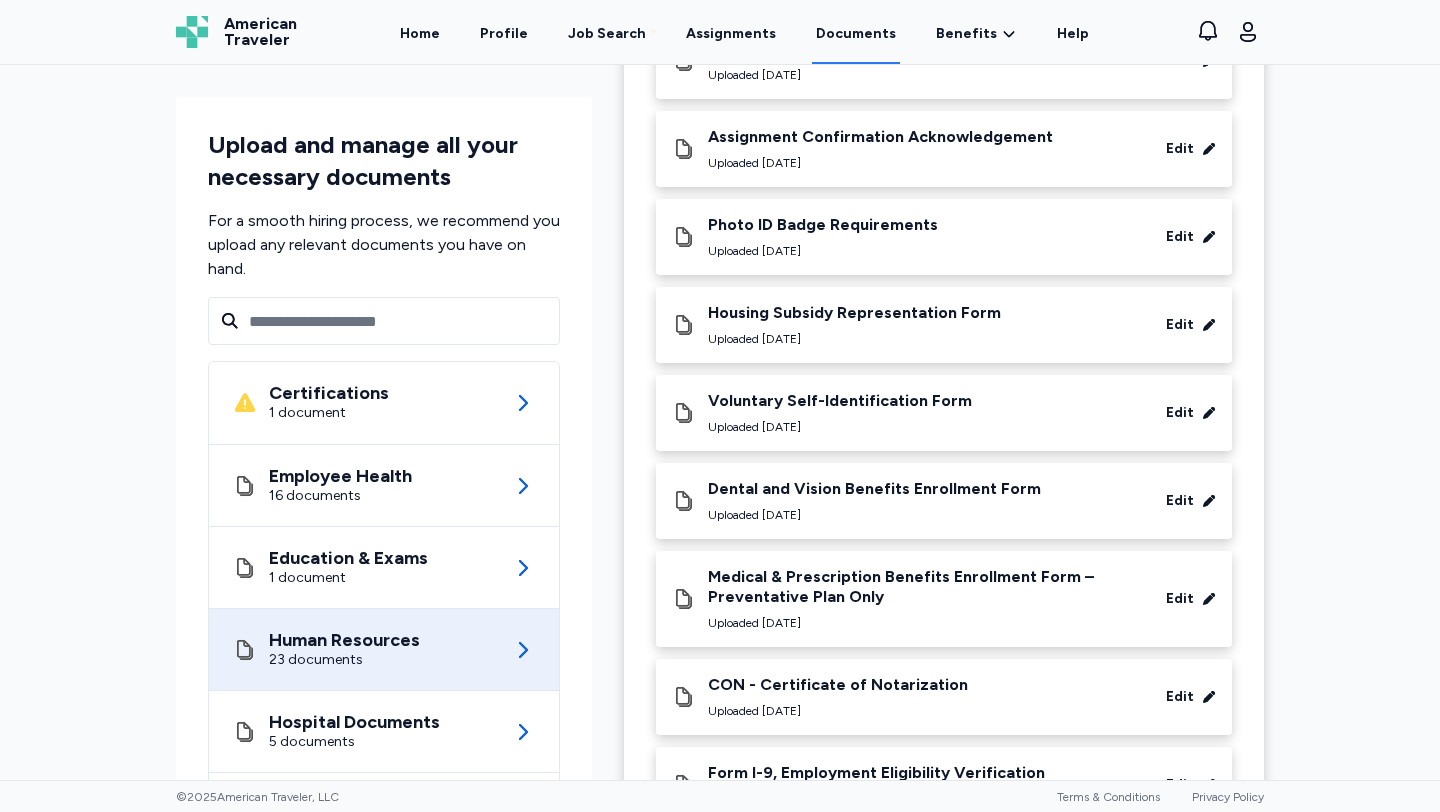 scroll, scrollTop: 221, scrollLeft: 0, axis: vertical 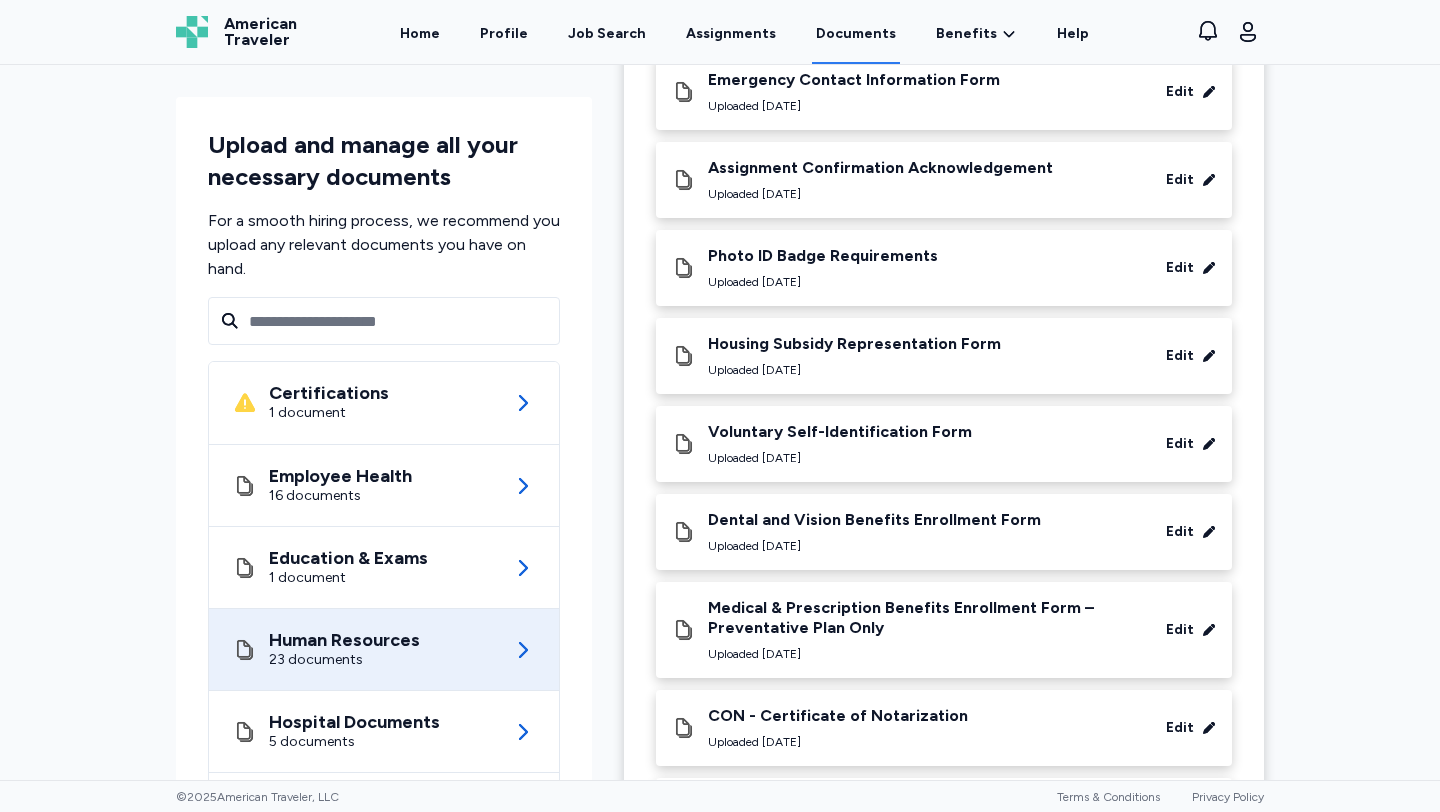 click on "Photo ID Badge Requirements" at bounding box center (823, 256) 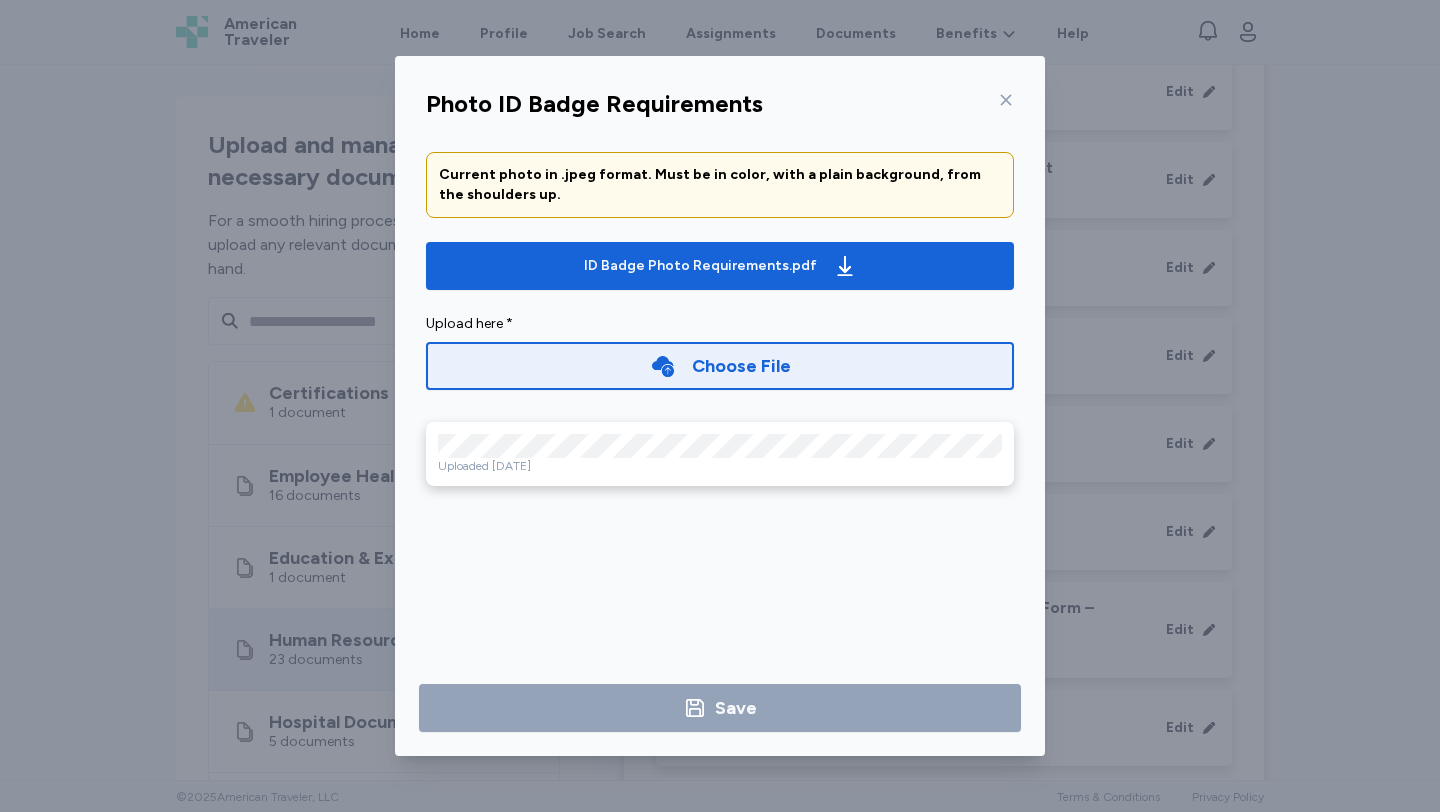 click 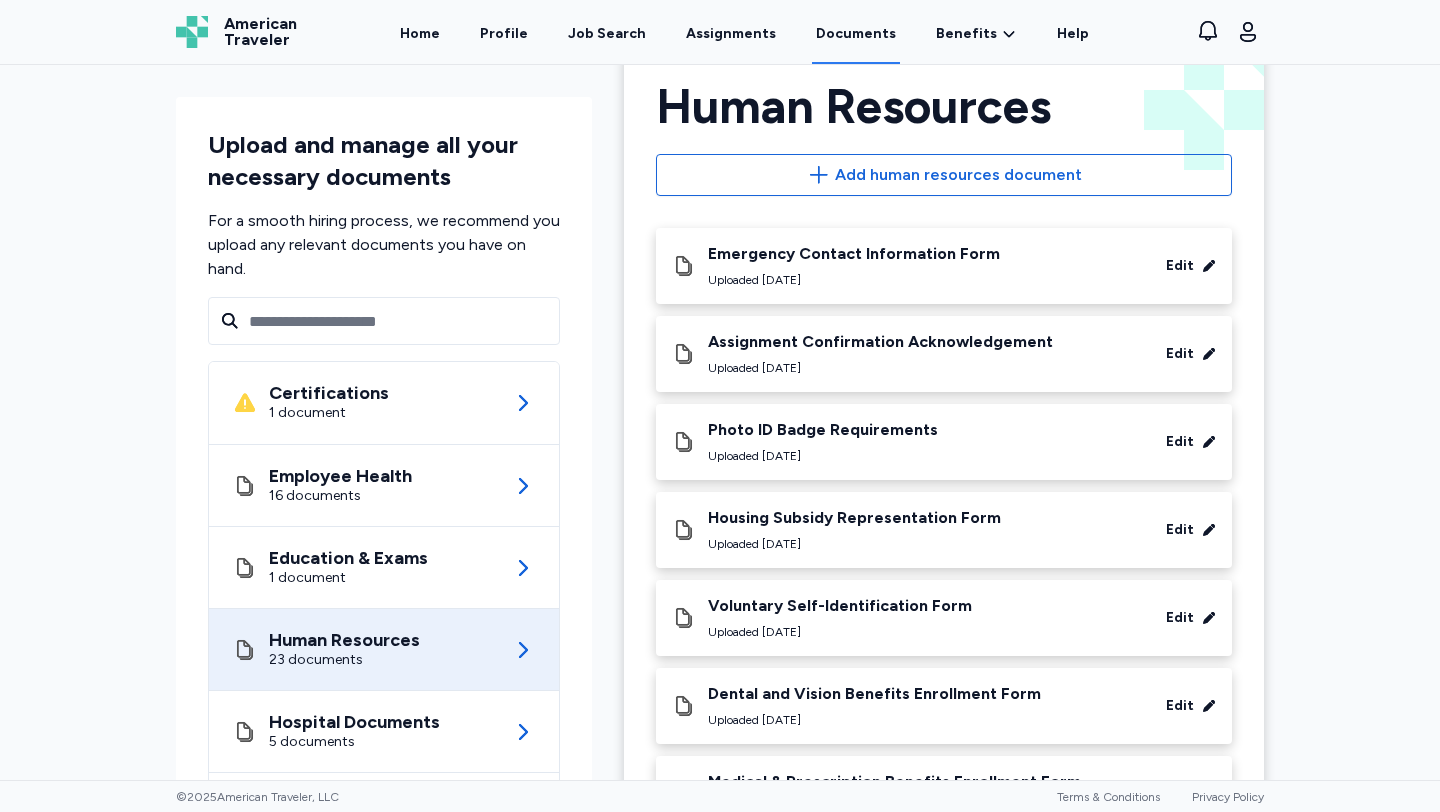 scroll, scrollTop: 0, scrollLeft: 0, axis: both 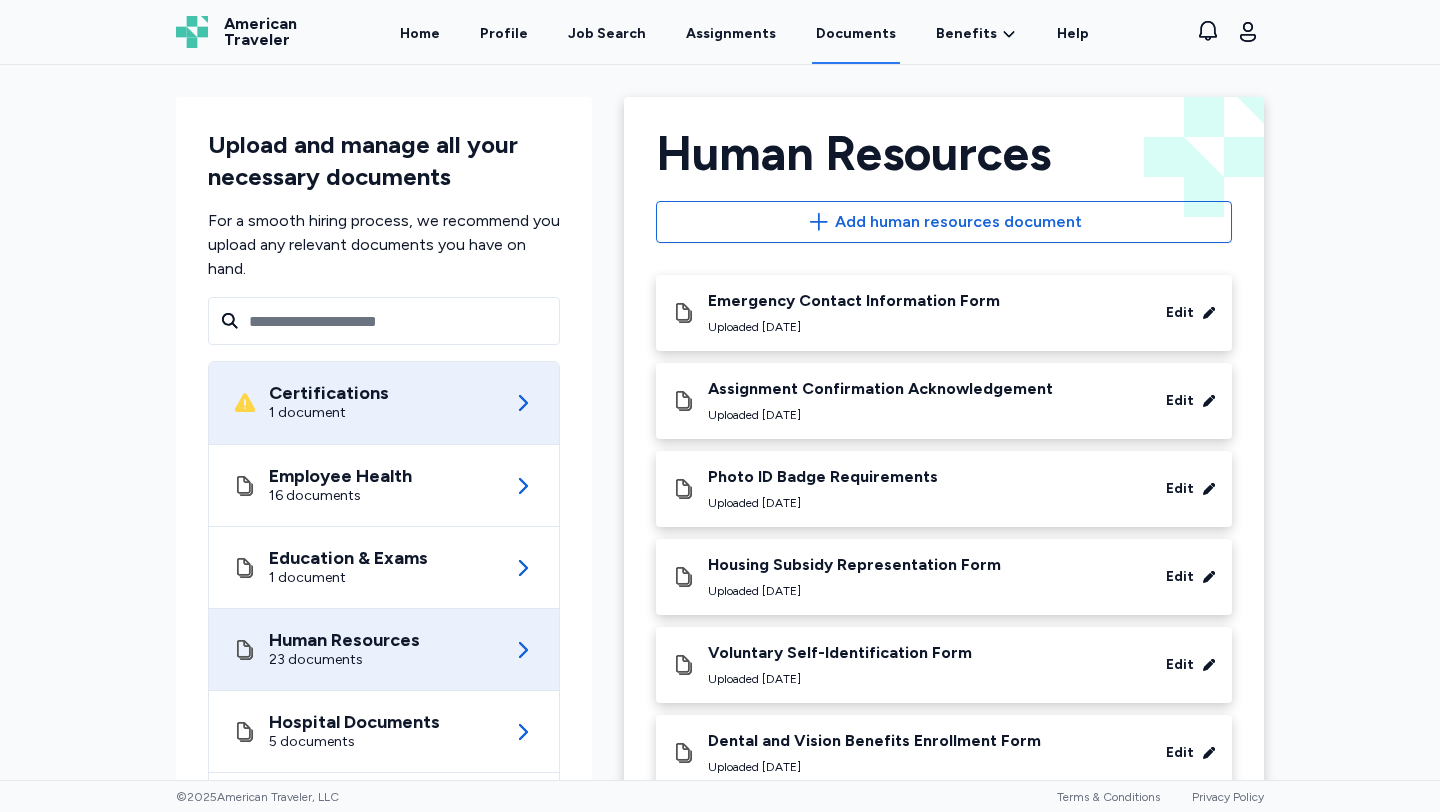 click on "Certifications" at bounding box center (329, 393) 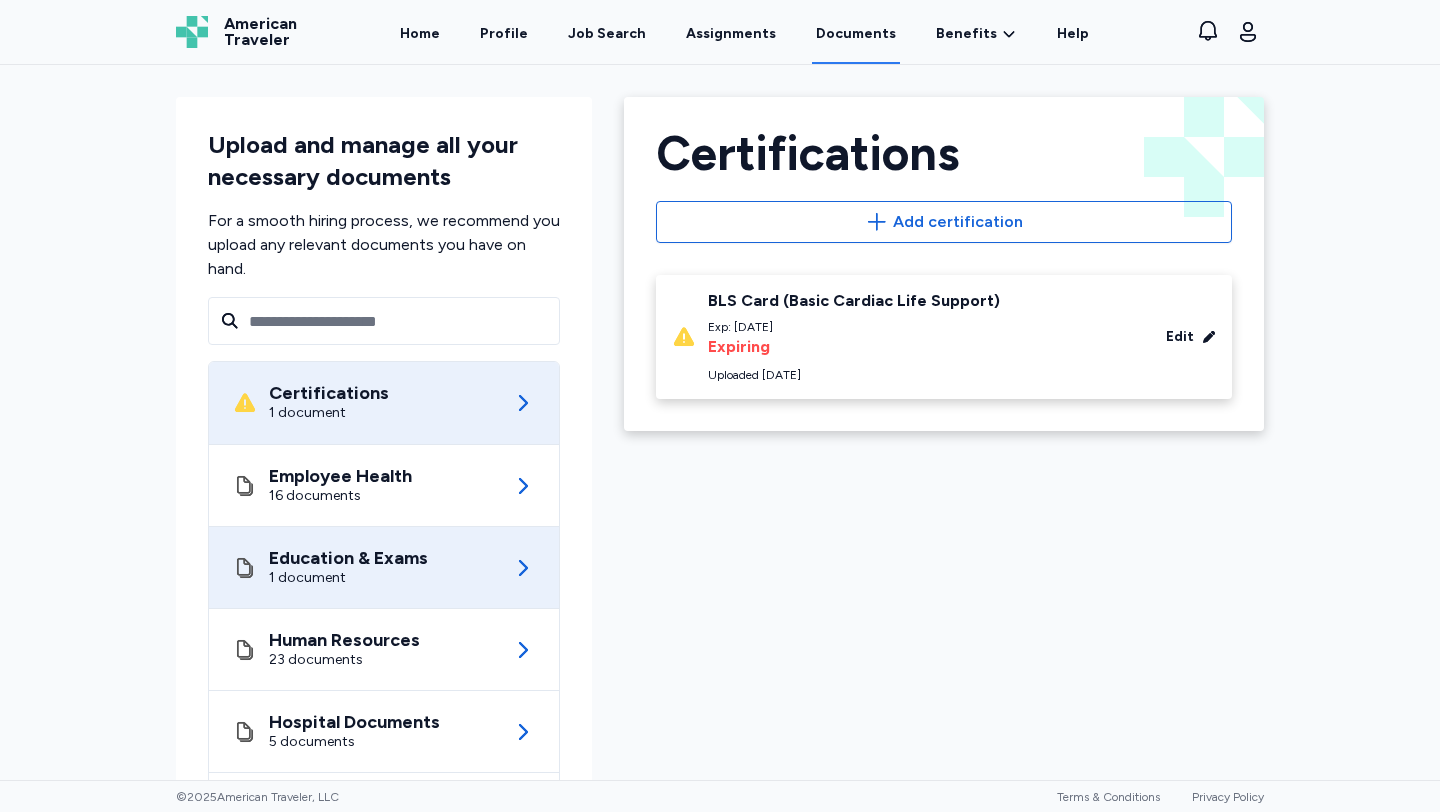 scroll, scrollTop: 123, scrollLeft: 0, axis: vertical 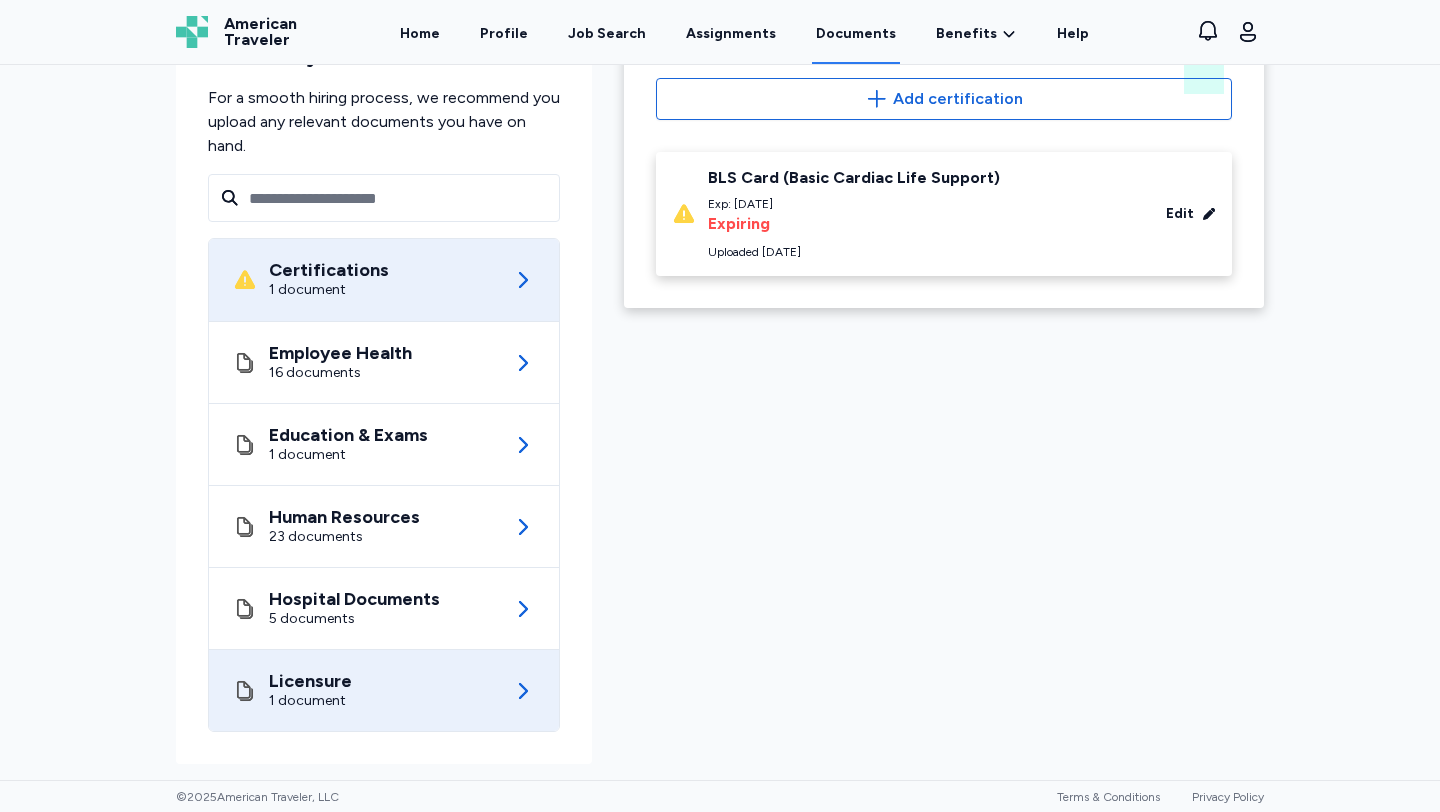 click on "1   document" at bounding box center (310, 701) 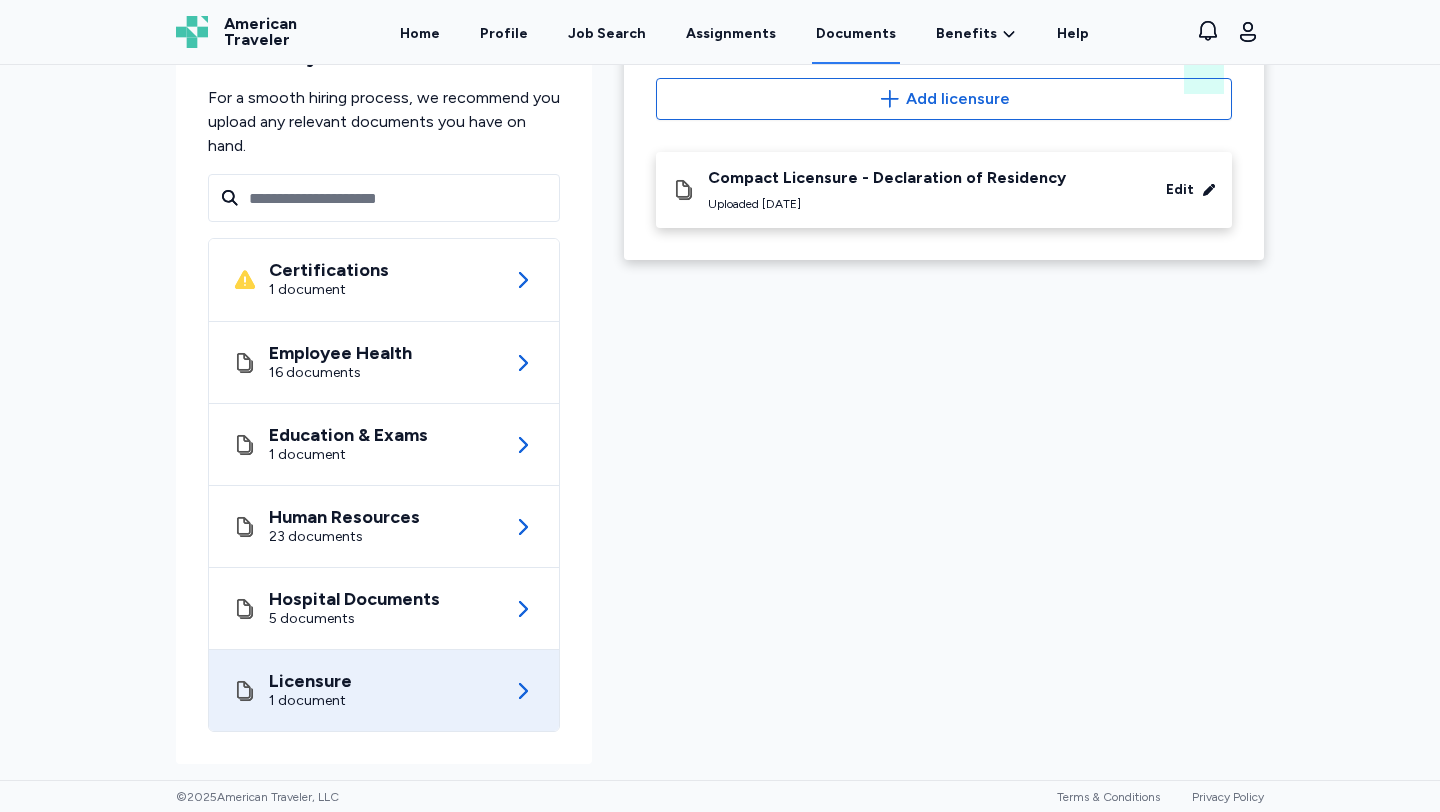 scroll, scrollTop: 0, scrollLeft: 0, axis: both 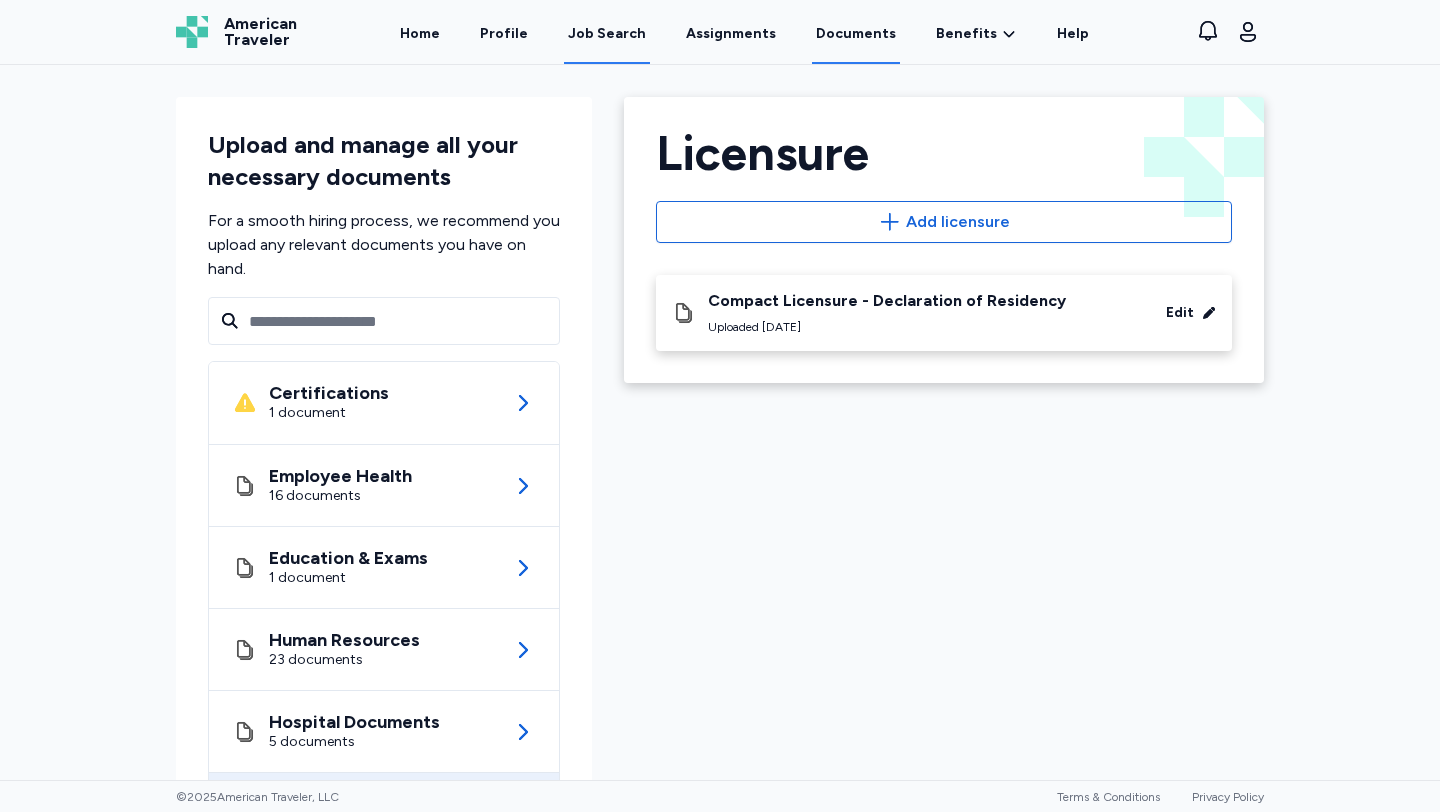 click on "Job Search" at bounding box center [607, 34] 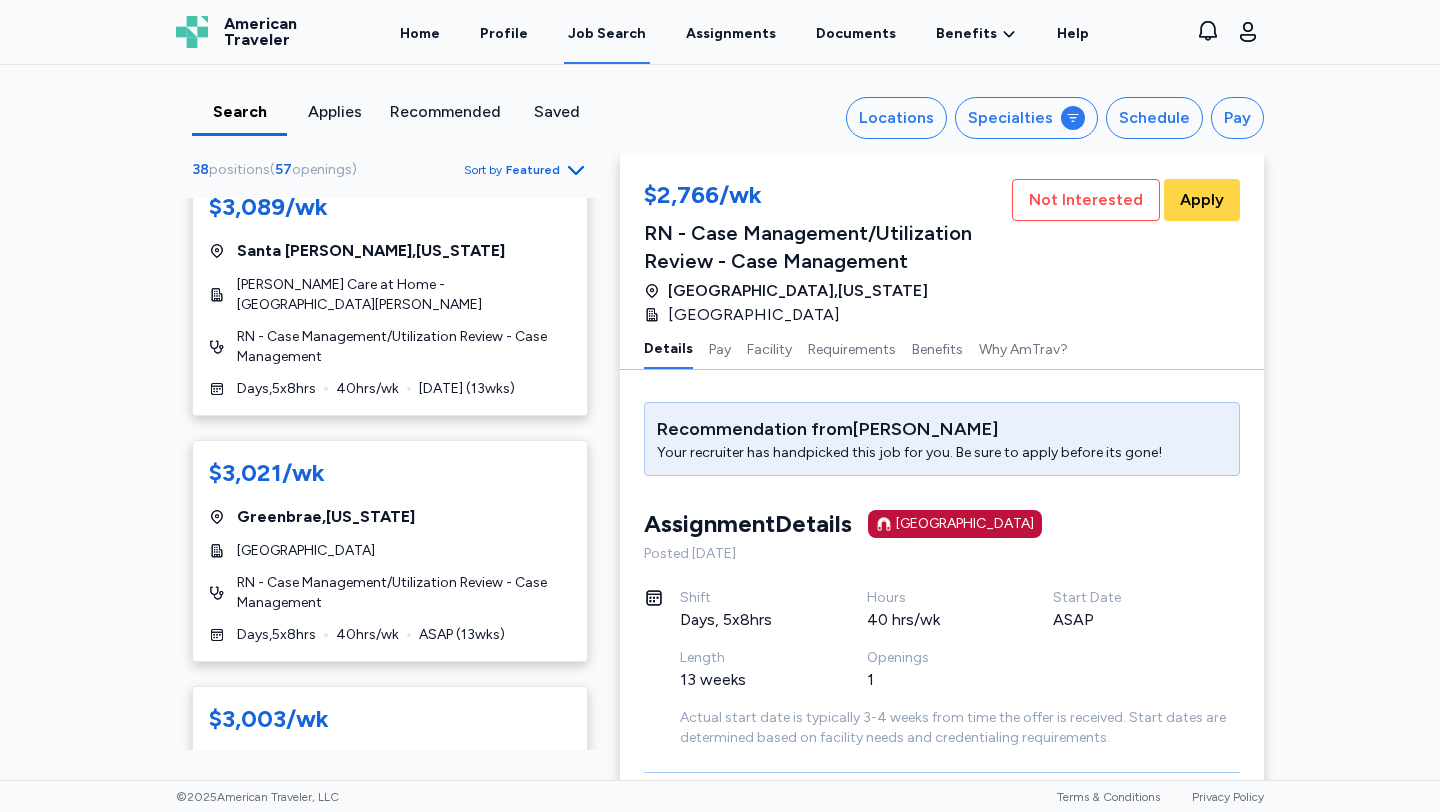 scroll, scrollTop: 1007, scrollLeft: 0, axis: vertical 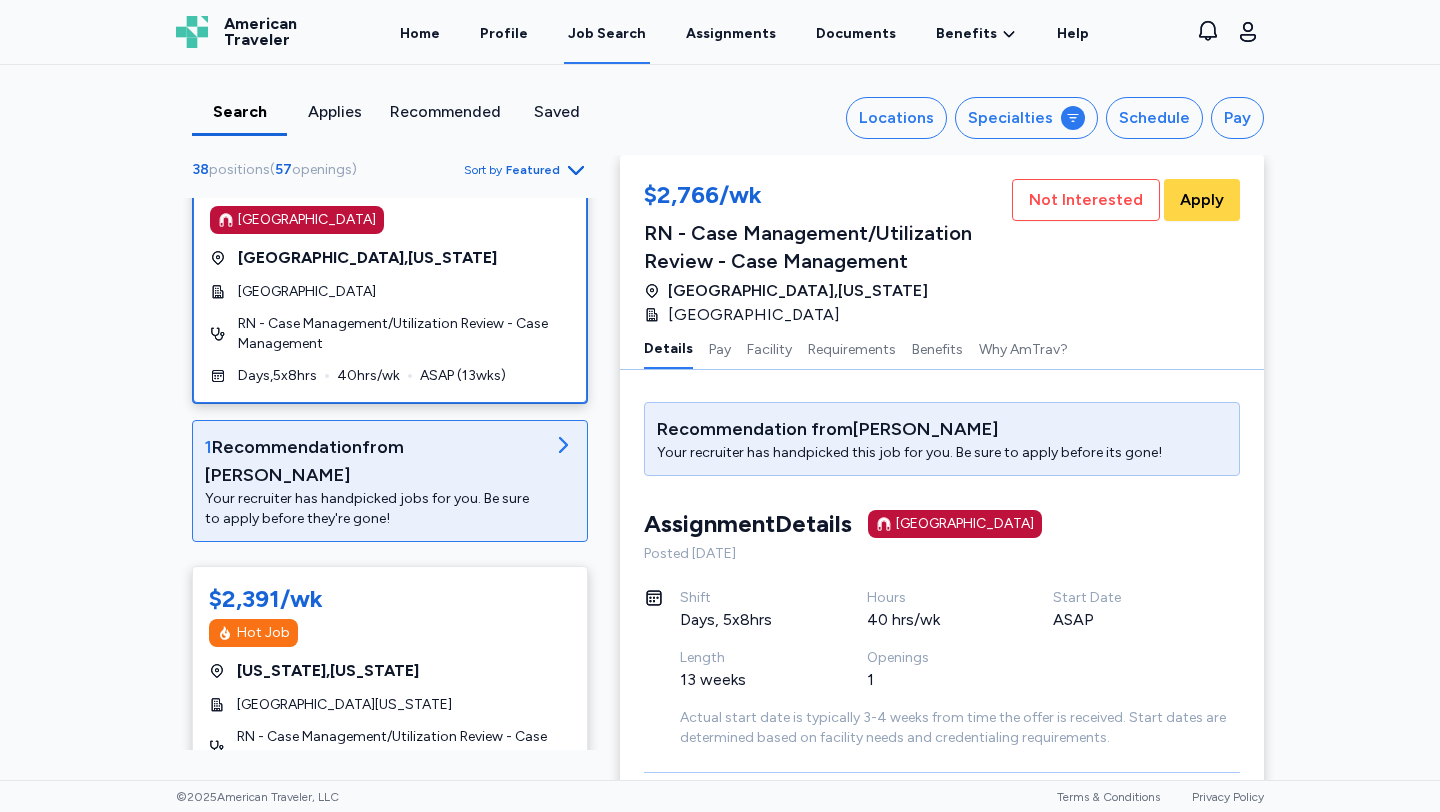 click on "Your recruiter has handpicked jobs for you. Be sure to apply before they're gone!" at bounding box center (374, 509) 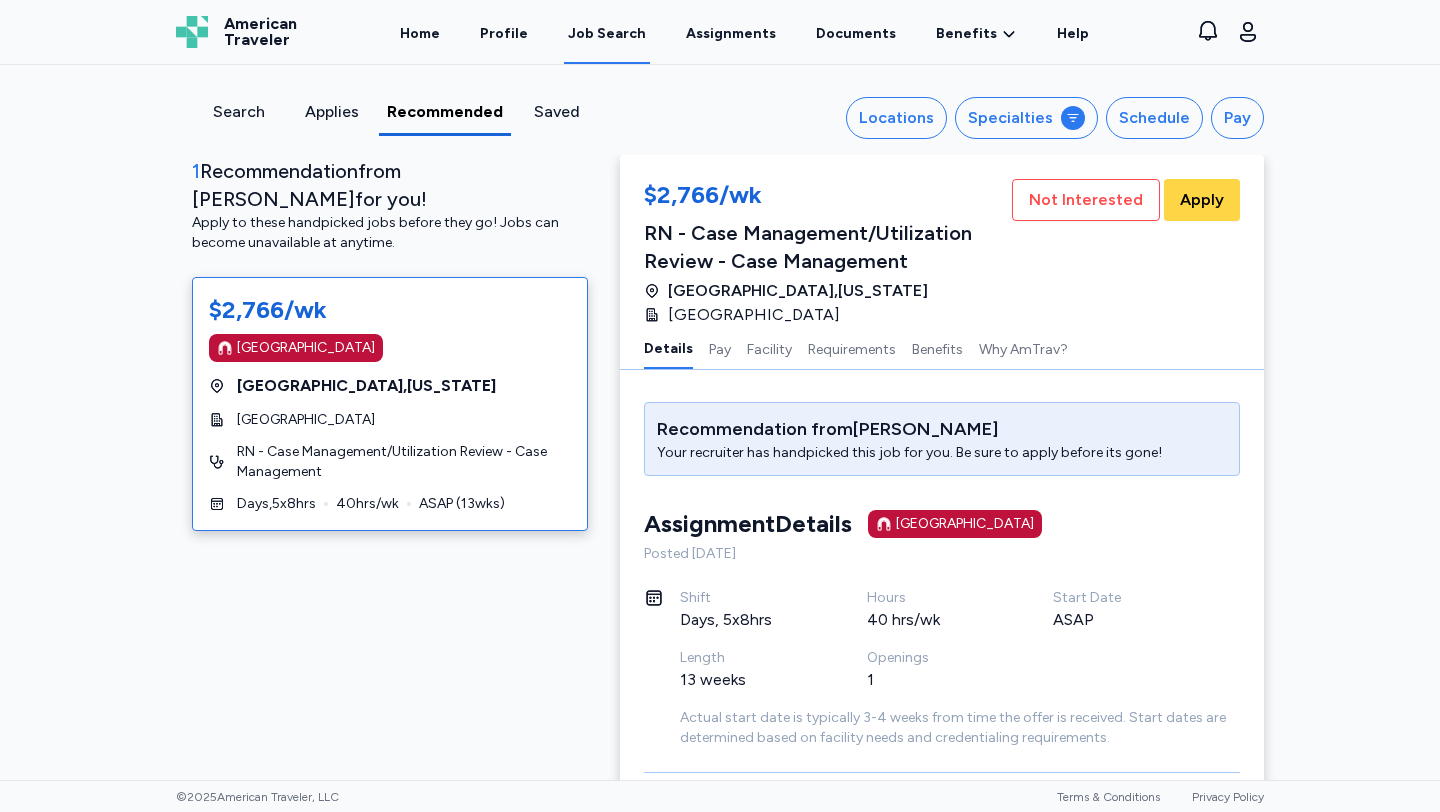 click on "$2,766/wk Magnet Hospital Houston ,  Texas Memorial Hermann Southwest Hospital RN - Case Management/Utilization Review - Case Management Days ,  5 x 8 hrs 40  hrs/wk ASAP   ( 13  wks)" at bounding box center [390, 404] 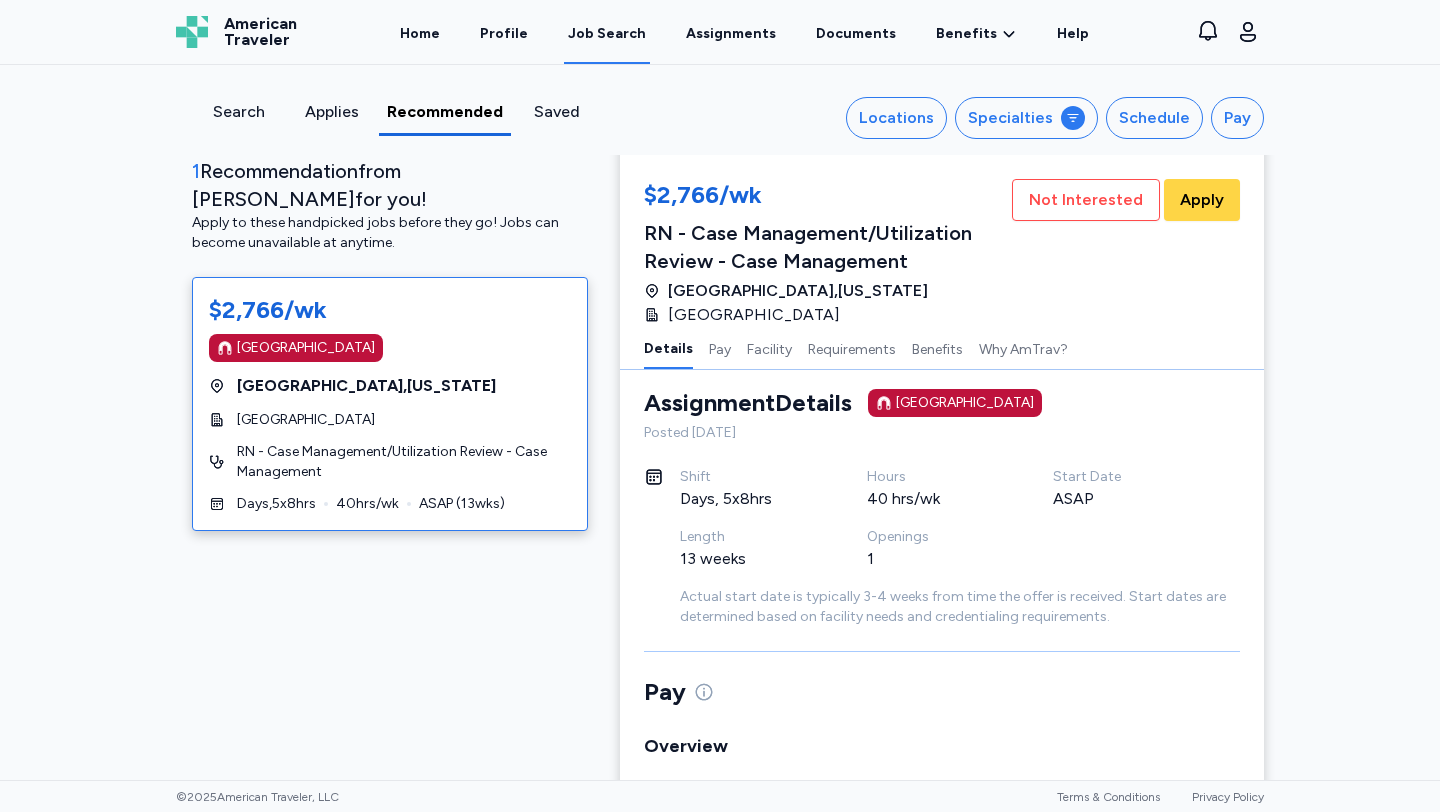 scroll, scrollTop: 0, scrollLeft: 0, axis: both 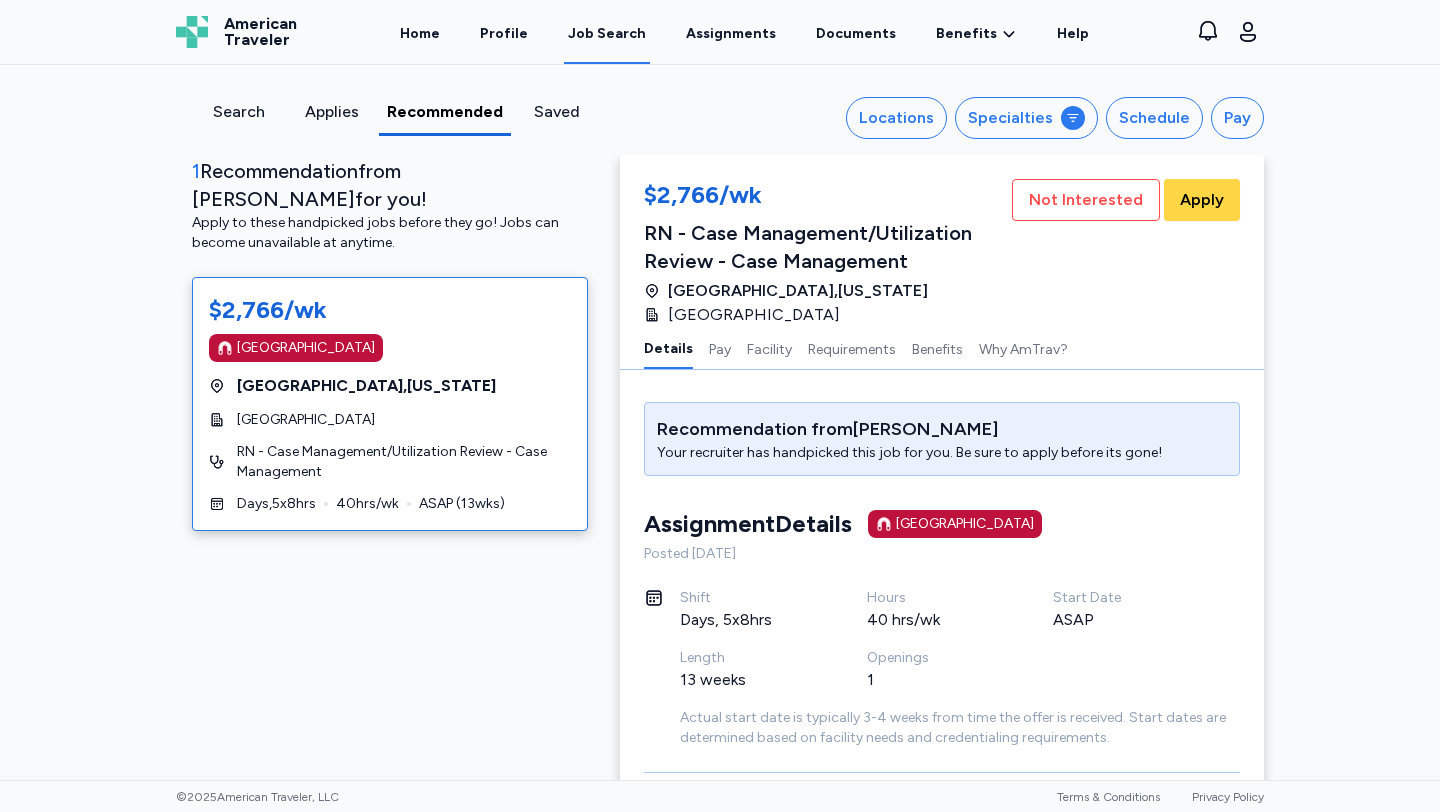 click on "Applies" at bounding box center [331, 112] 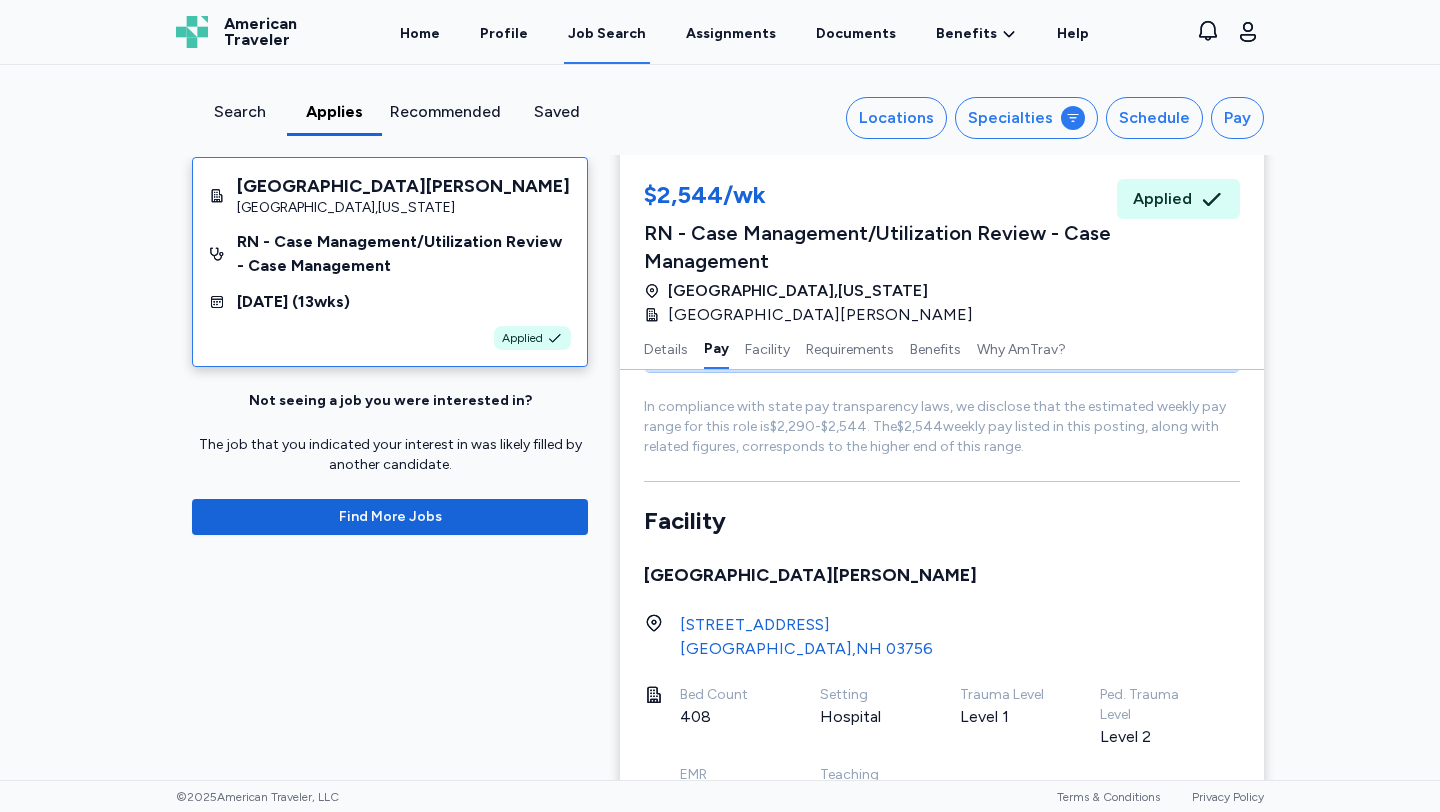 scroll, scrollTop: 994, scrollLeft: 0, axis: vertical 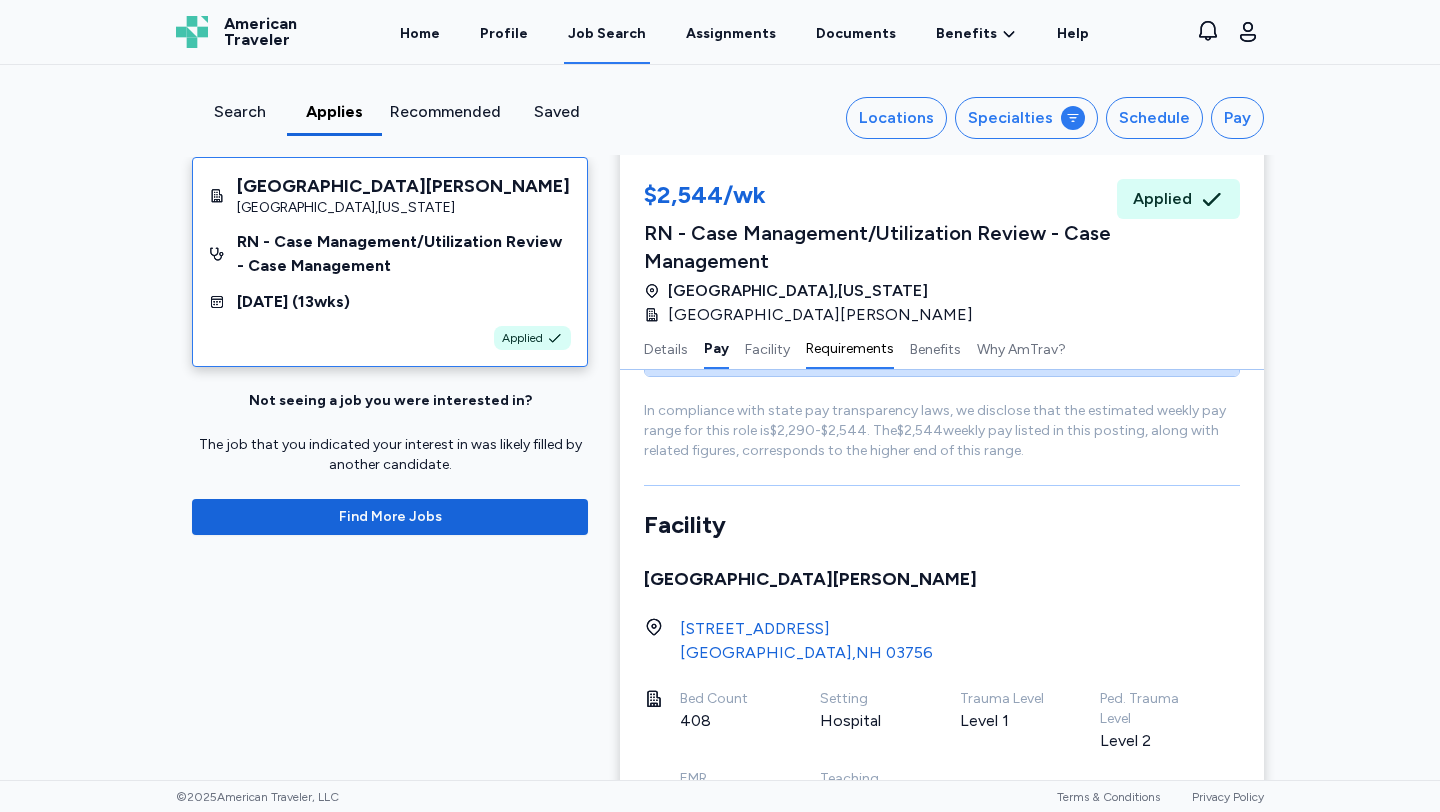 click on "Requirements" at bounding box center (850, 348) 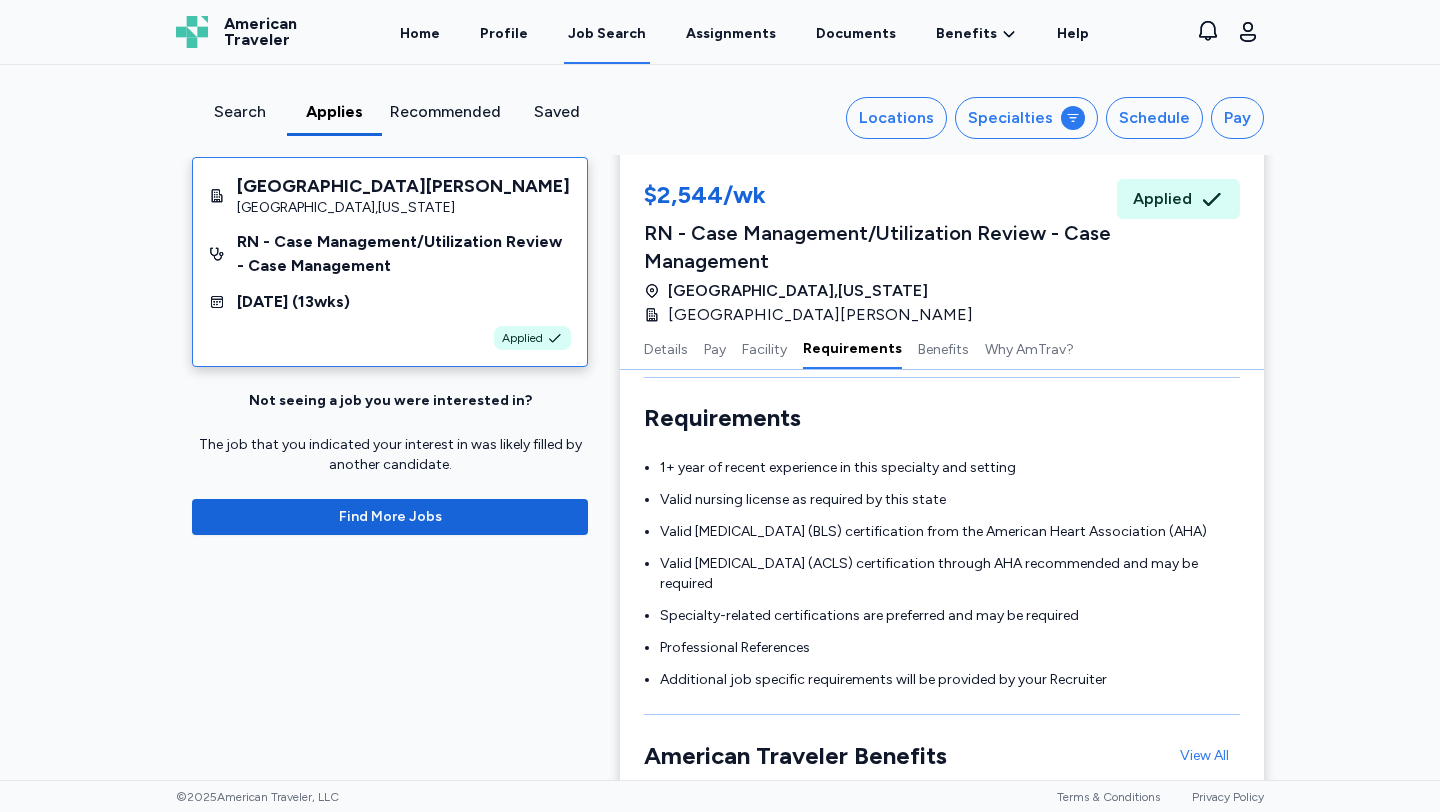 scroll, scrollTop: 1875, scrollLeft: 0, axis: vertical 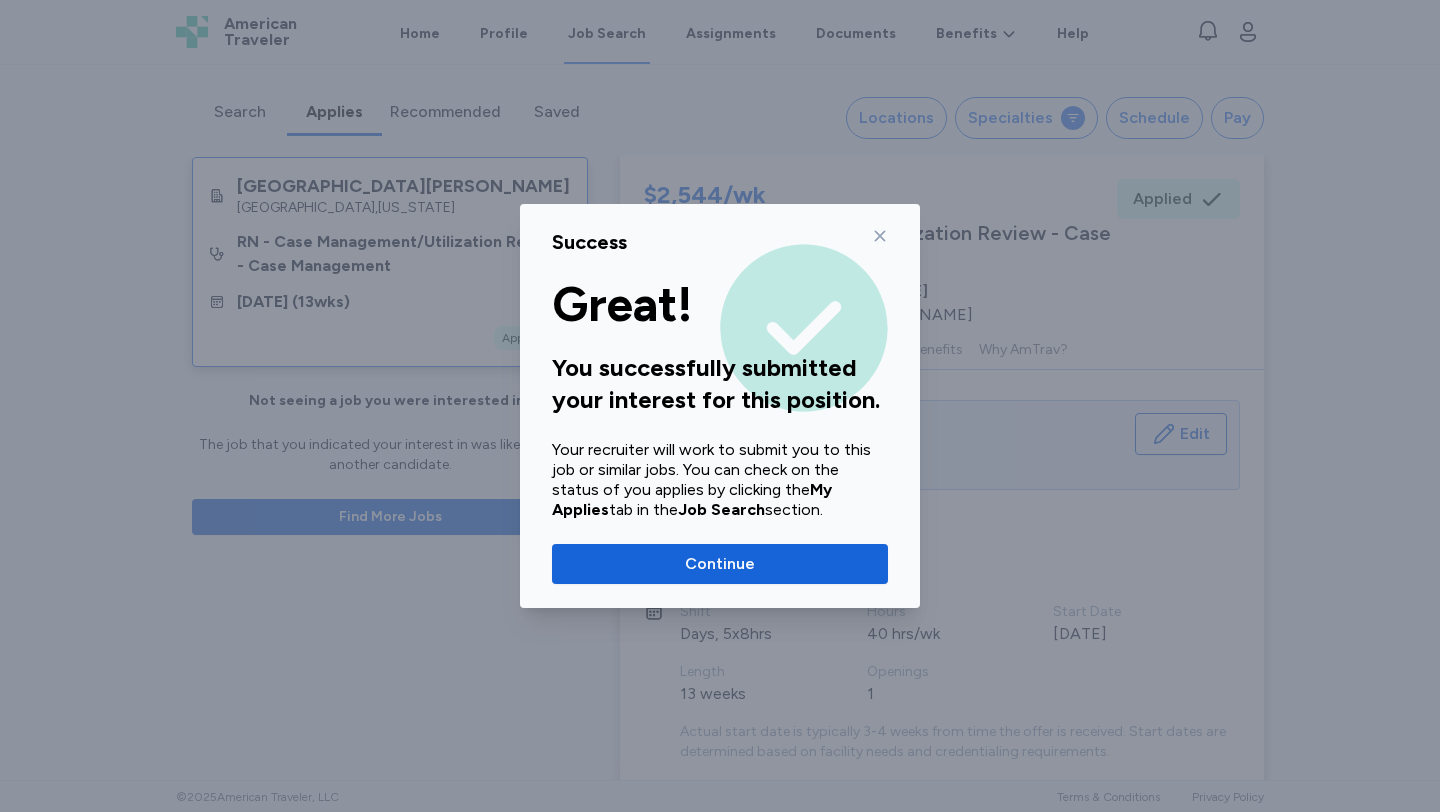click 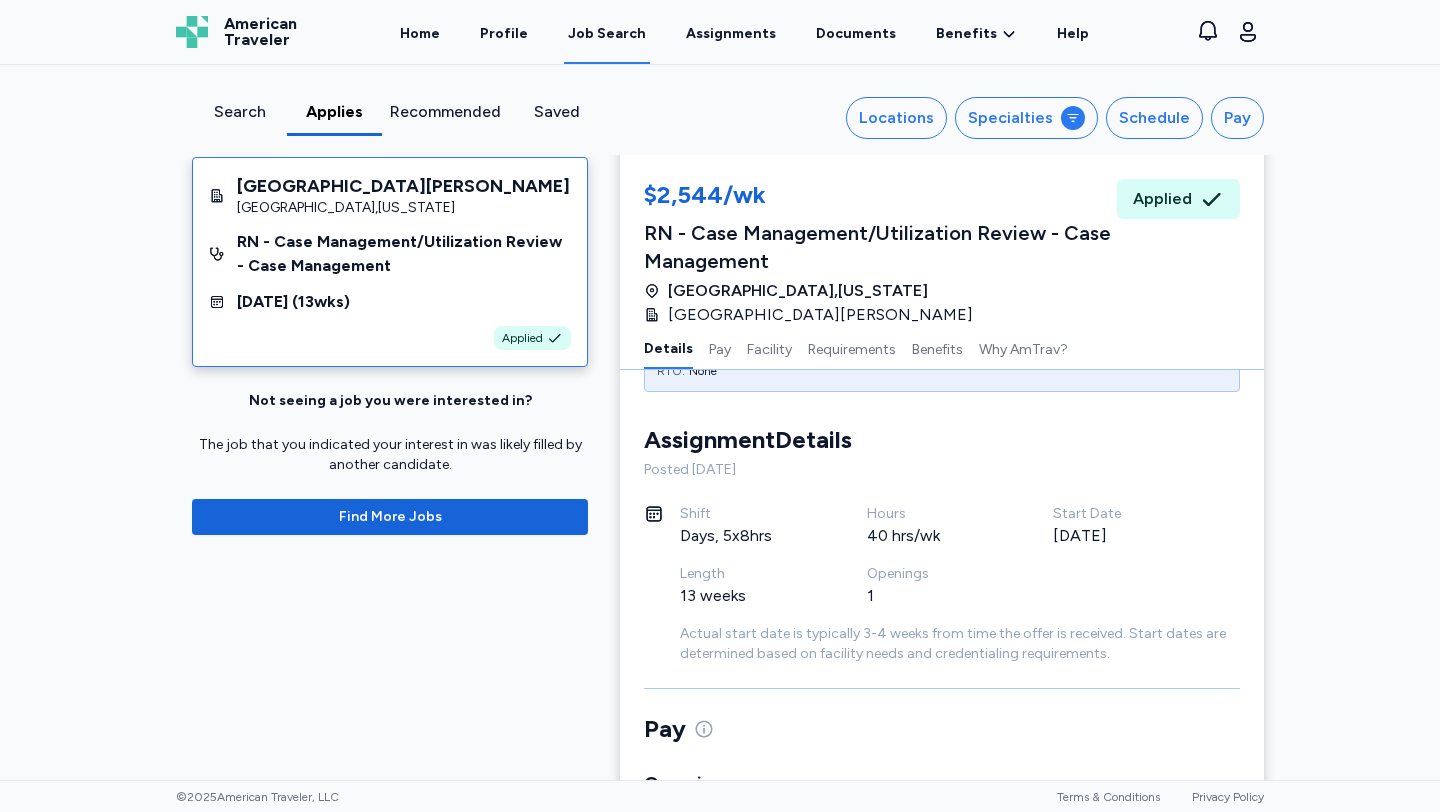 scroll, scrollTop: 0, scrollLeft: 0, axis: both 